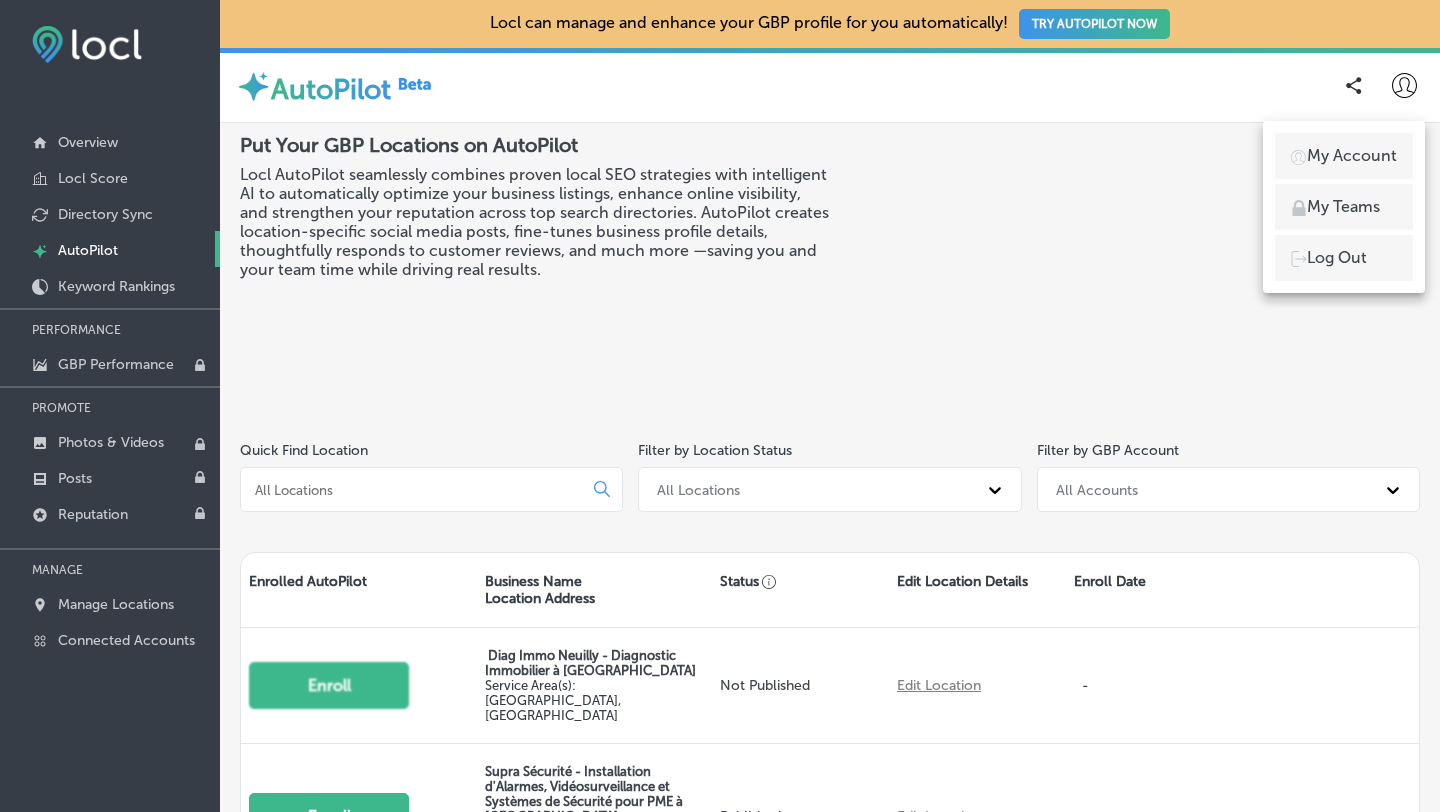 scroll, scrollTop: 0, scrollLeft: 0, axis: both 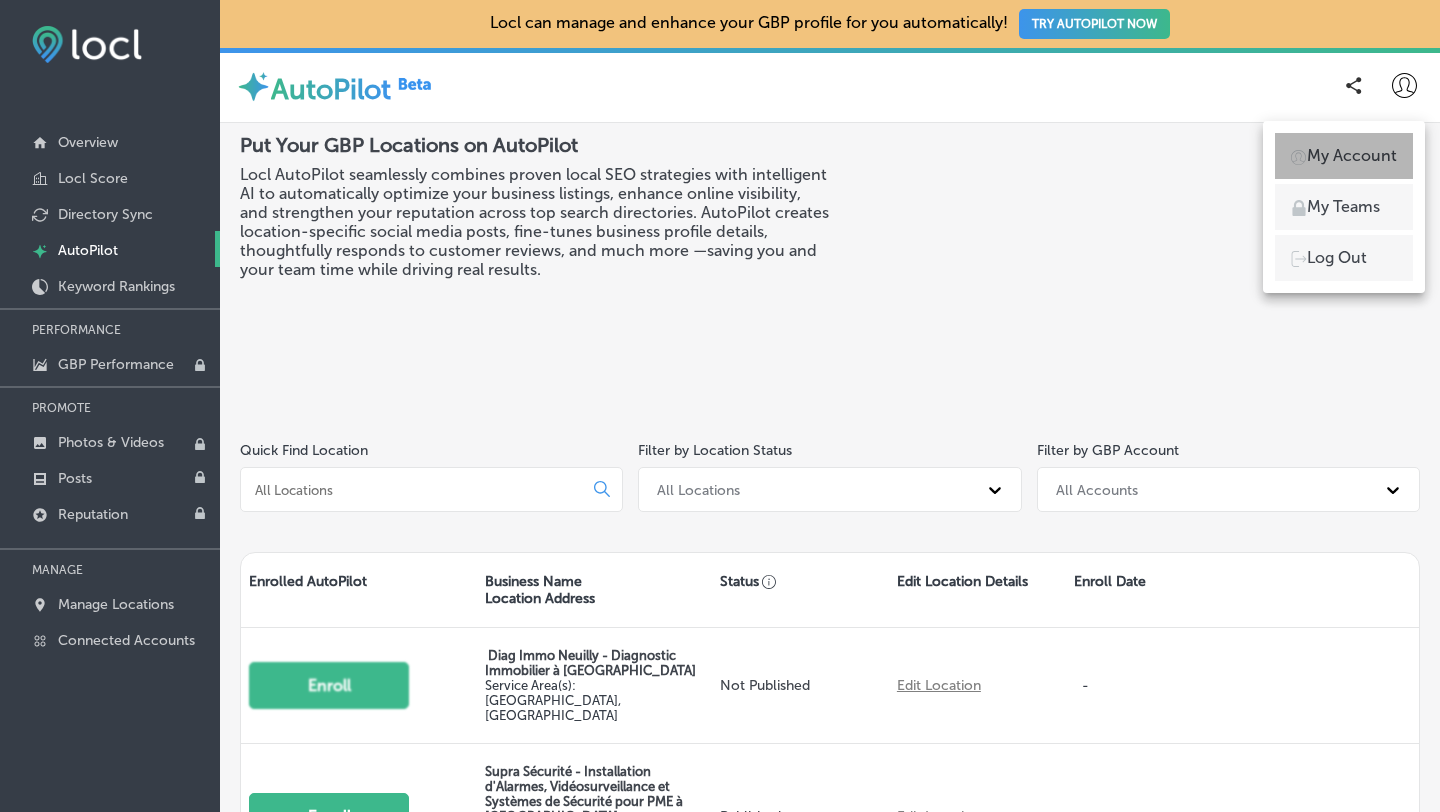 click on "My Account" at bounding box center (1352, 156) 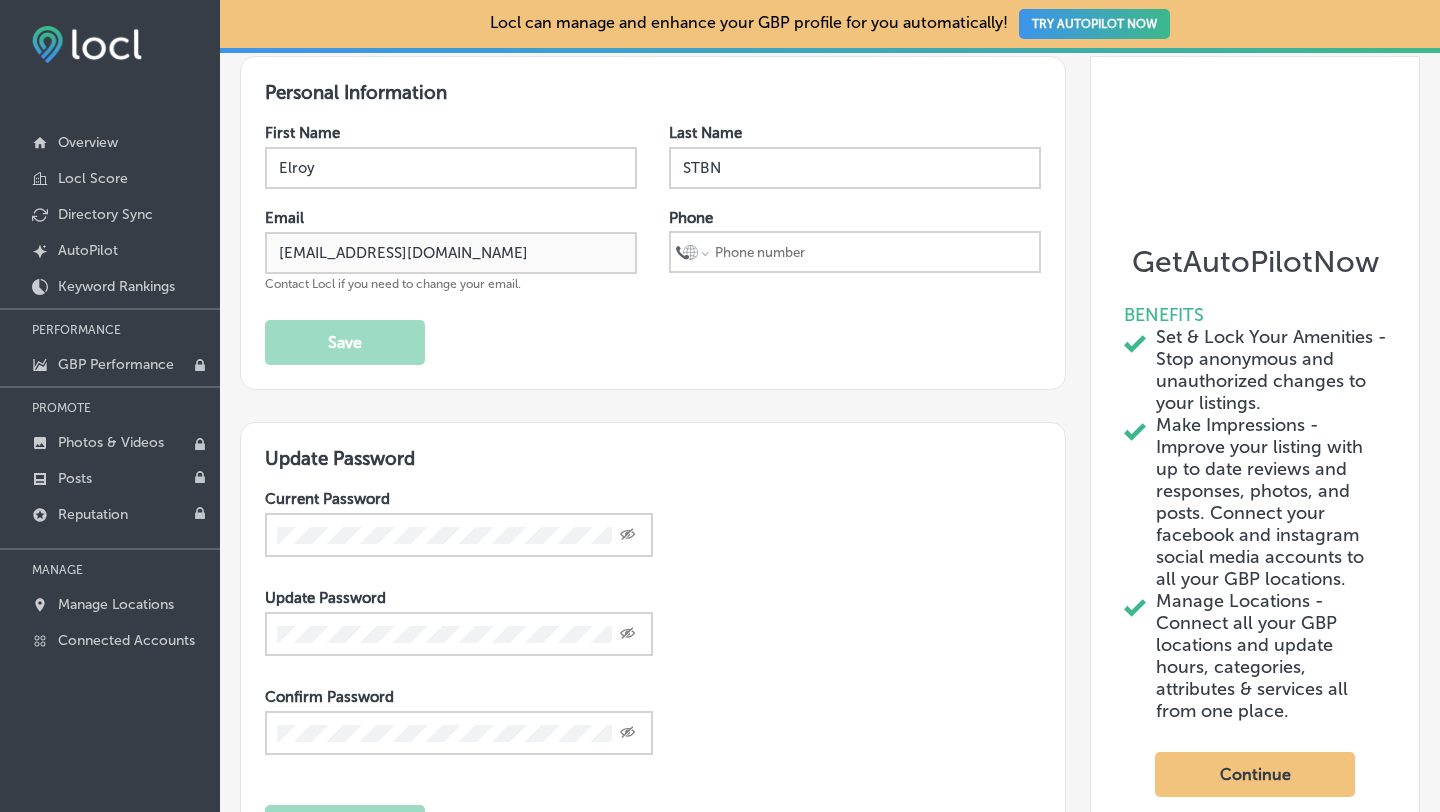 scroll, scrollTop: 0, scrollLeft: 0, axis: both 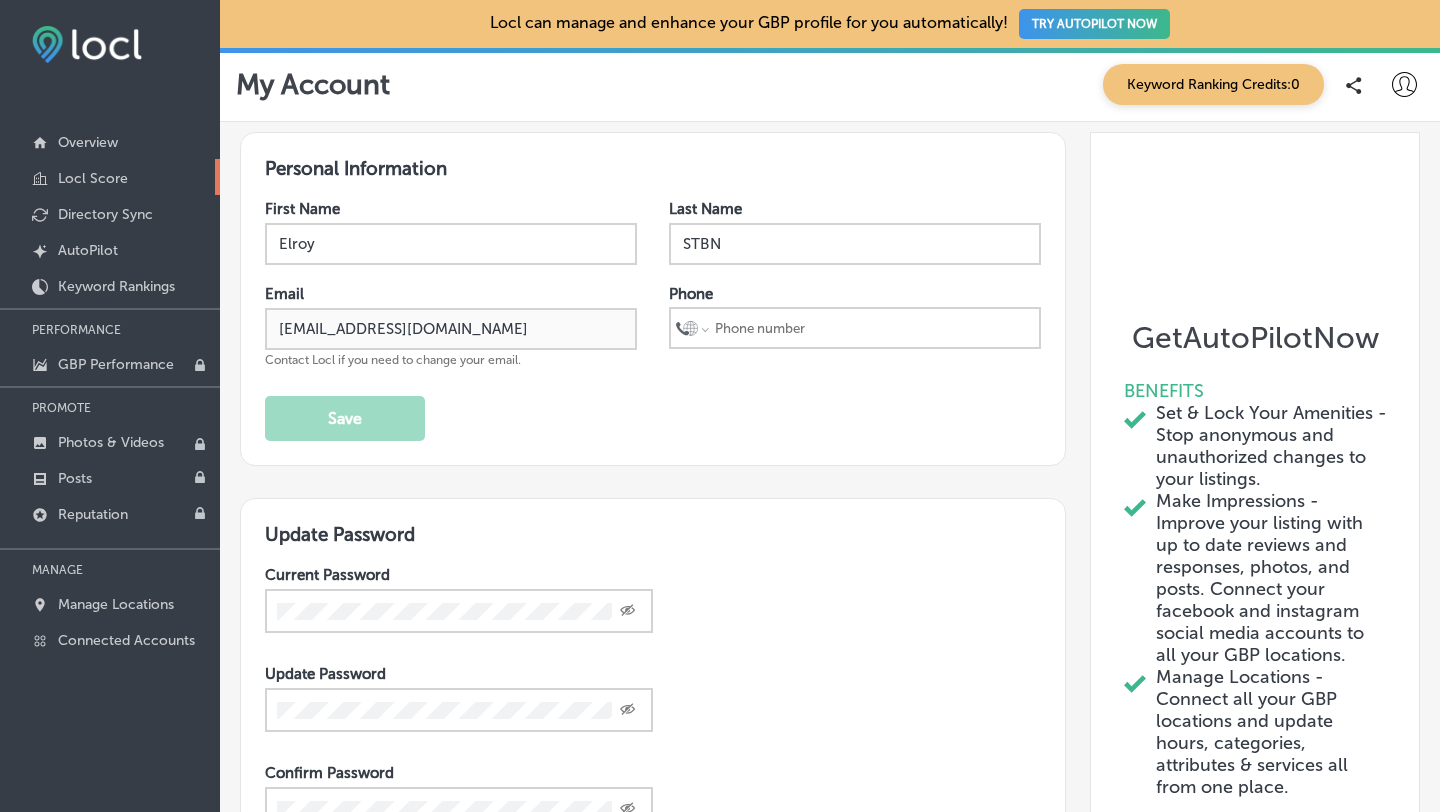 click on "Locl Score" at bounding box center [93, 178] 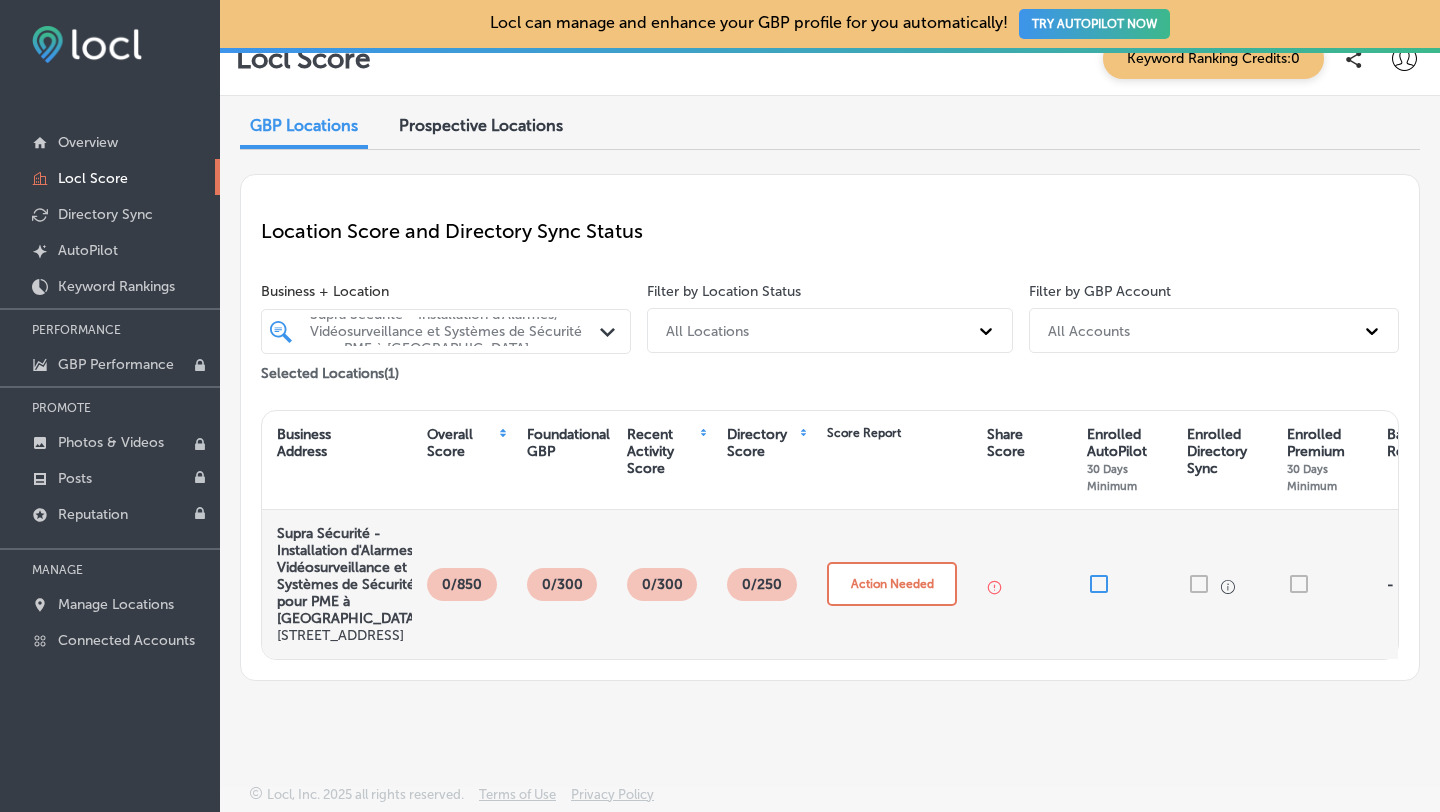 scroll, scrollTop: 61, scrollLeft: 0, axis: vertical 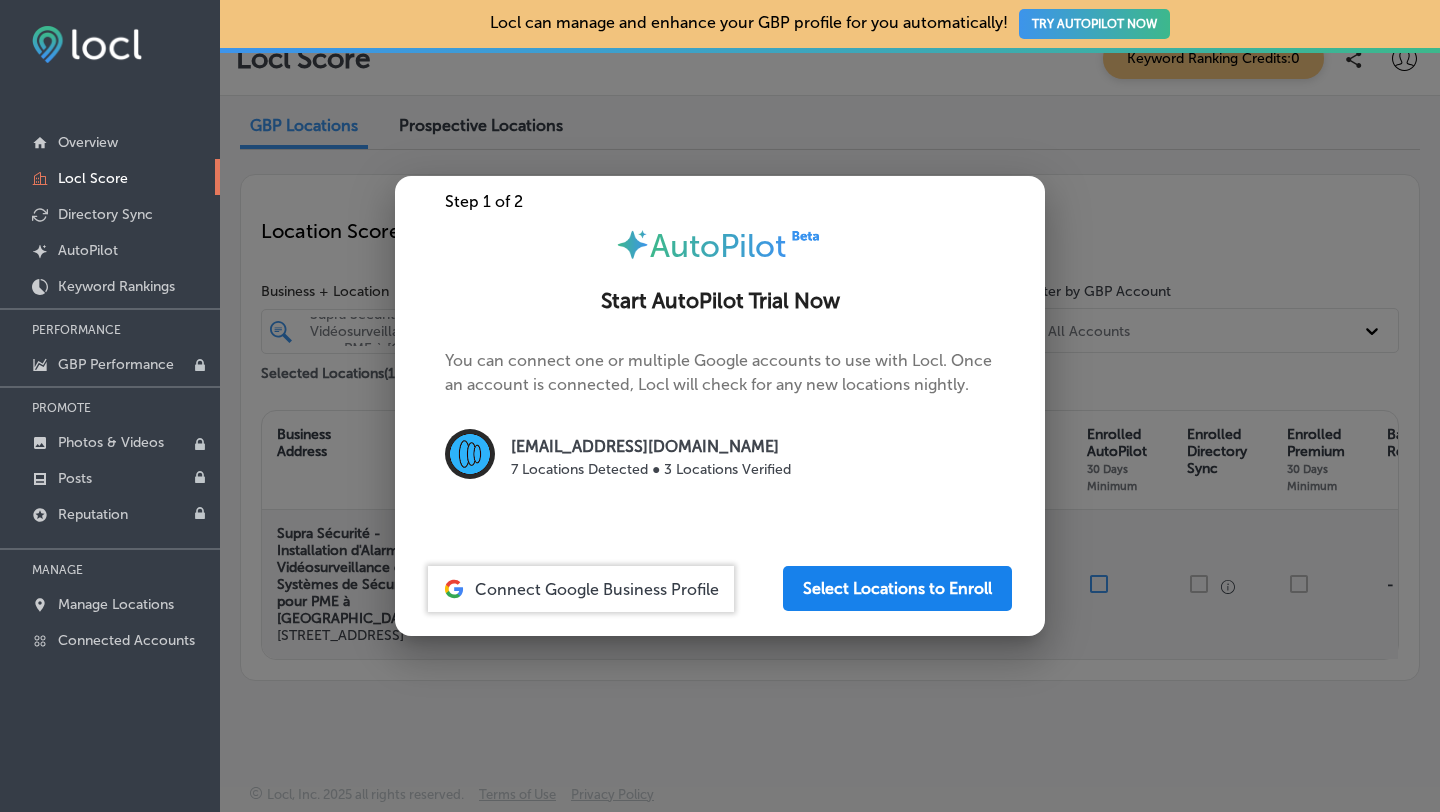 click on "Select Locations to Enroll" at bounding box center (897, 588) 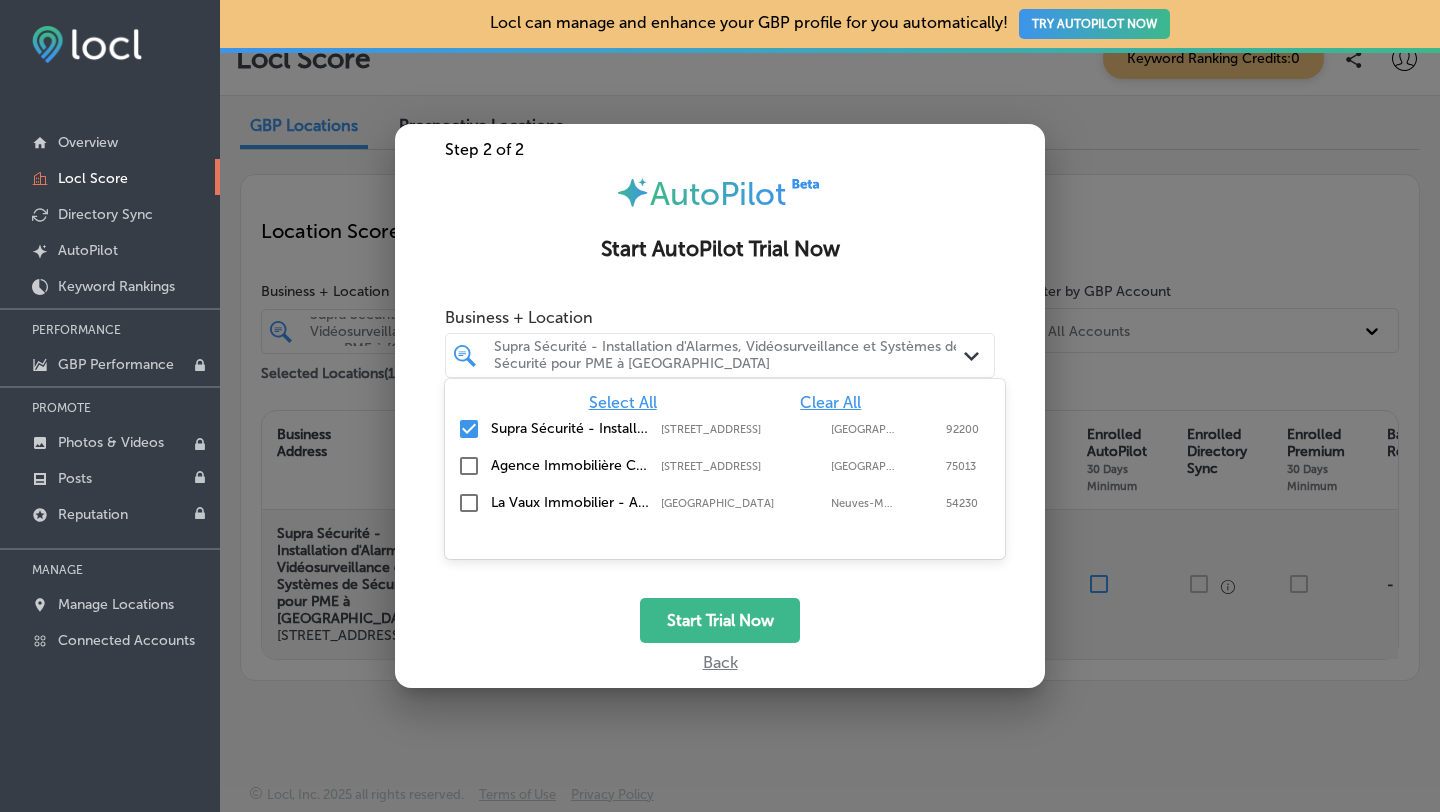 click on "Supra Sécurité - Installation d'Alarmes, Vidéosurveillance et Systèmes de Sécurité pour PME à [GEOGRAPHIC_DATA]" at bounding box center (730, 355) 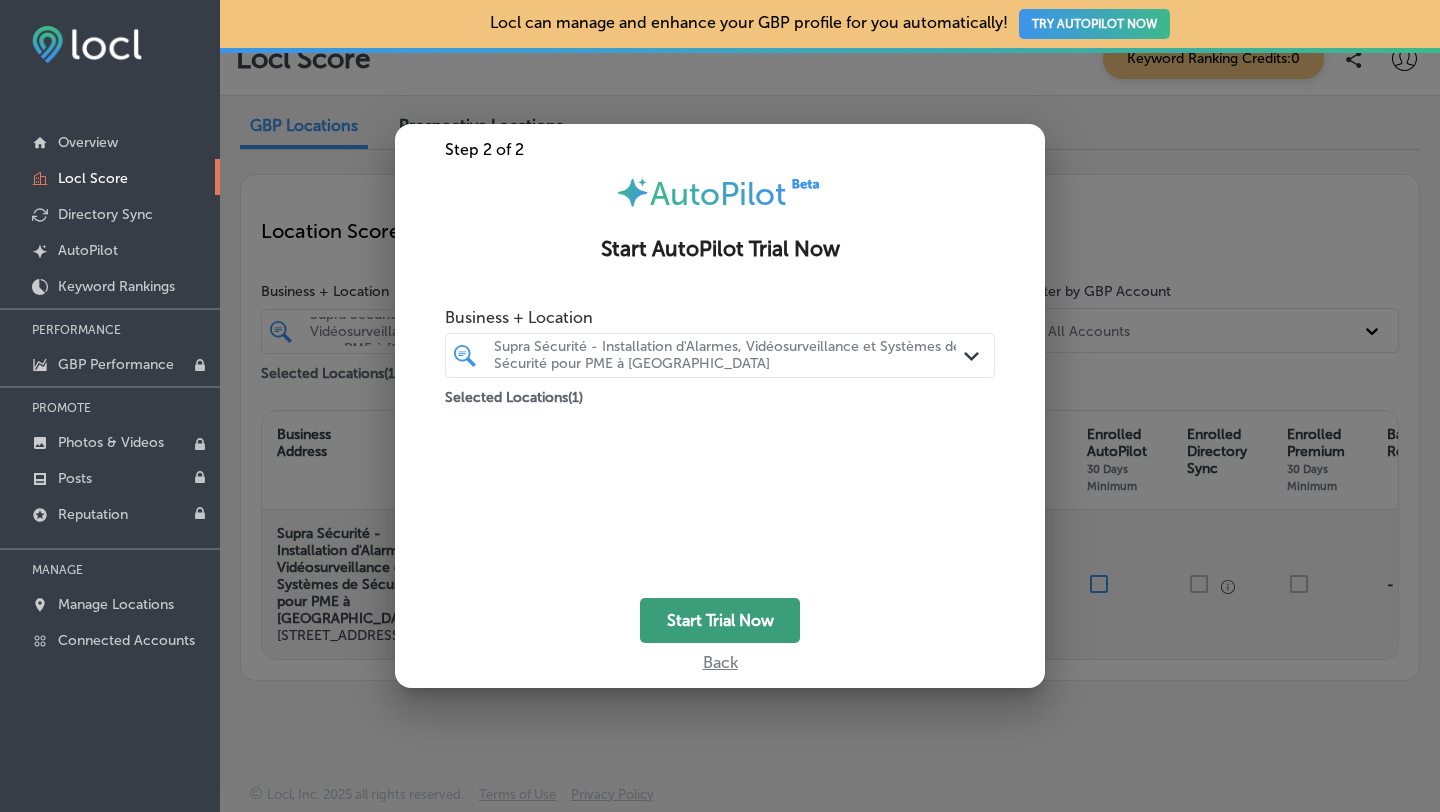 click on "Start Trial Now" at bounding box center [720, 620] 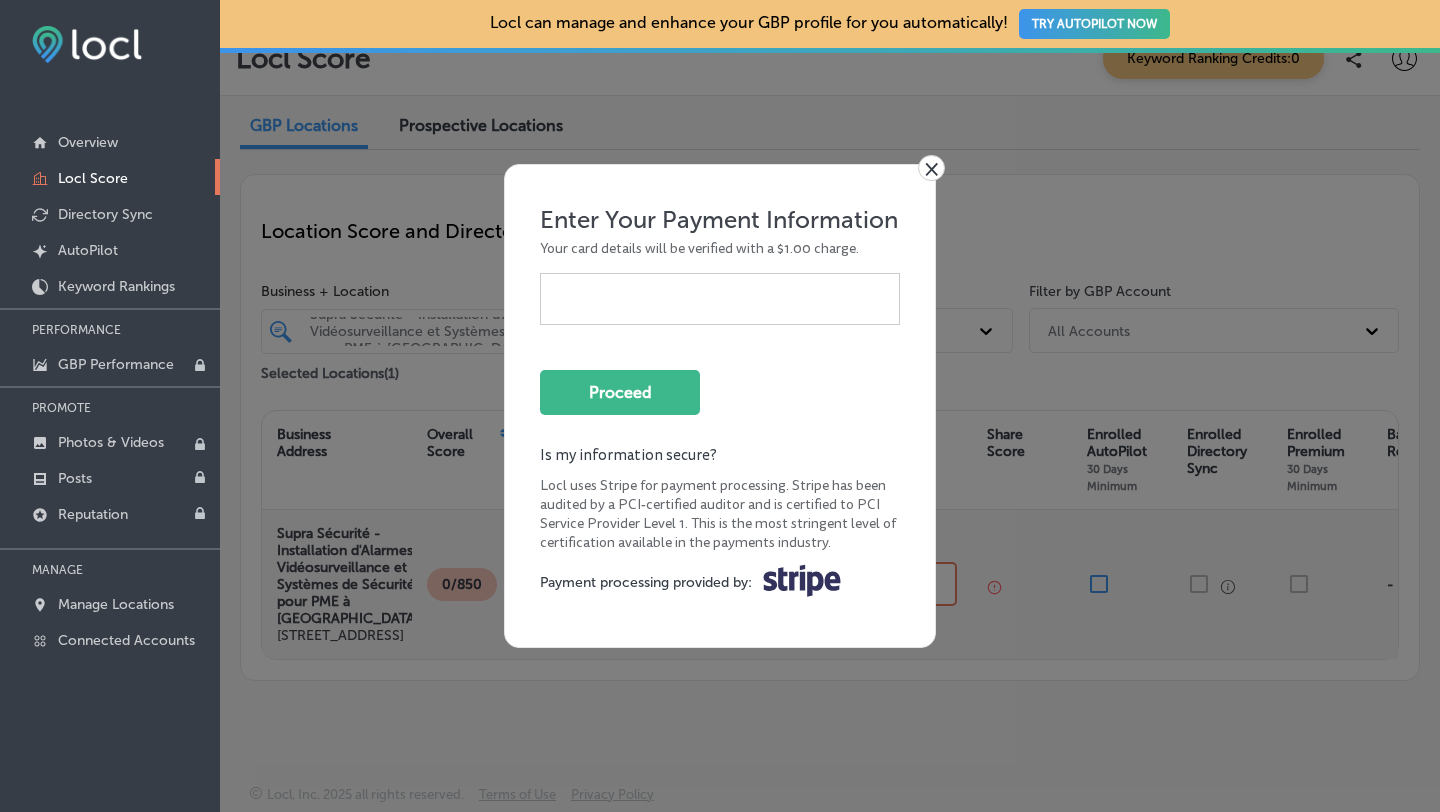 click at bounding box center [720, 299] 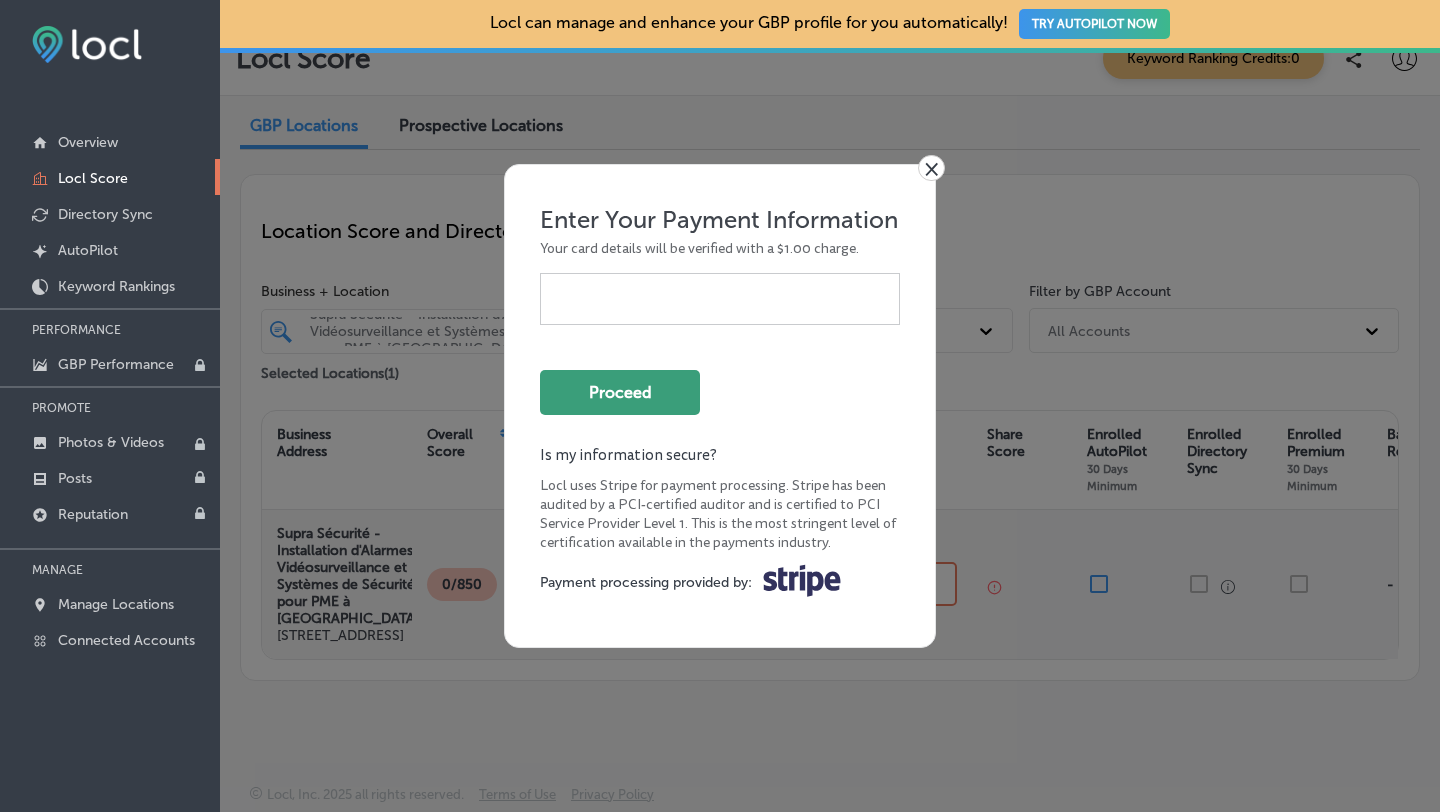 click on "Proceed" at bounding box center [620, 392] 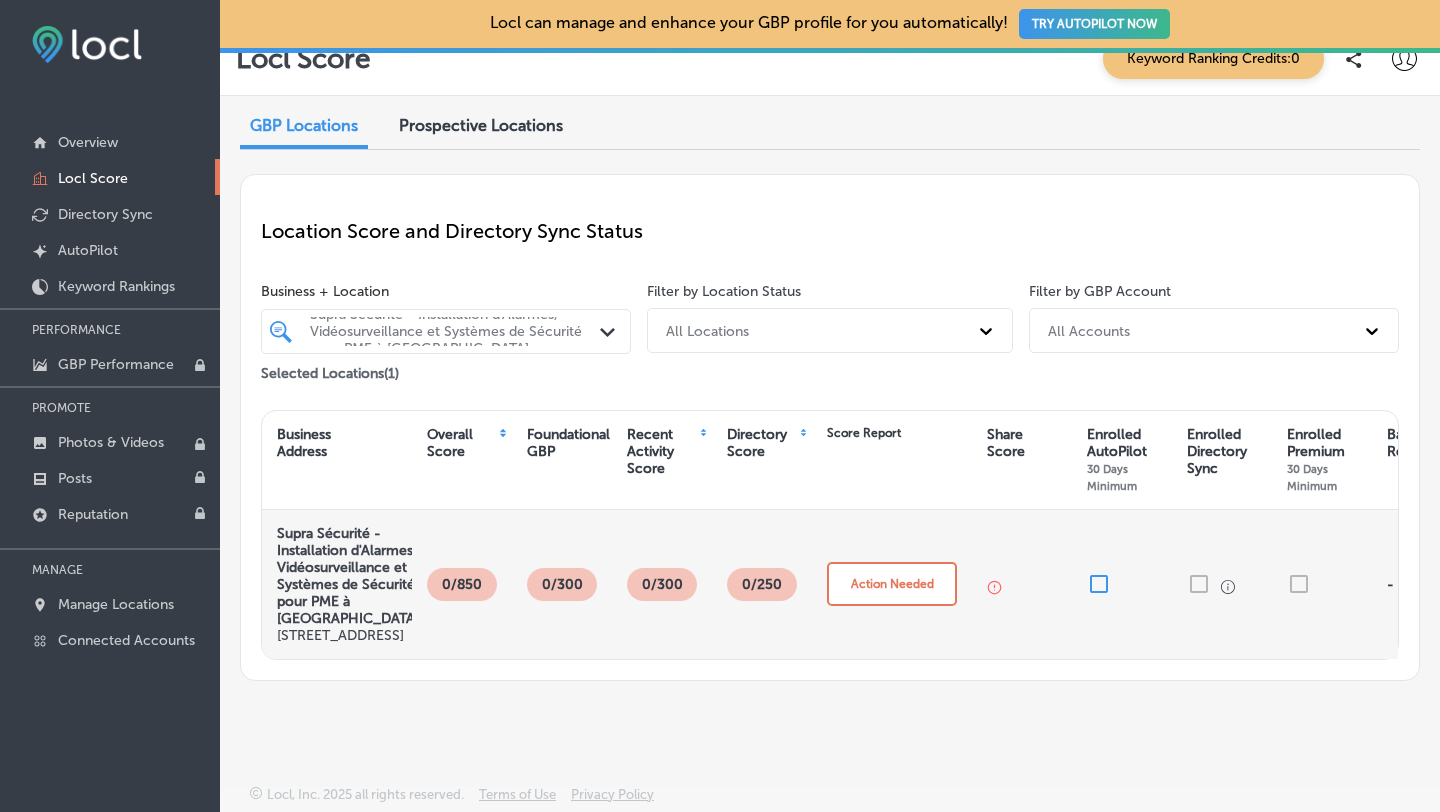 scroll, scrollTop: 0, scrollLeft: 0, axis: both 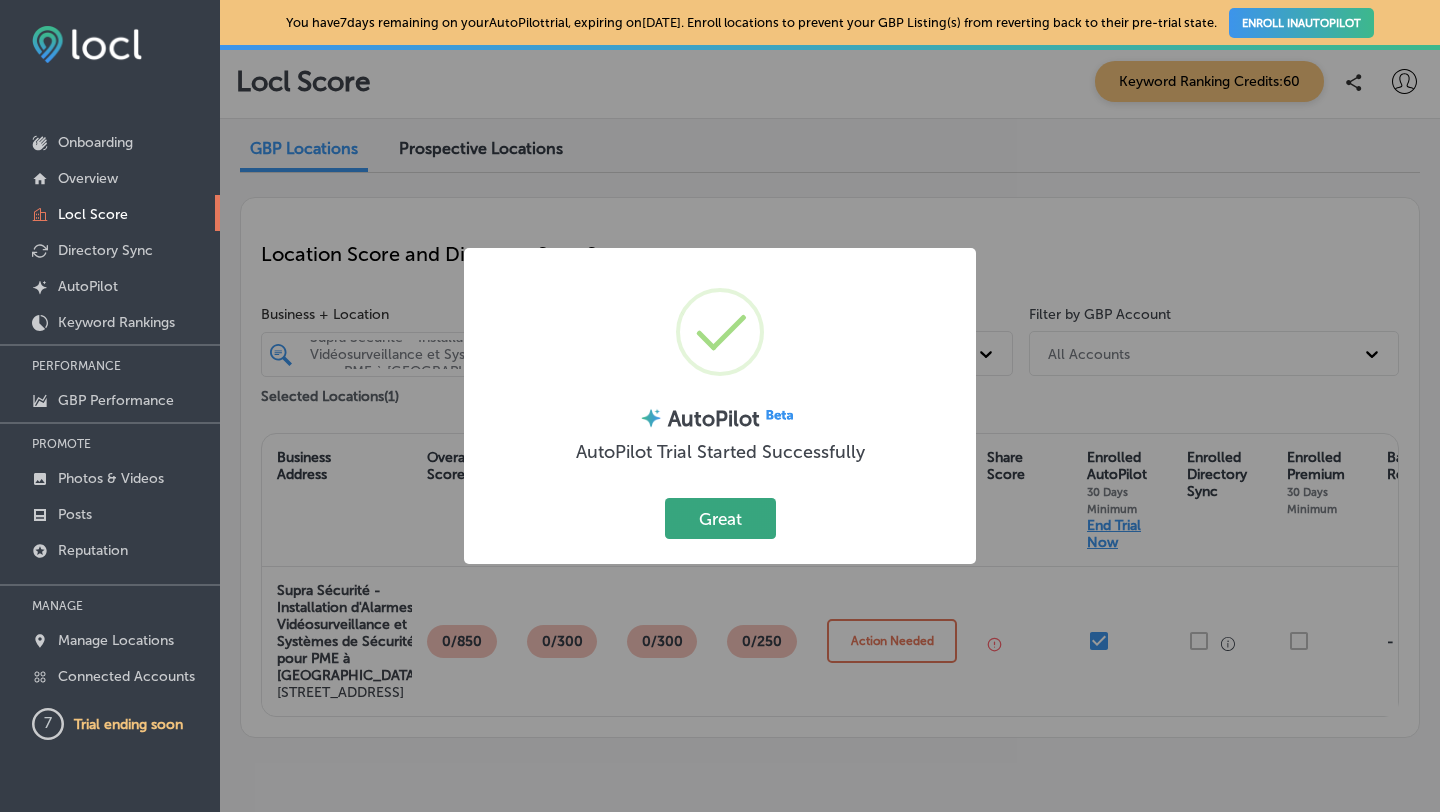 click on "Great" at bounding box center [720, 518] 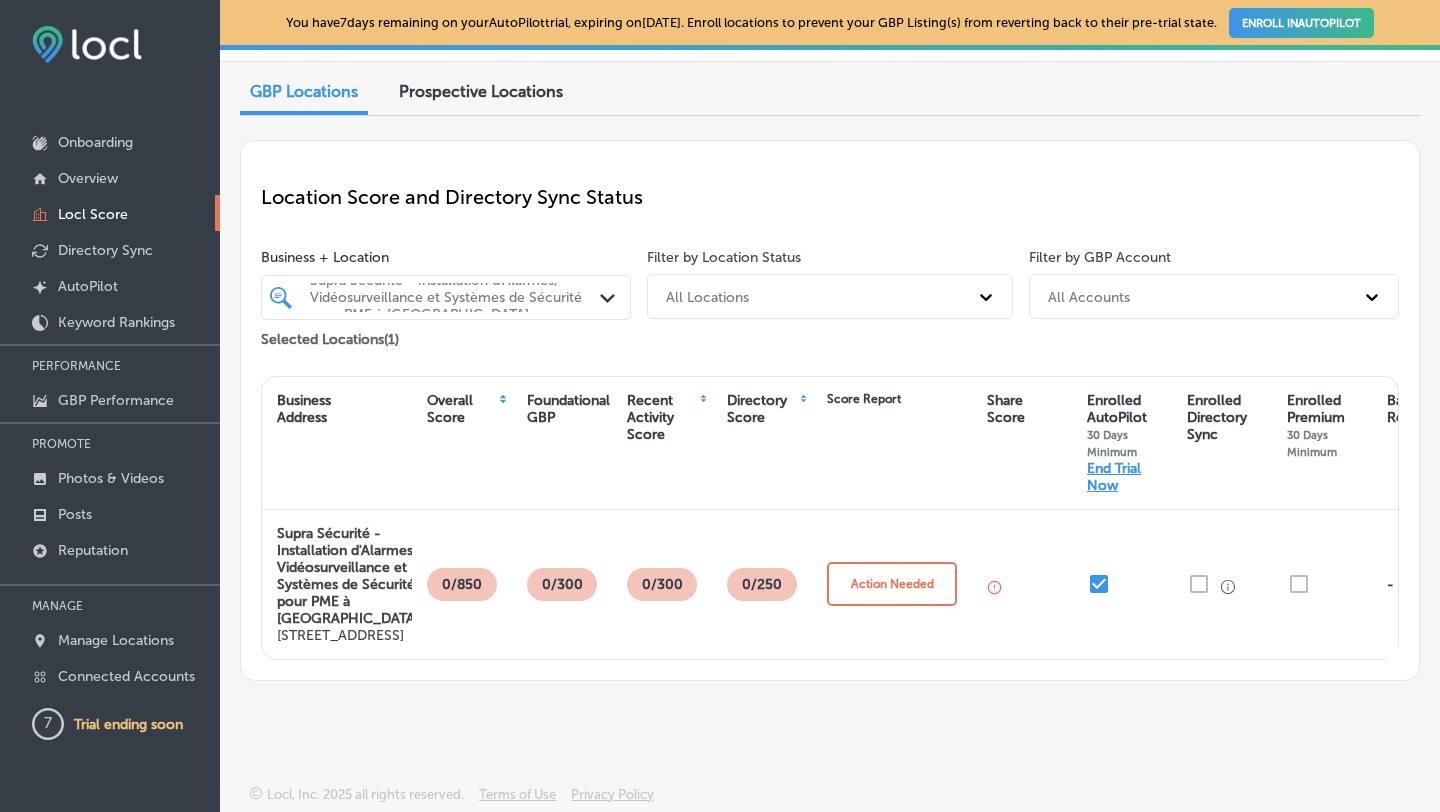scroll, scrollTop: 91, scrollLeft: 0, axis: vertical 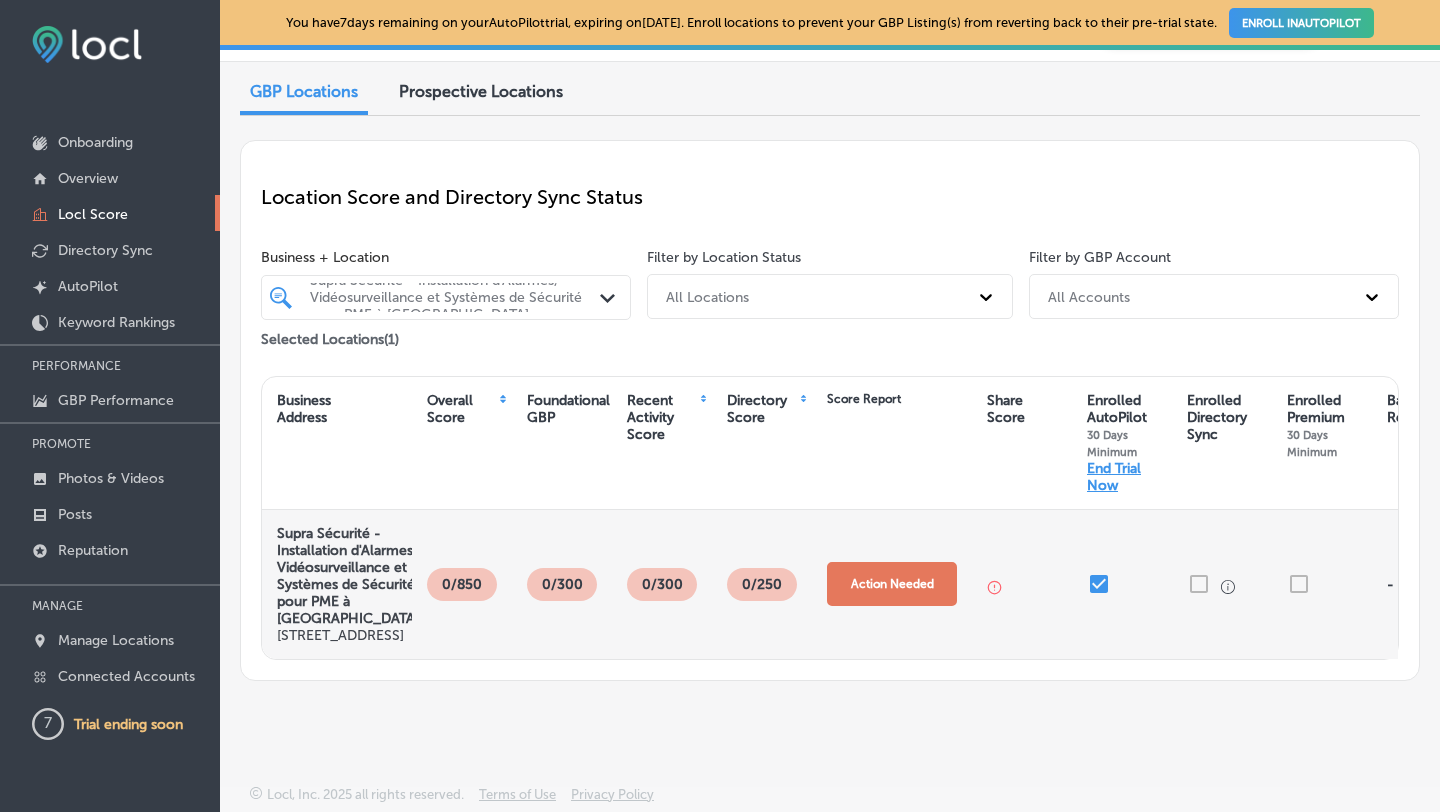 click on "Action Needed" at bounding box center (892, 584) 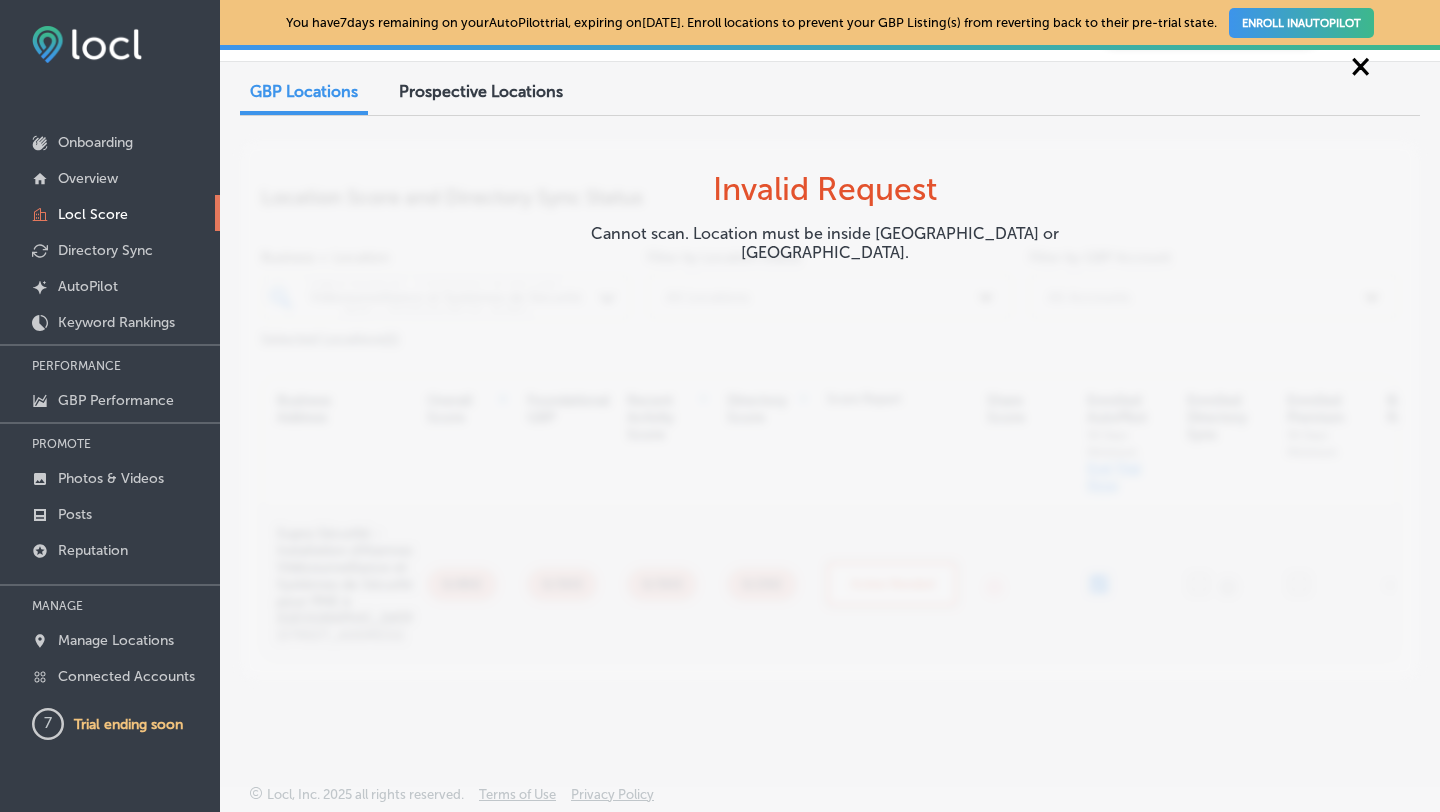 scroll, scrollTop: 0, scrollLeft: 0, axis: both 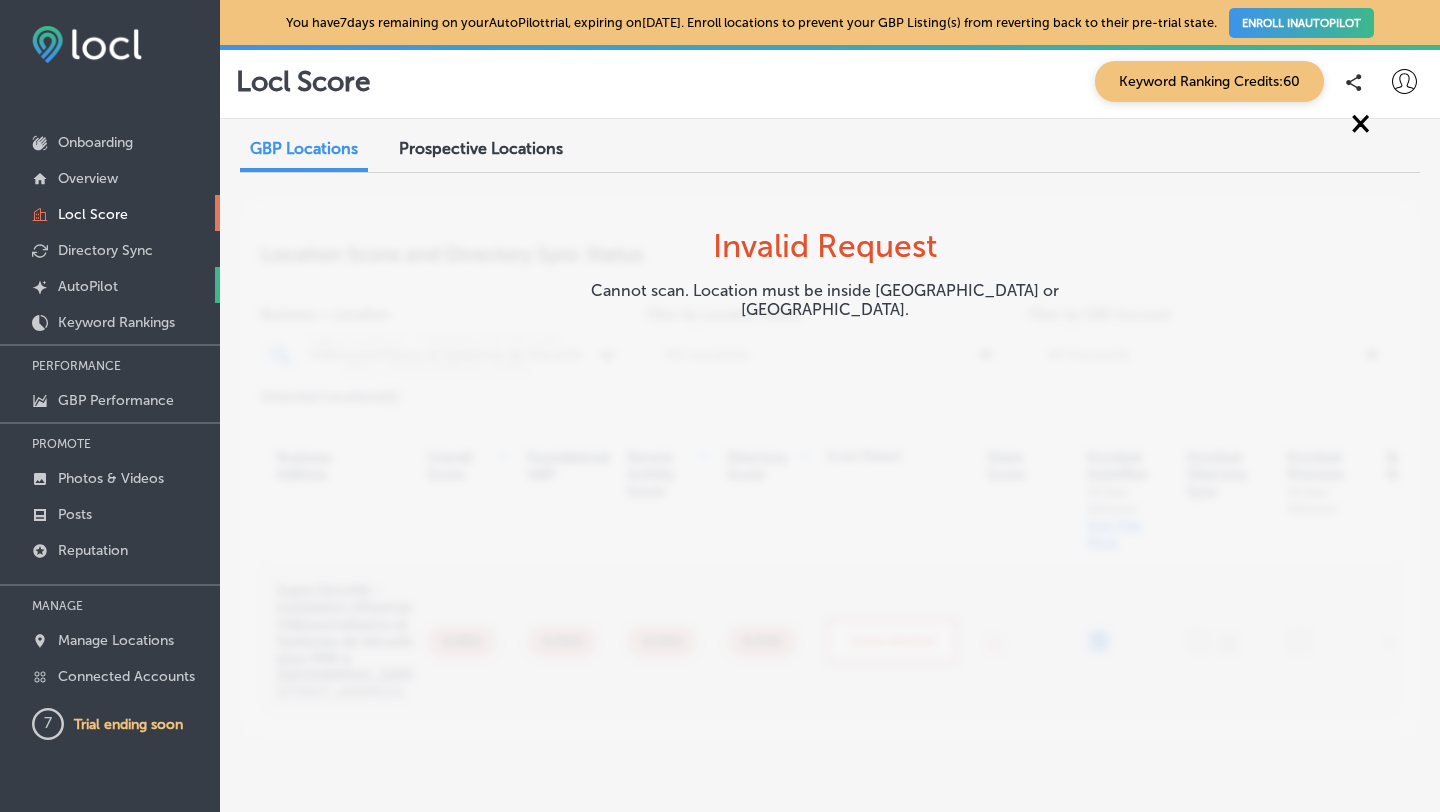 click on "AutoPilot" at bounding box center [88, 286] 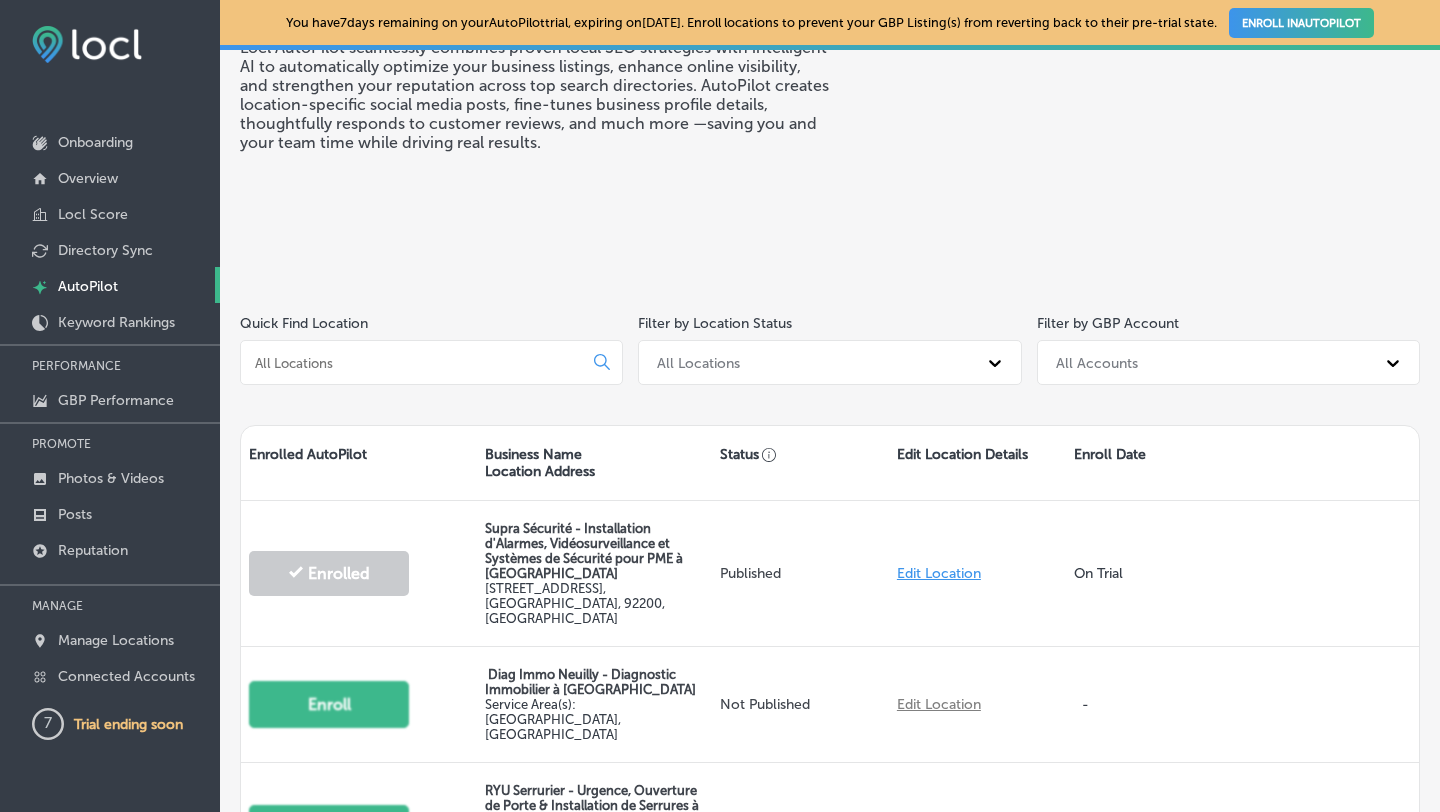 scroll, scrollTop: 139, scrollLeft: 0, axis: vertical 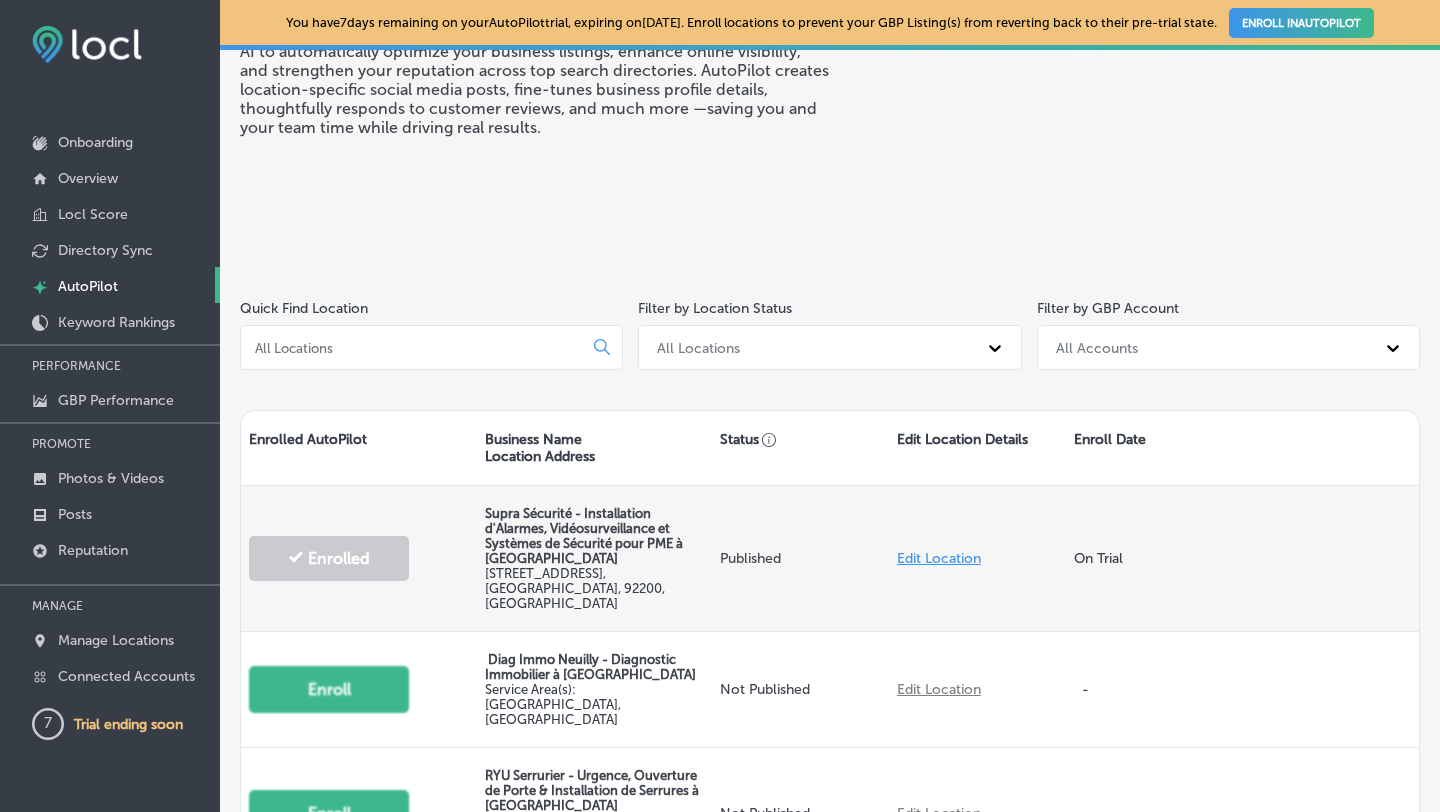 click on "Published" at bounding box center (800, 558) 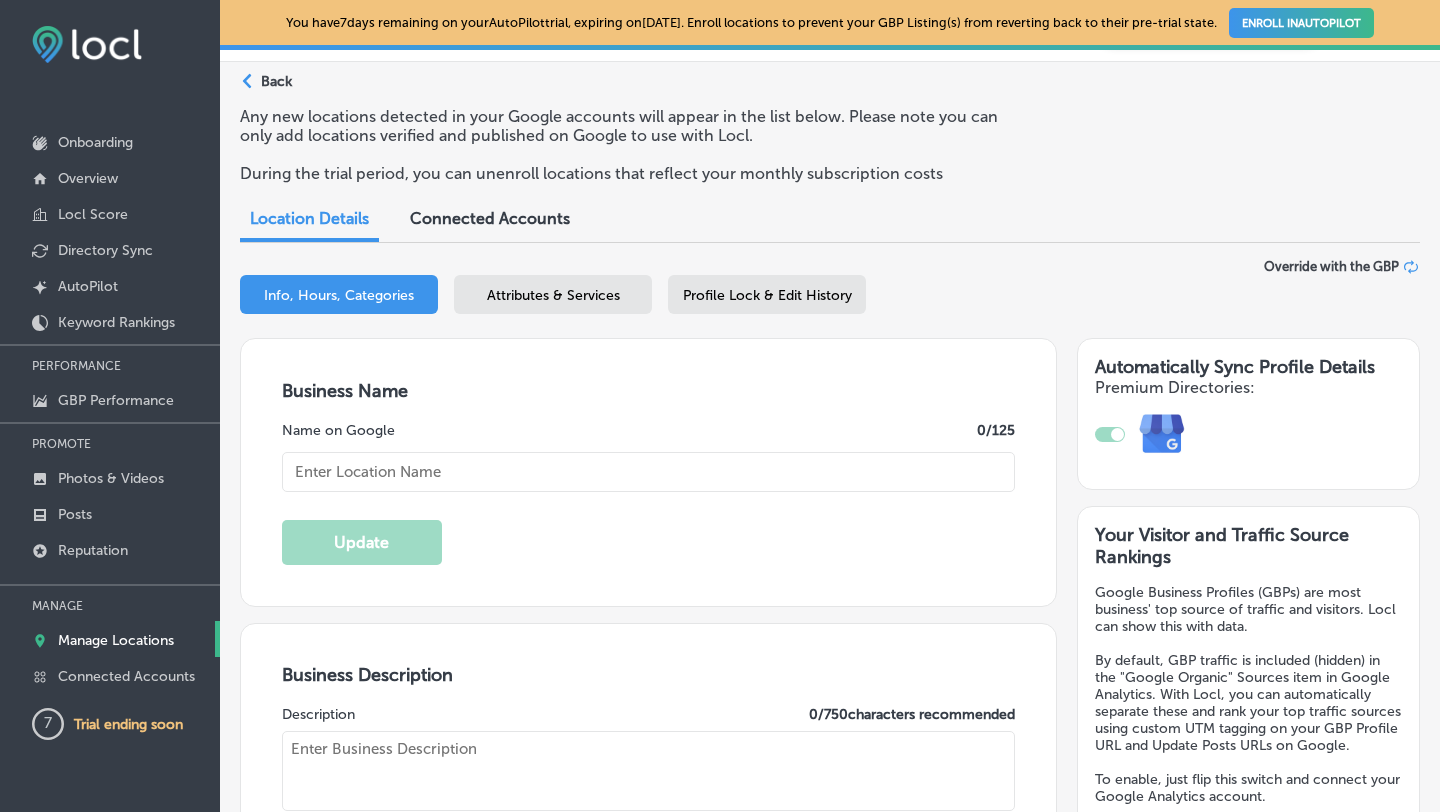 scroll, scrollTop: 81, scrollLeft: 0, axis: vertical 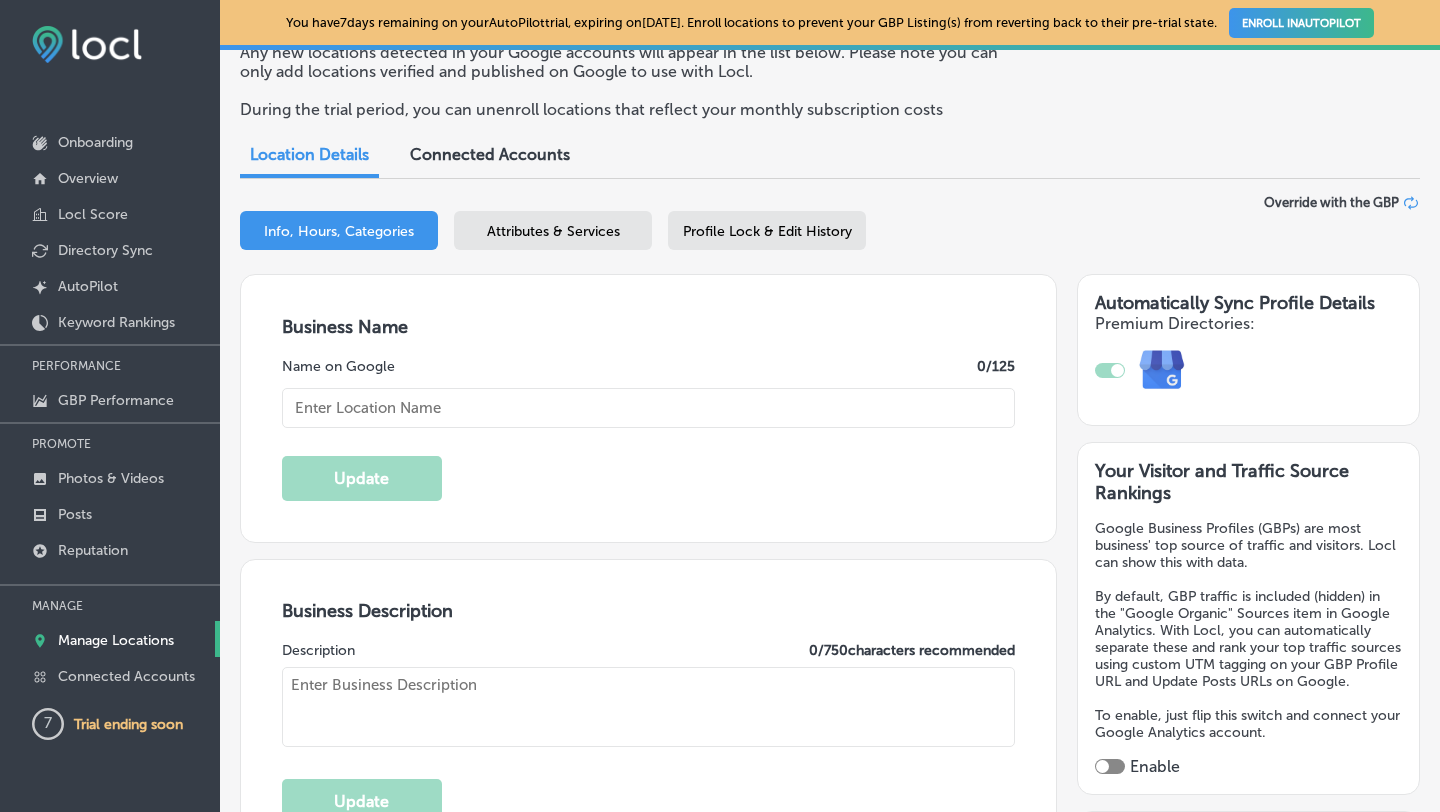 type on "[STREET_ADDRESS]" 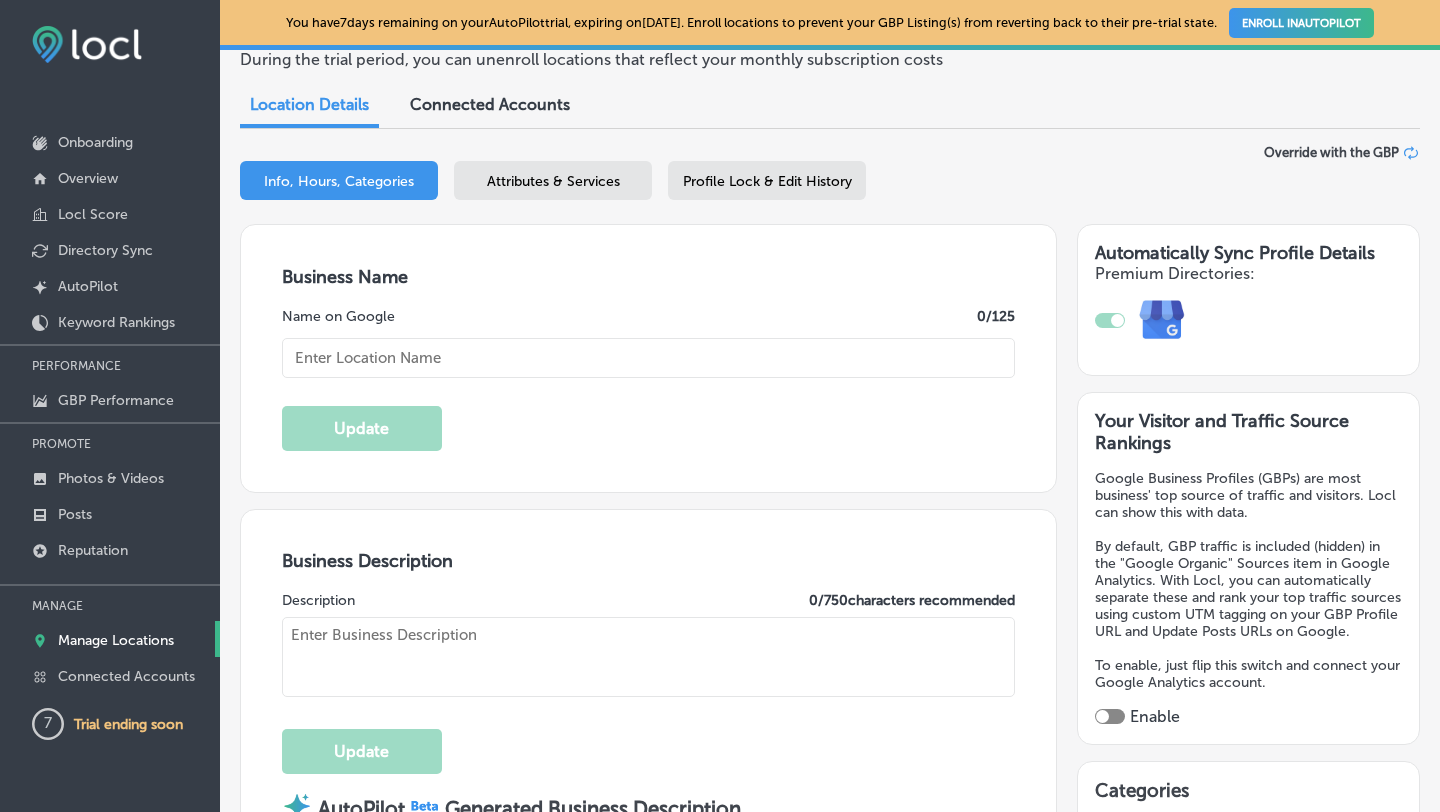 type on "Supra Sécurité - Installation d'Alarmes, Vidéosurveillance et Systèmes de Sécurité pour PME à [GEOGRAPHIC_DATA]" 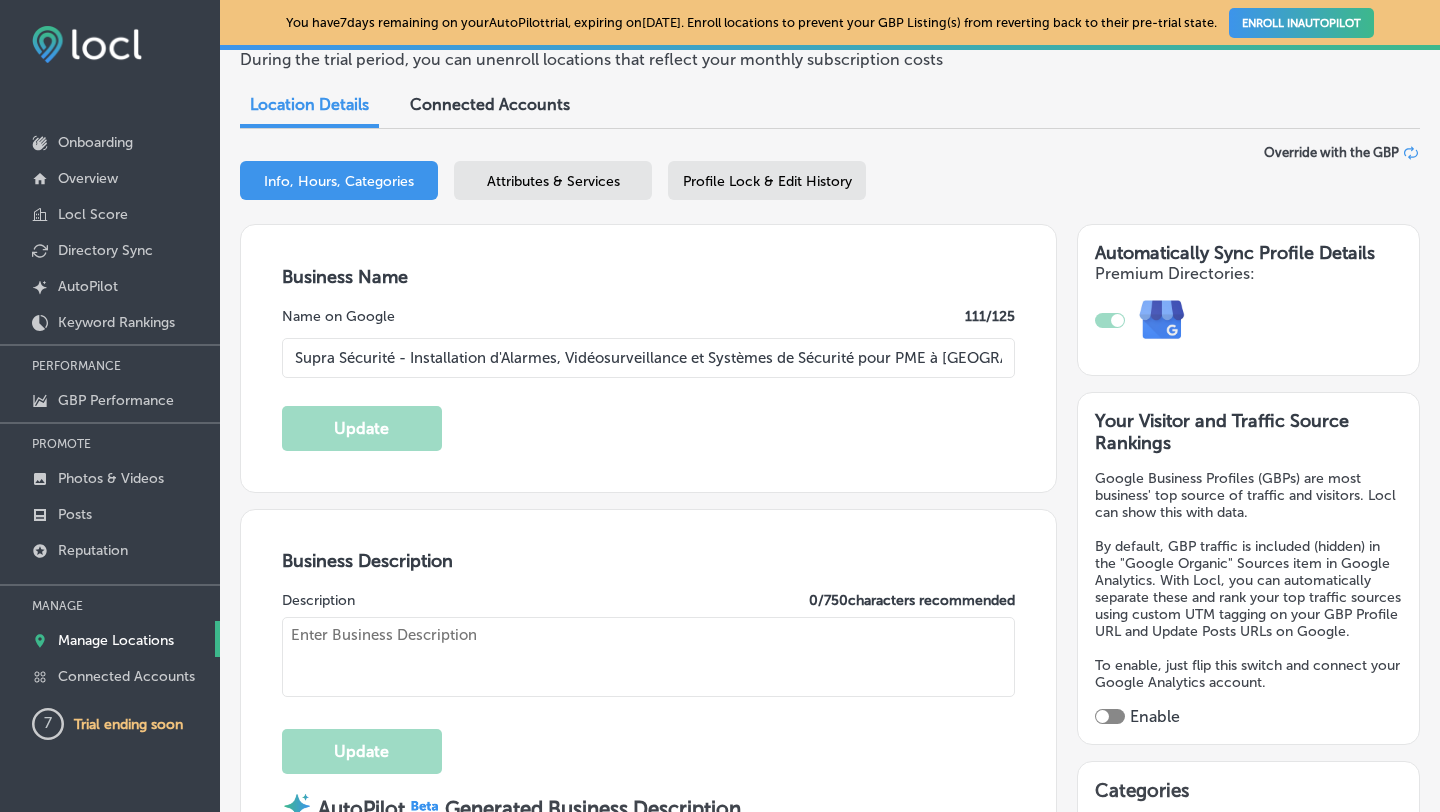 checkbox on "true" 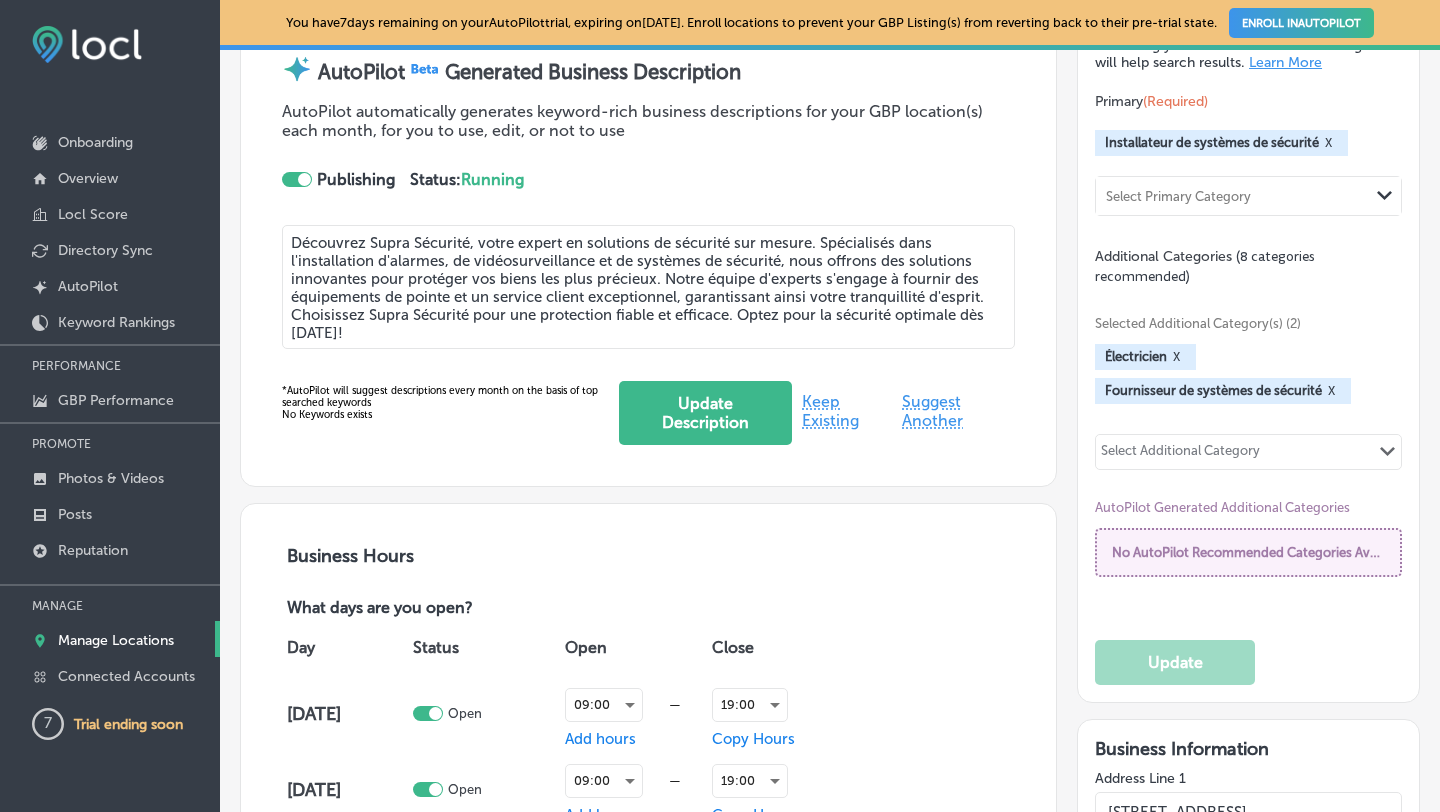 scroll, scrollTop: 977, scrollLeft: 0, axis: vertical 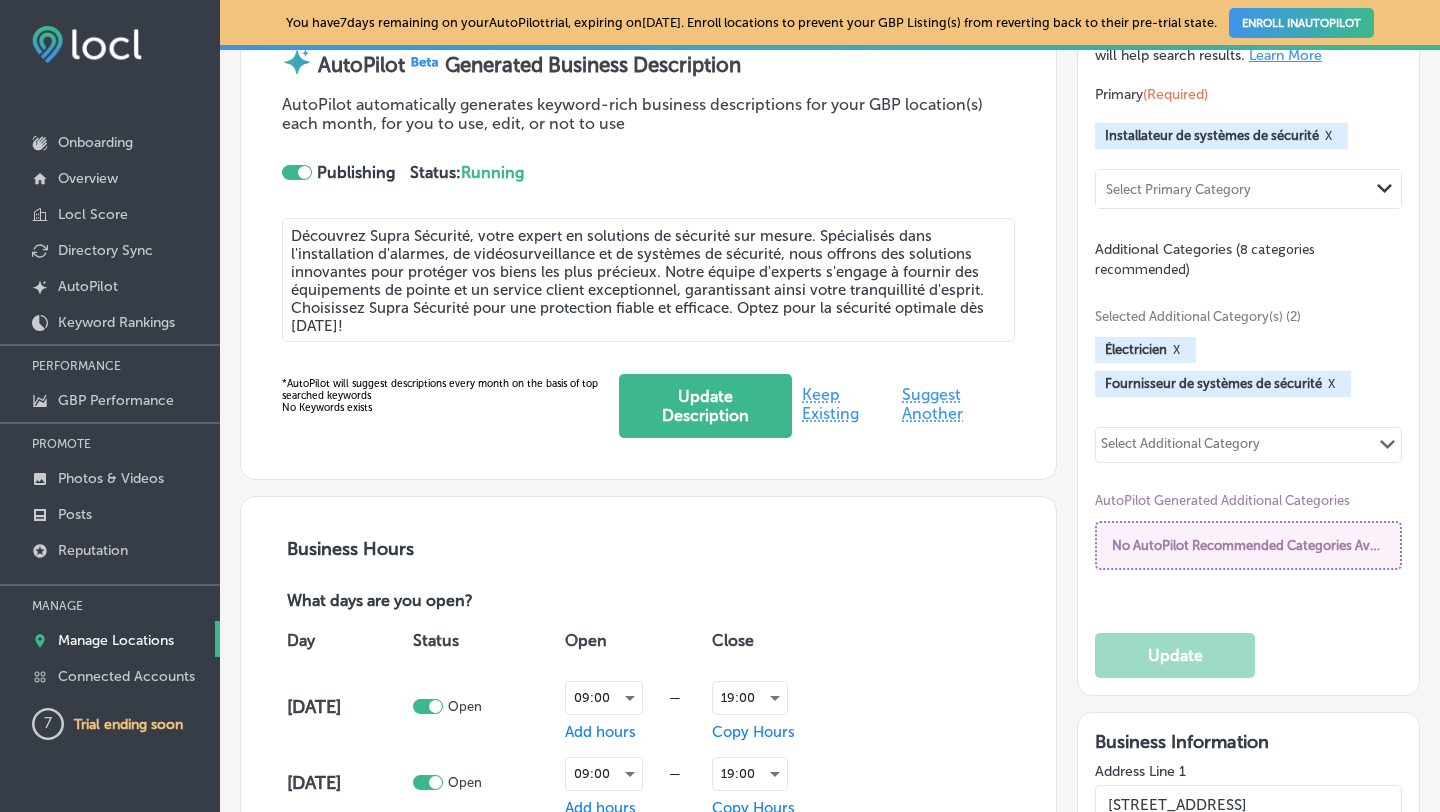 click on "Suggest Another" at bounding box center (958, 404) 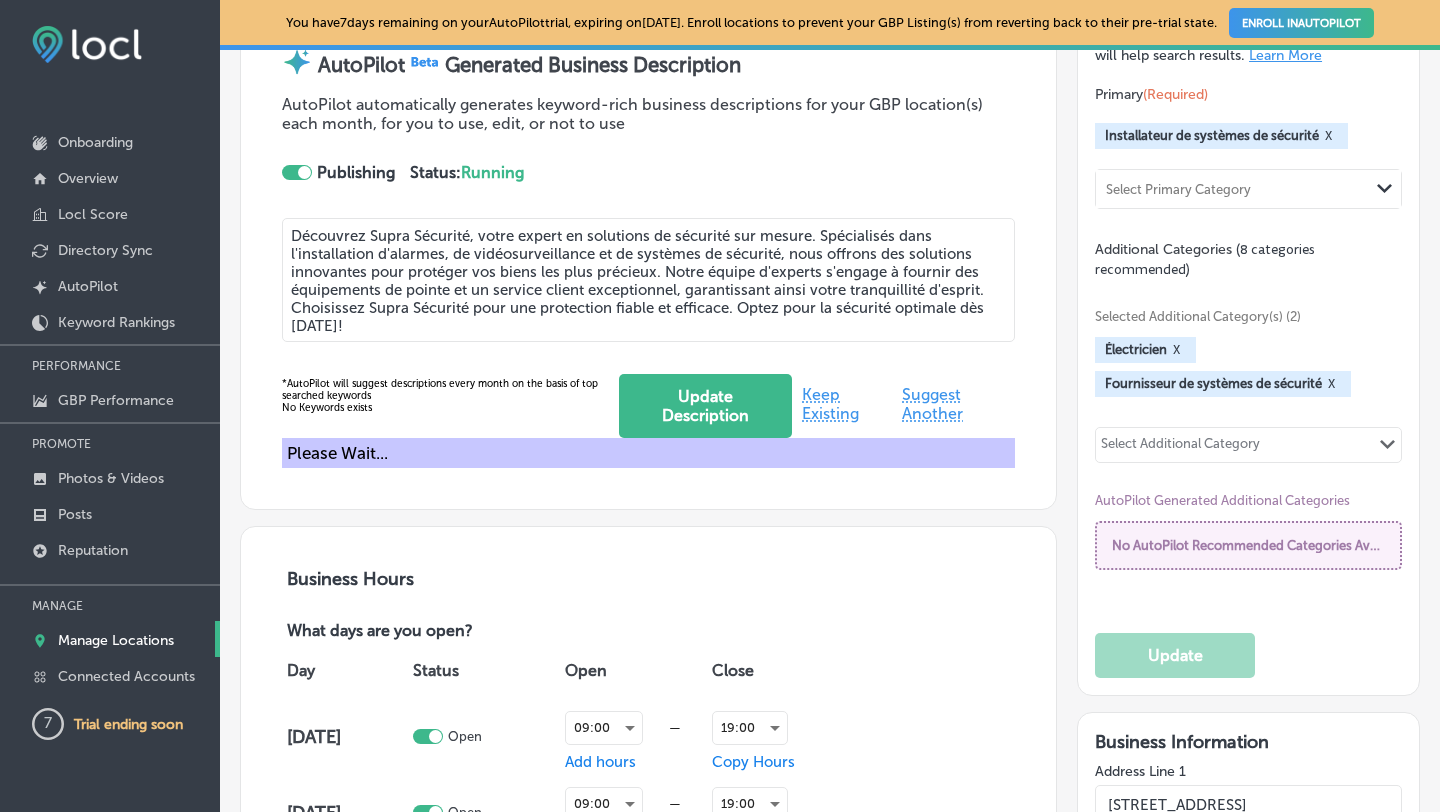 type on "Découvrez Supra Sécurité, votre expert en solutions de sécurité sur mesure. Spécialisés dans l'installation d'alarmes, de vidéosurveillance et de systèmes de sécurité, nous nous engageons à protéger vos biens les plus précieux. Notre équipe d'experts utilise des technologies de pointe pour garantir votre tranquillité d'esprit. Avec un service client irréprochable, nous comprenons vos besoins uniques et offrons des solutions innovantes adaptées à votre environnement. Choisissez Supra Sécurité pour une protection efficace et fiable. Optez pour la sécurité optimale dès [DATE] !" 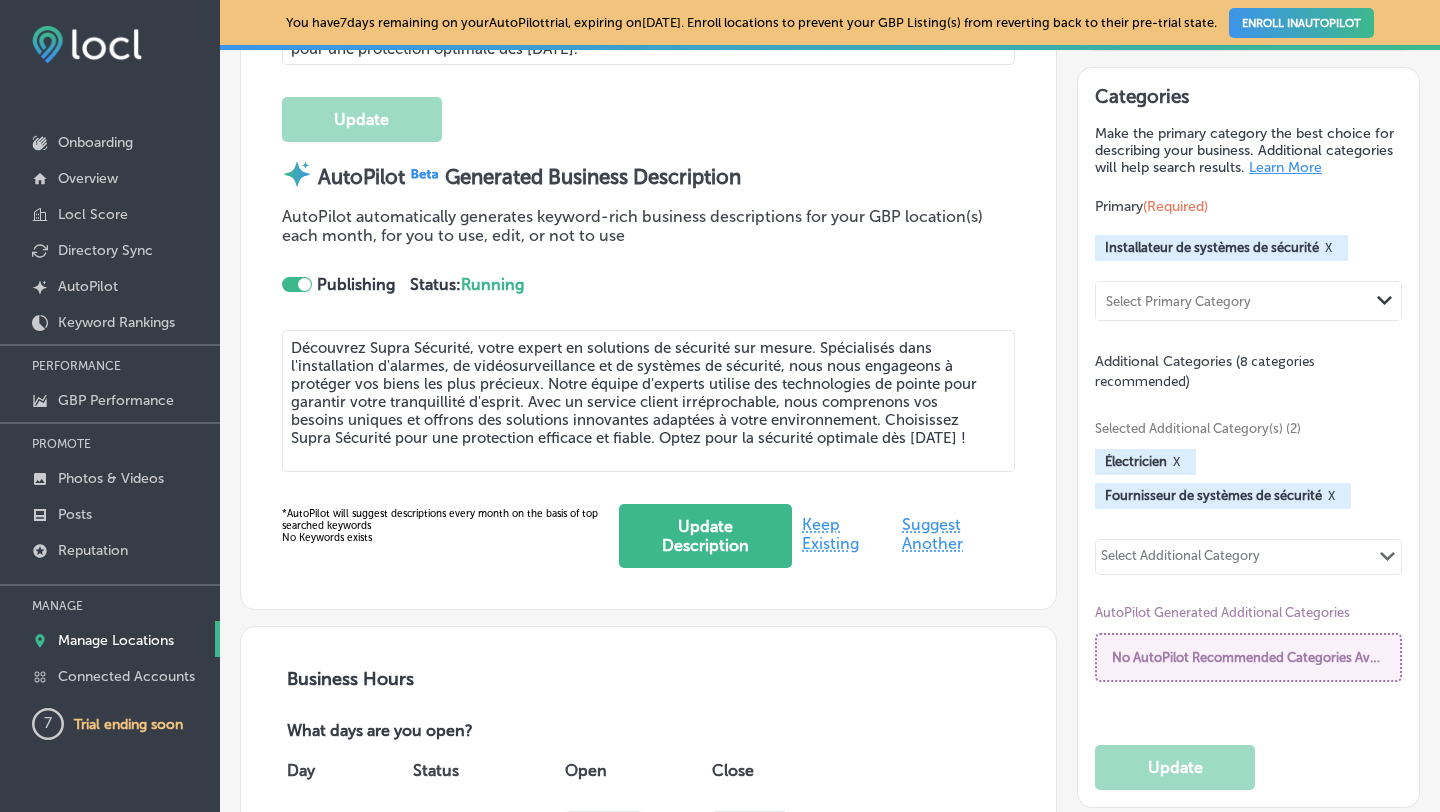 scroll, scrollTop: 967, scrollLeft: 0, axis: vertical 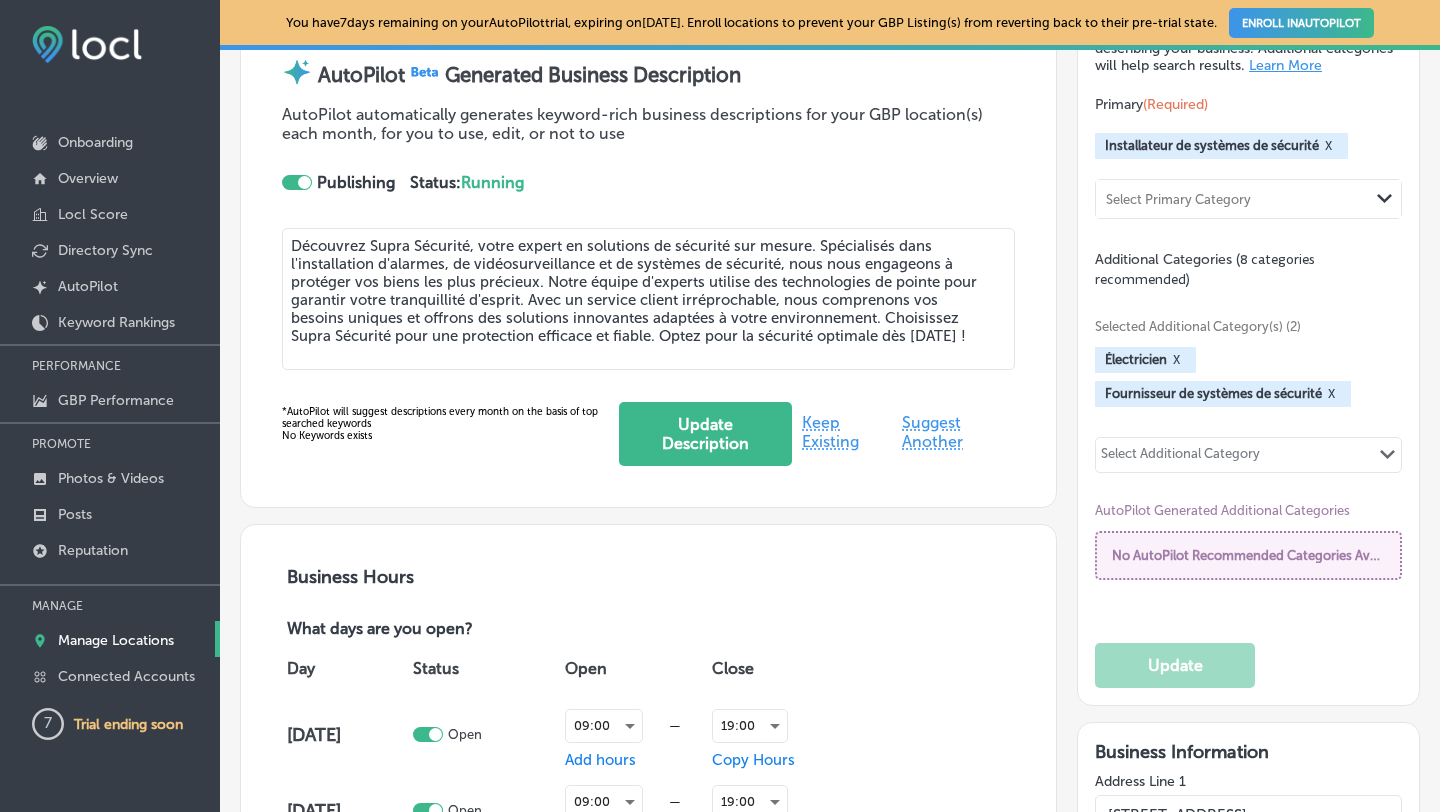 click at bounding box center [1263, 457] 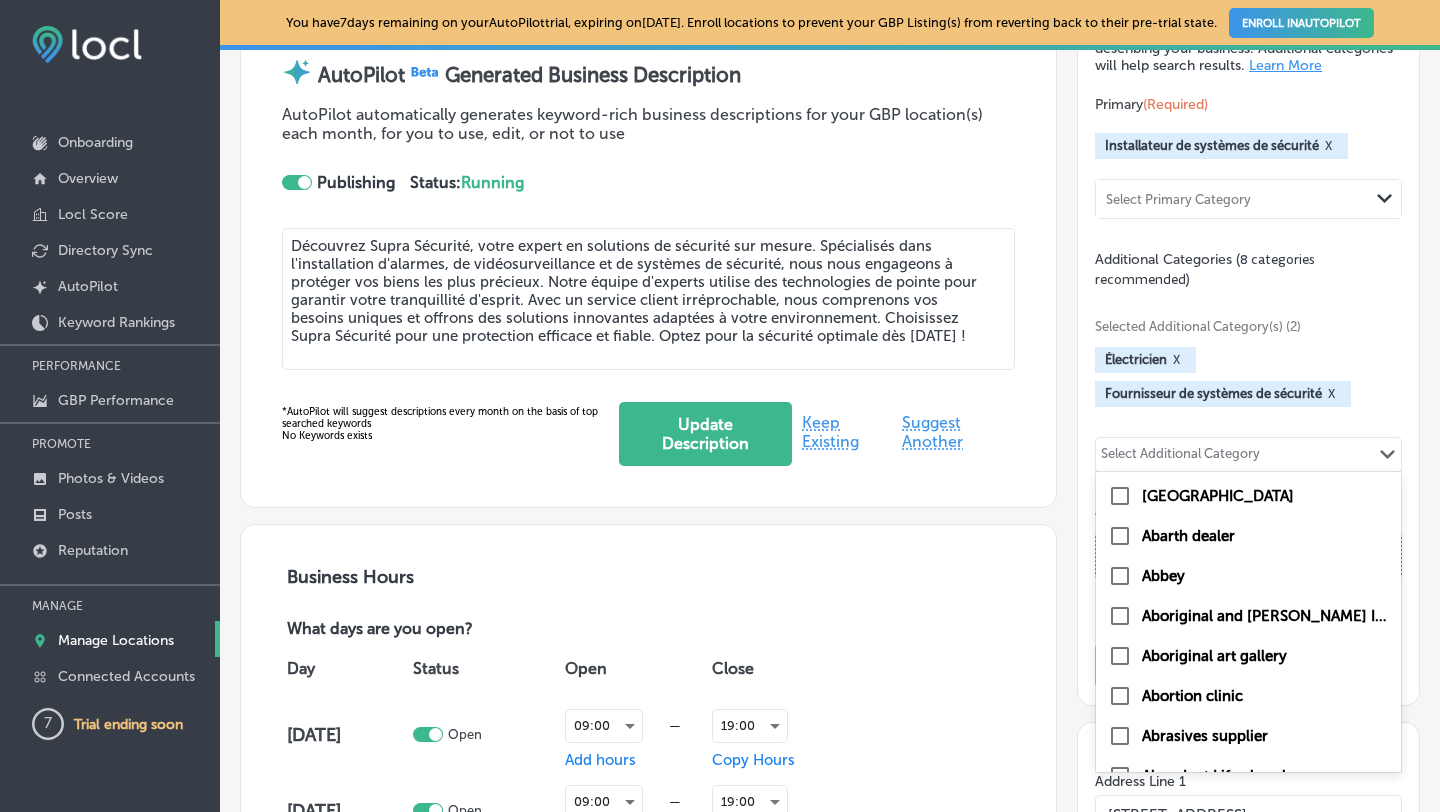 click on "Selected Additional Category(s) (2) Électricien X Fournisseur de systèmes de sécurité X      option Aadhaar center focused, 1 of 50. 50 results available. Use Up and Down to choose options, press Enter to select the currently focused option, press Escape to exit the menu, press Tab to select the option and exit the menu. Select Additional Category
Path
Created with Sketch.
[GEOGRAPHIC_DATA] Abarth dealer Abbey Aboriginal and [PERSON_NAME] Islander organisation Aboriginal art gallery Abortion clinic Abrasives supplier Abundant Life church Açaí shop Acaraje restaurant Accountant Accounting firm Accounting school Acoustical consultant Acrobatic diving pool Acrylic store Acupuncture clinic Acupuncture school Acupuncturist Acura dealer Addiction treatment center Administrative attorney Adoption agency Adult day care center Adult DVD store Adult education school Adult entertainment club Adventure sports center" at bounding box center [1248, 447] 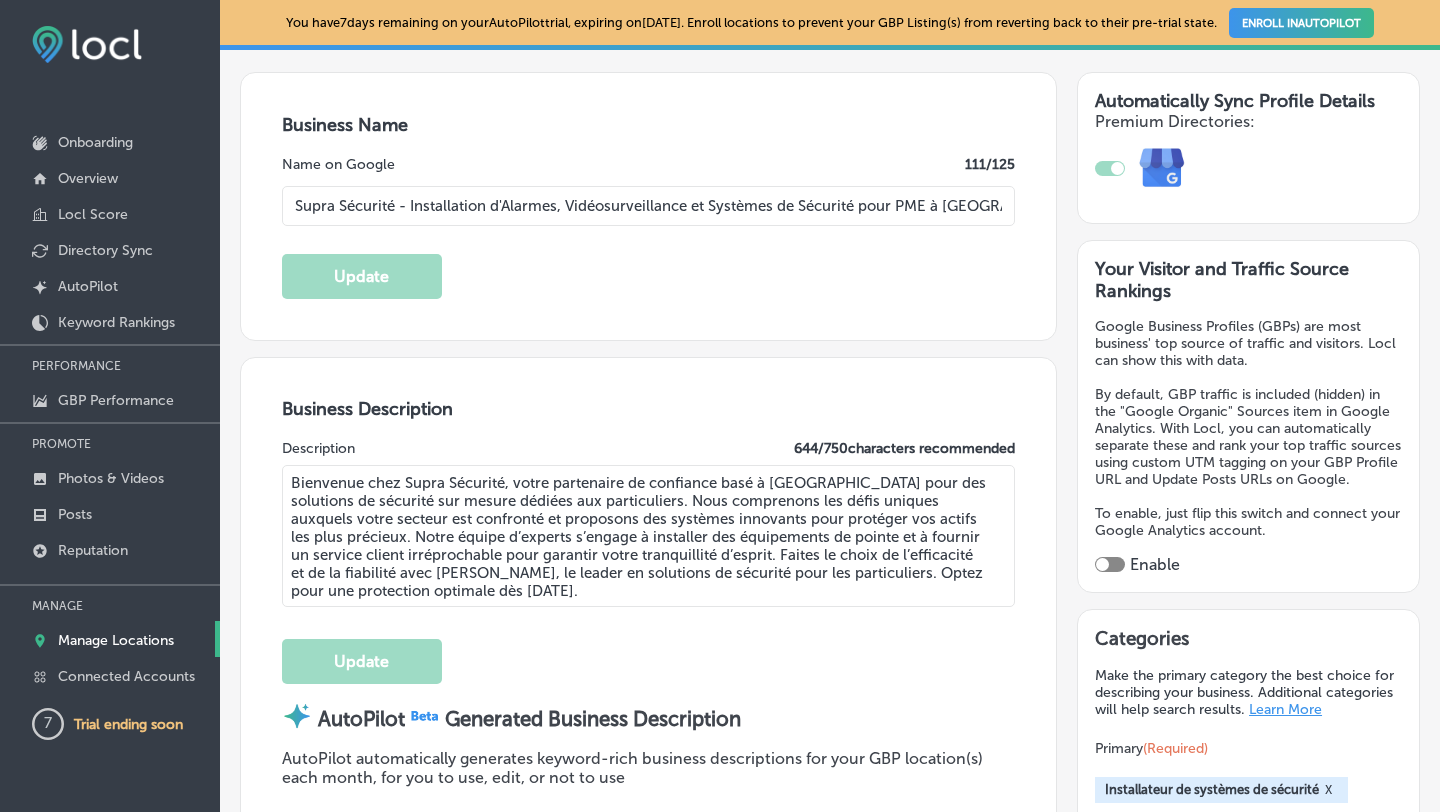scroll, scrollTop: 316, scrollLeft: 0, axis: vertical 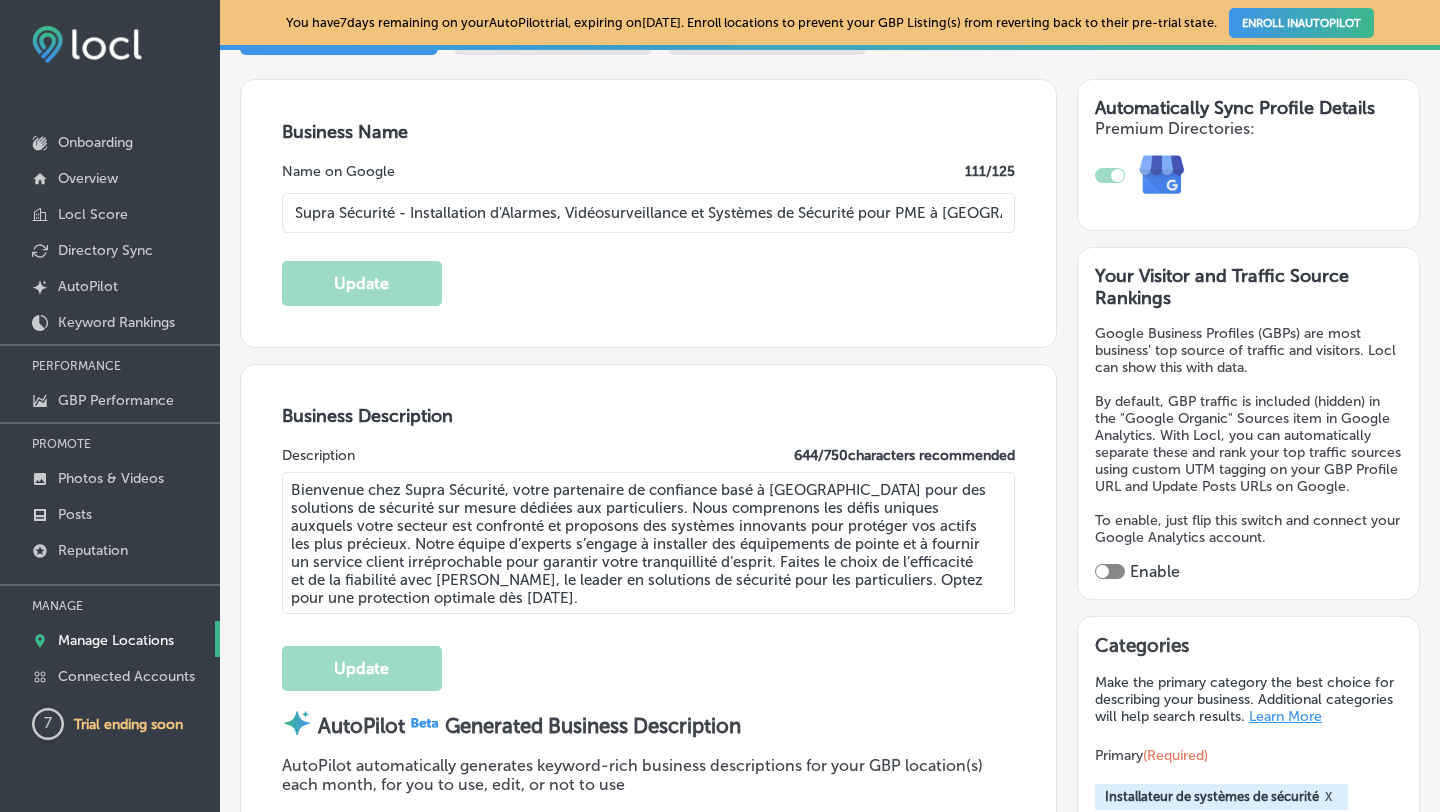 click at bounding box center (1102, 571) 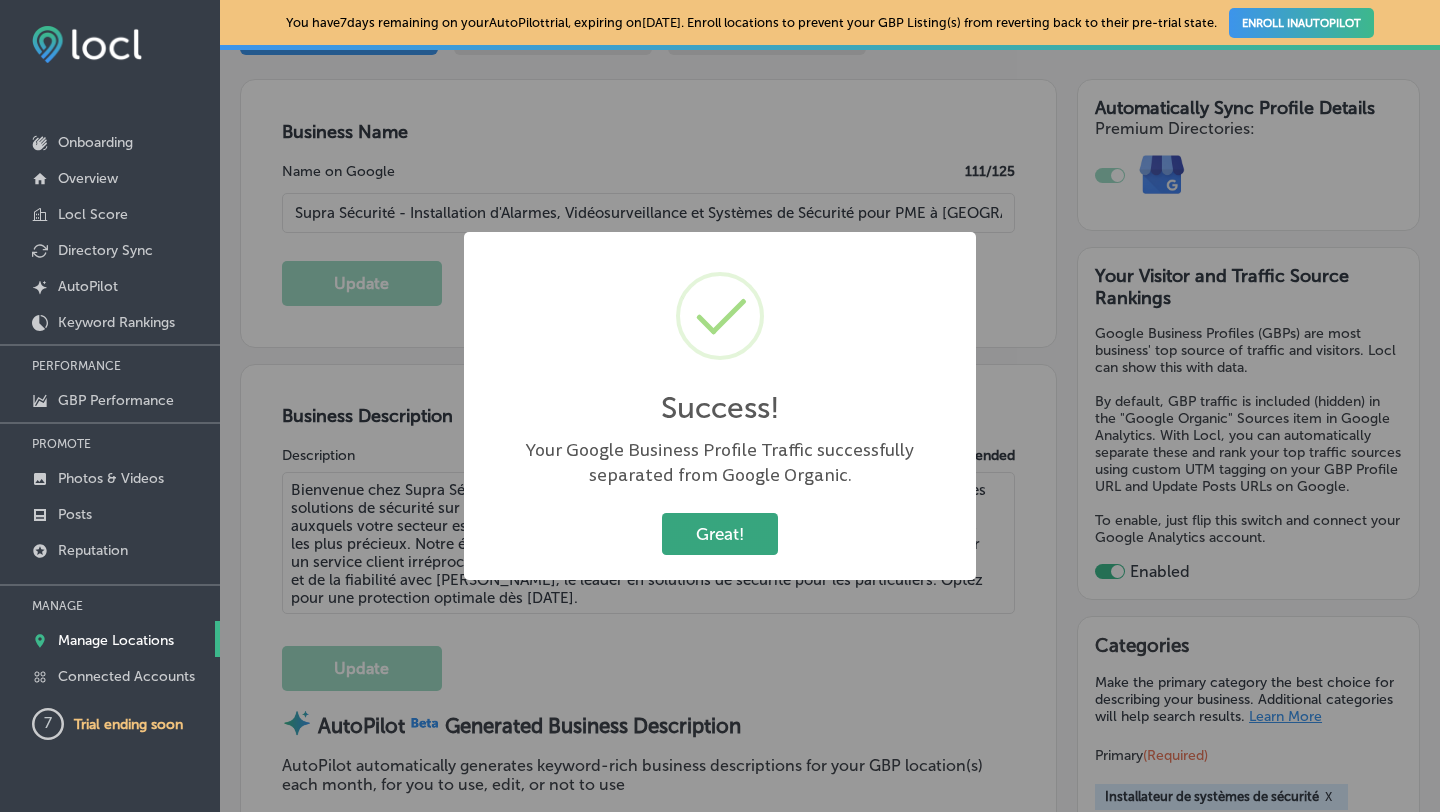 click on "Great!" at bounding box center (720, 533) 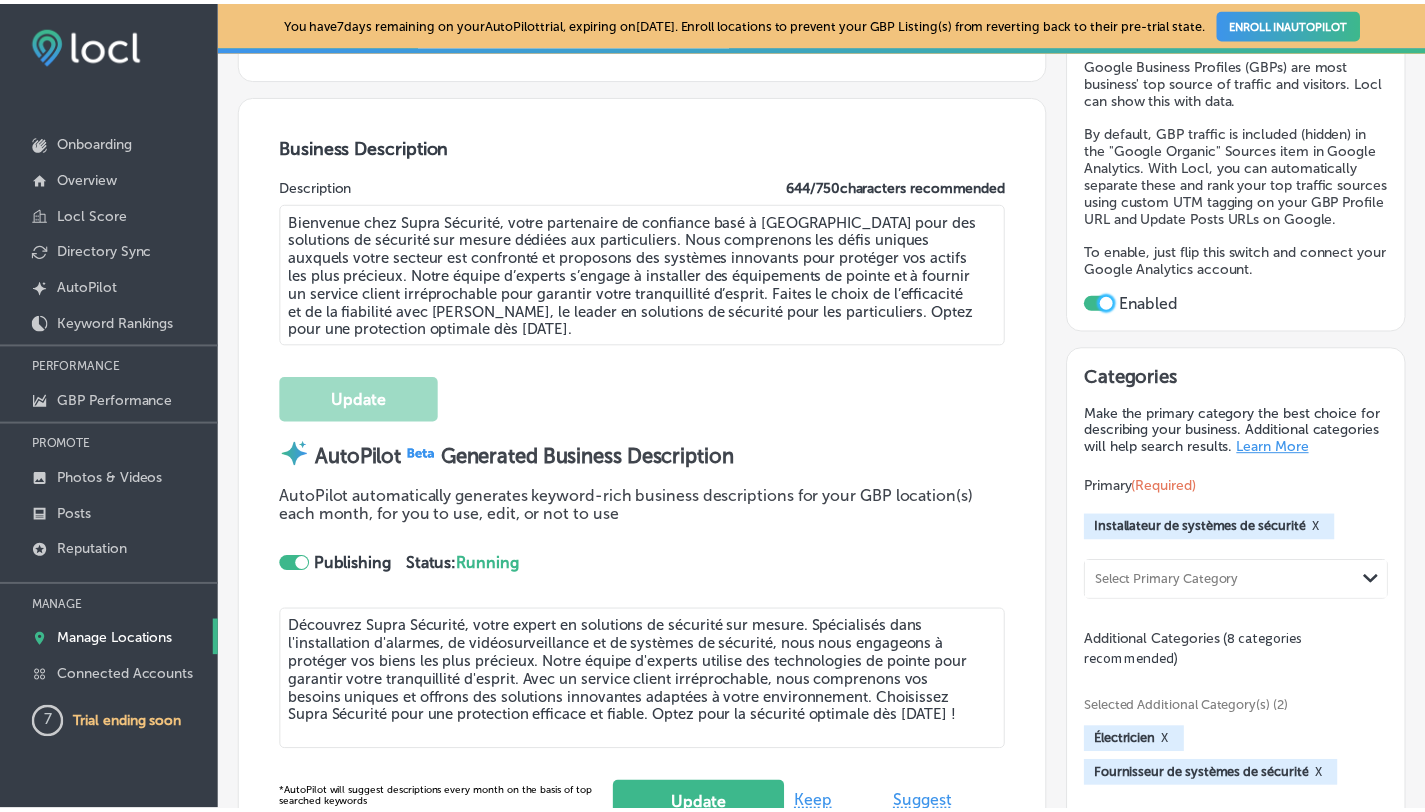scroll, scrollTop: 583, scrollLeft: 0, axis: vertical 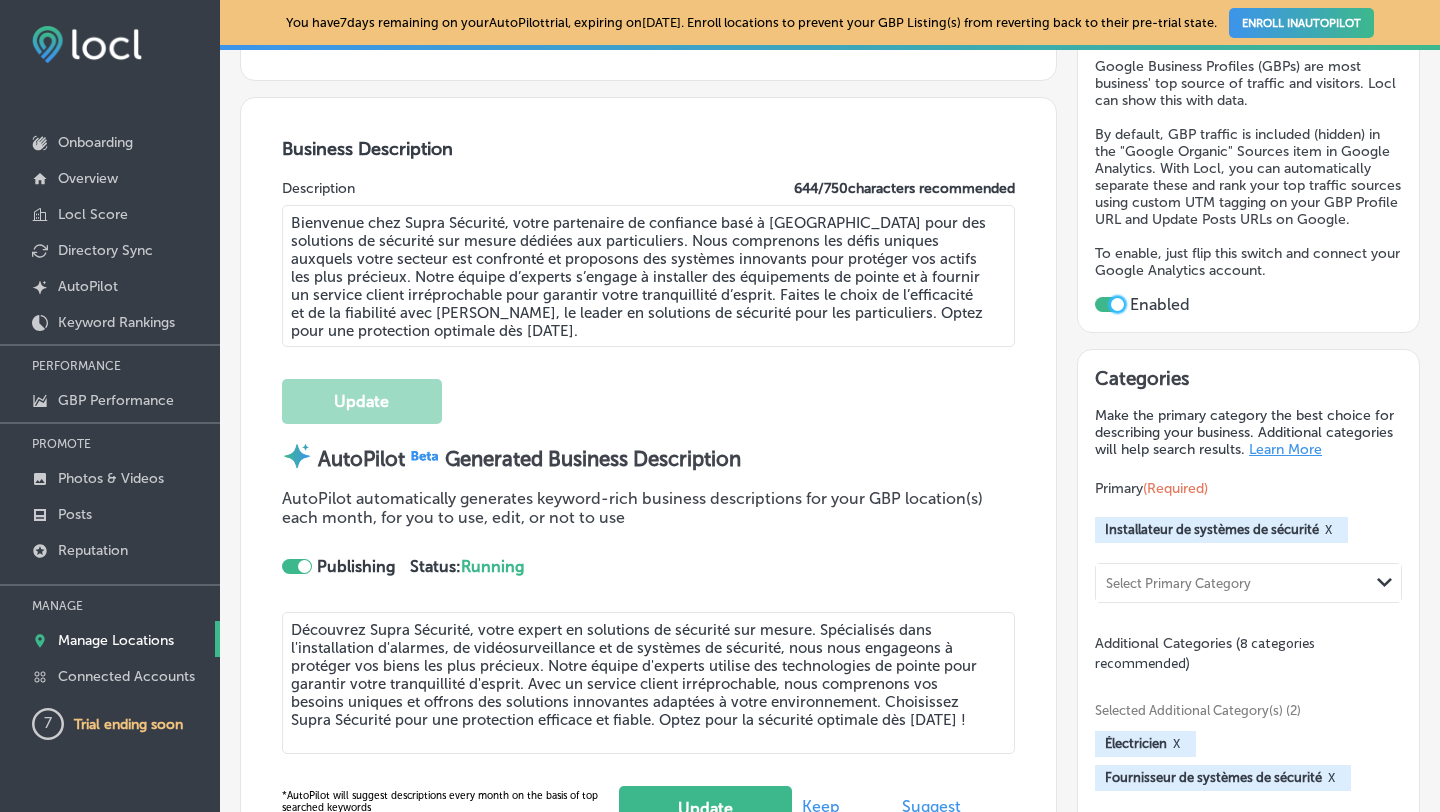 click on "Select Primary Category" at bounding box center [1178, 582] 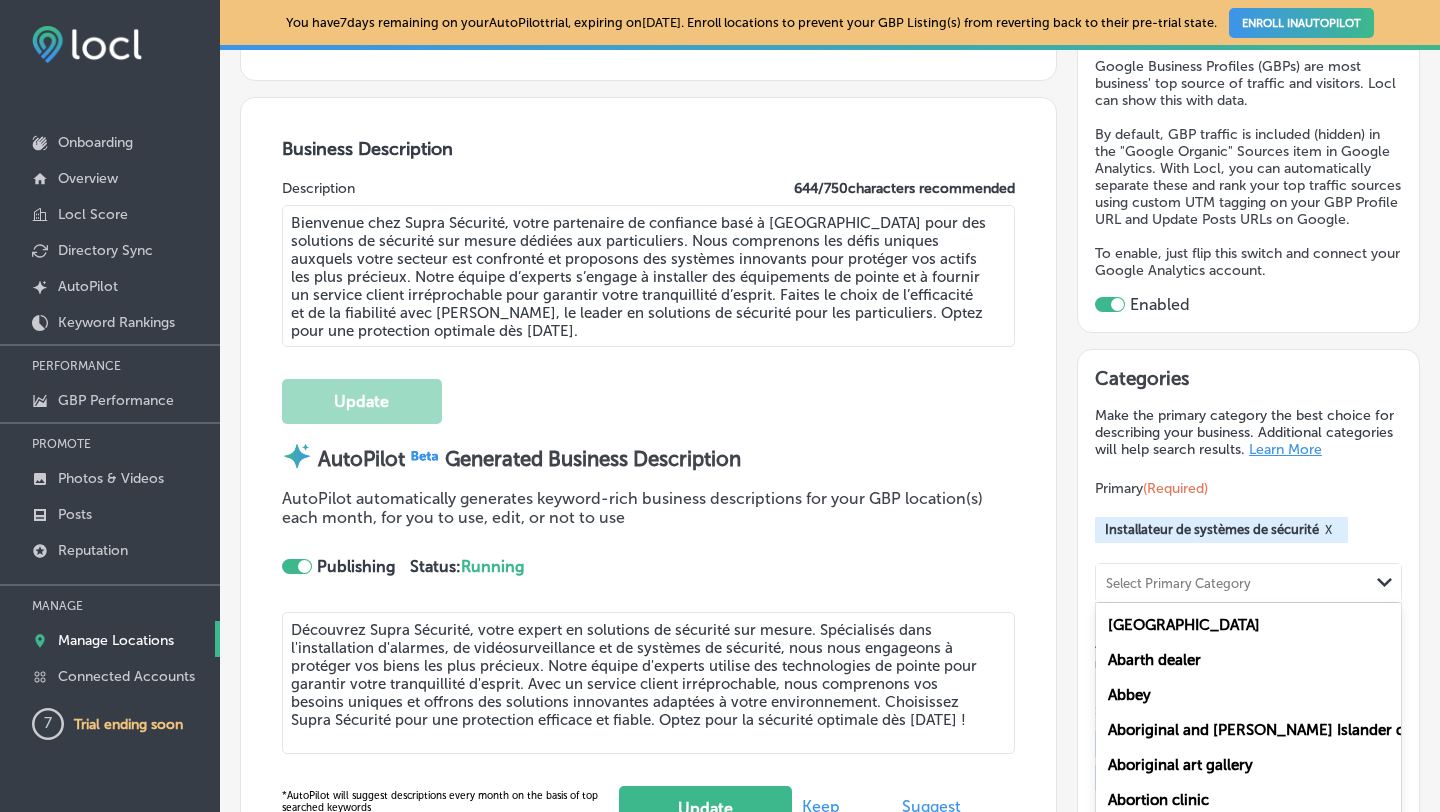 click on "Categories Make the primary category the best choice for describing your business. Additional categories will help search results.   Learn More Primary  (Required) Installateur de systèmes de sécurité X      option Aadhaar center focused, 1 of 50. 50 results available. Use Up and Down to choose options, press Enter to select the currently focused option, press Escape to exit the menu, press Tab to select the option and exit the menu. Select Primary Category
Path
Created with Sketch.
Aadhaar center Abarth dealer Abbey Aboriginal and [PERSON_NAME] Islander organisation Aboriginal art gallery Abortion clinic Abrasives supplier Abundant Life church Açaí shop Acaraje restaurant Accountant Accounting firm Accounting school Acoustical consultant Acrobatic diving pool Acrylic store Acupuncture clinic Acupuncture school Acupuncturist Acura dealer Addiction treatment center Administrative attorney Aeroclub     X" at bounding box center (1248, 719) 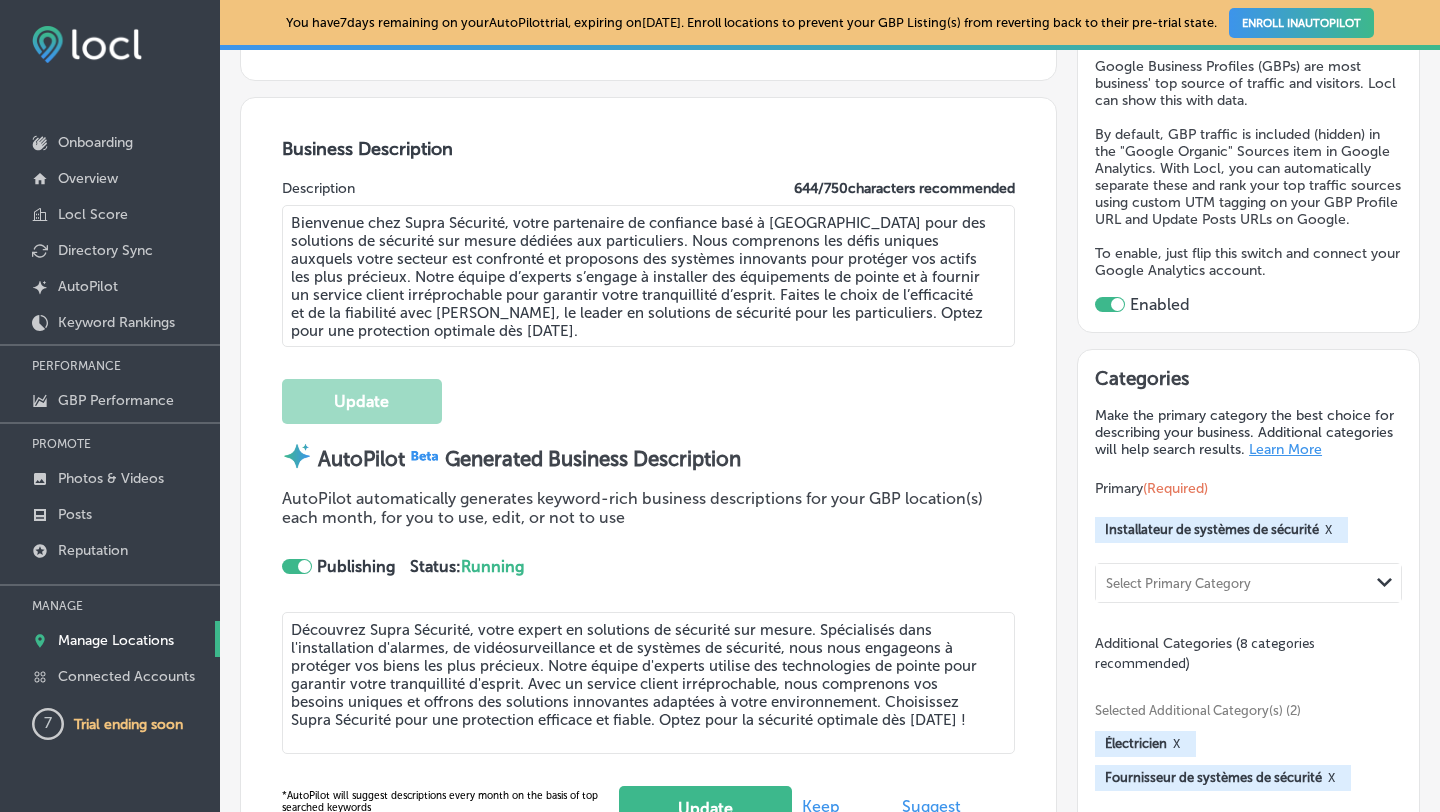 click on "Learn More" at bounding box center [1285, 449] 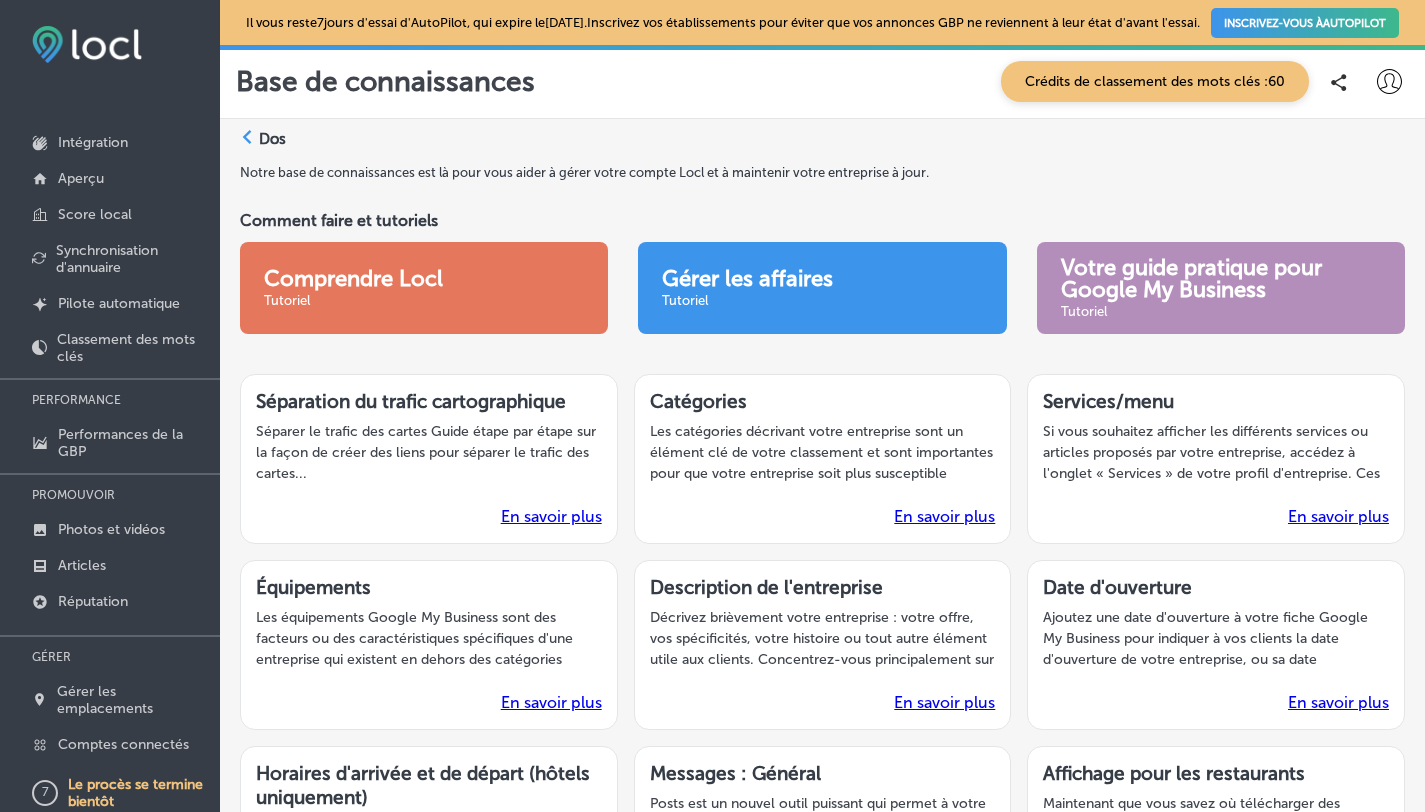 click on "Dos" at bounding box center (822, 147) 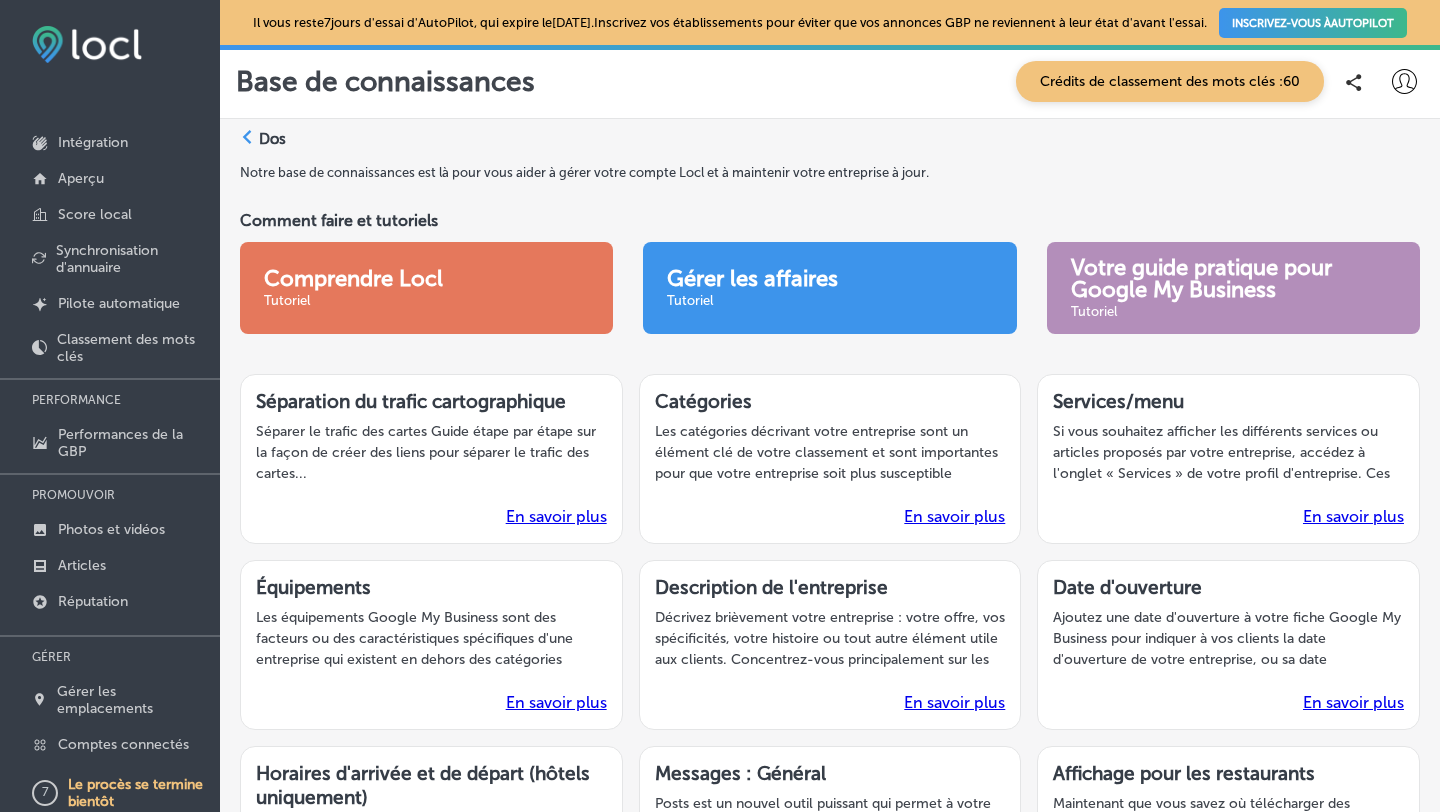 select on "US" 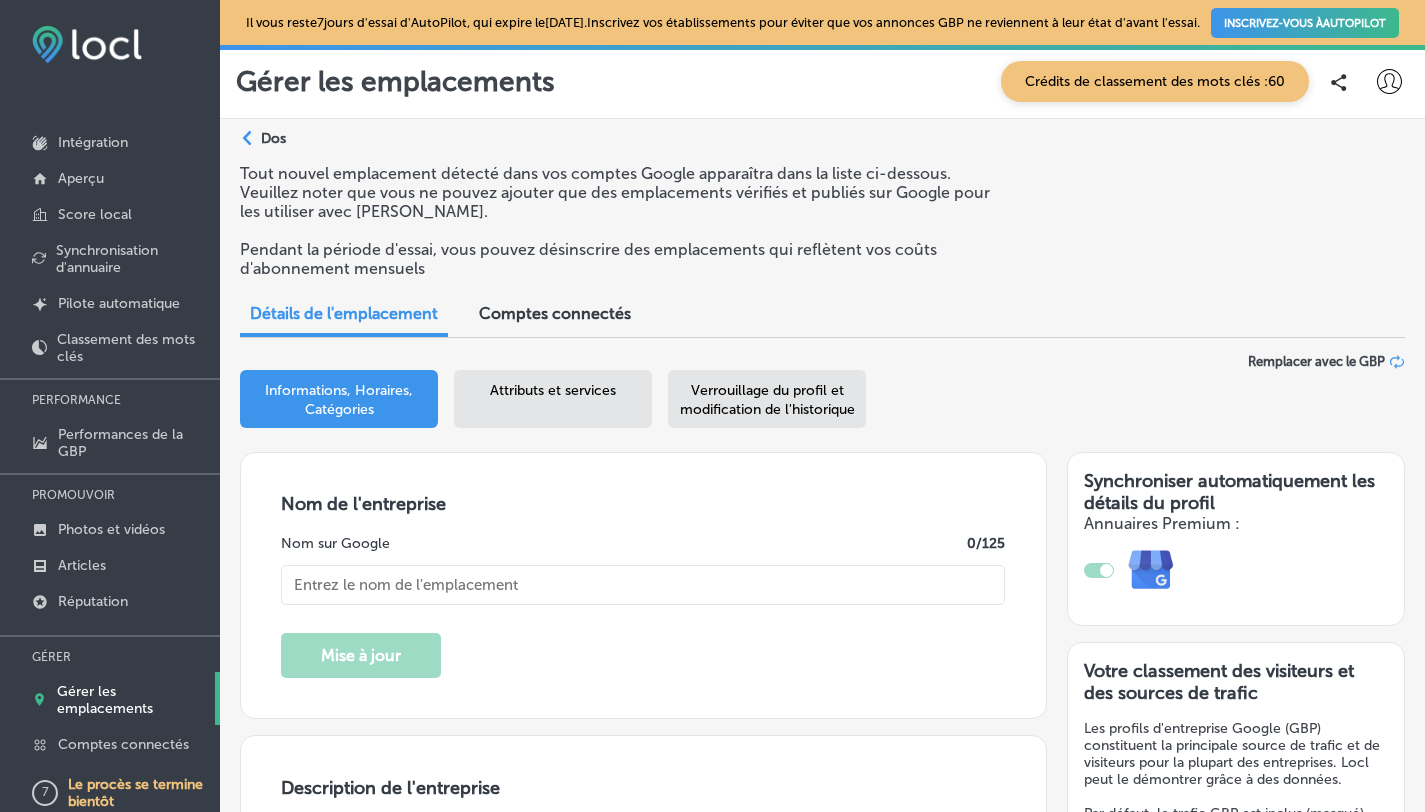 type on "Supra Sécurité - Installation d'Alarmes, Vidéosurveillance et Systèmes de Sécurité pour PME à [GEOGRAPHIC_DATA]" 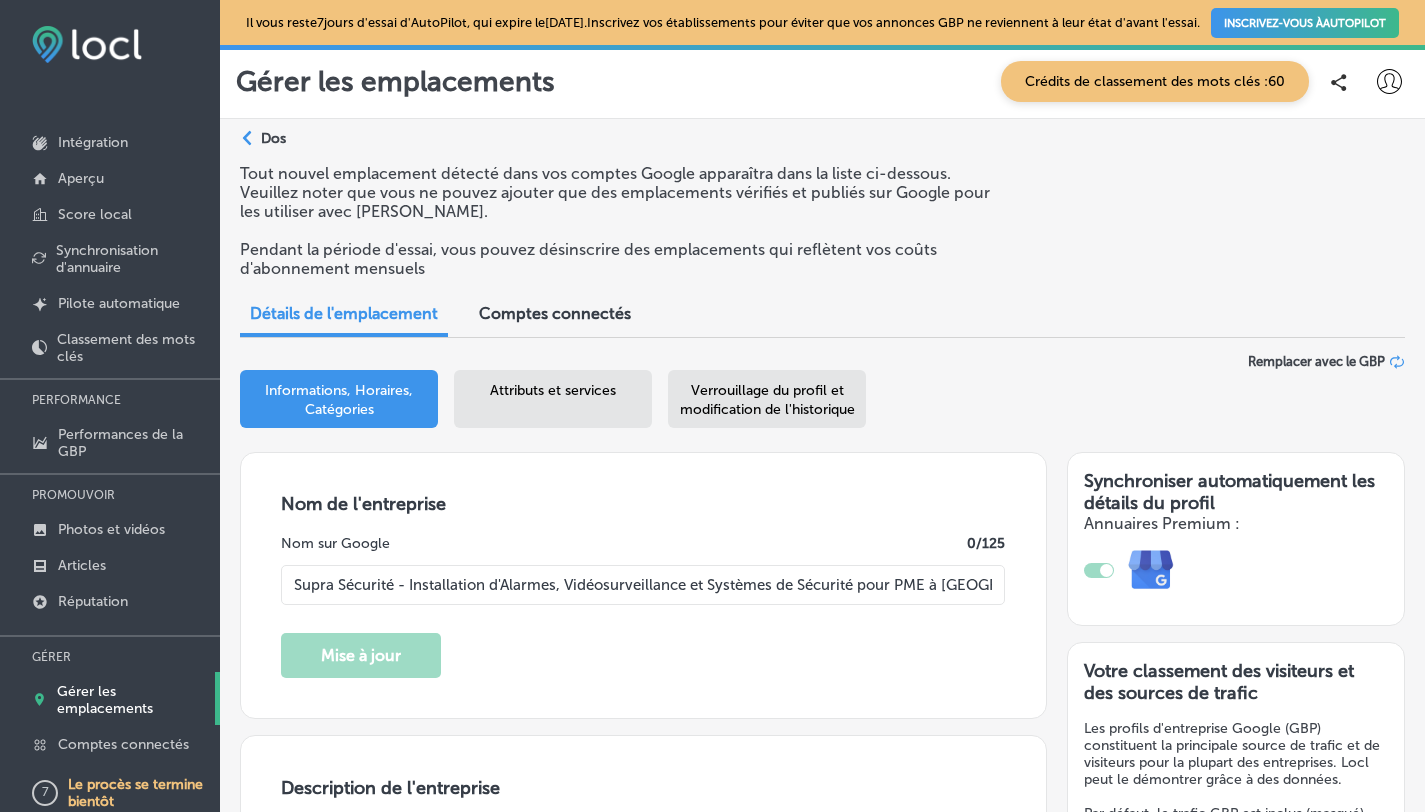 type on "[STREET_ADDRESS]" 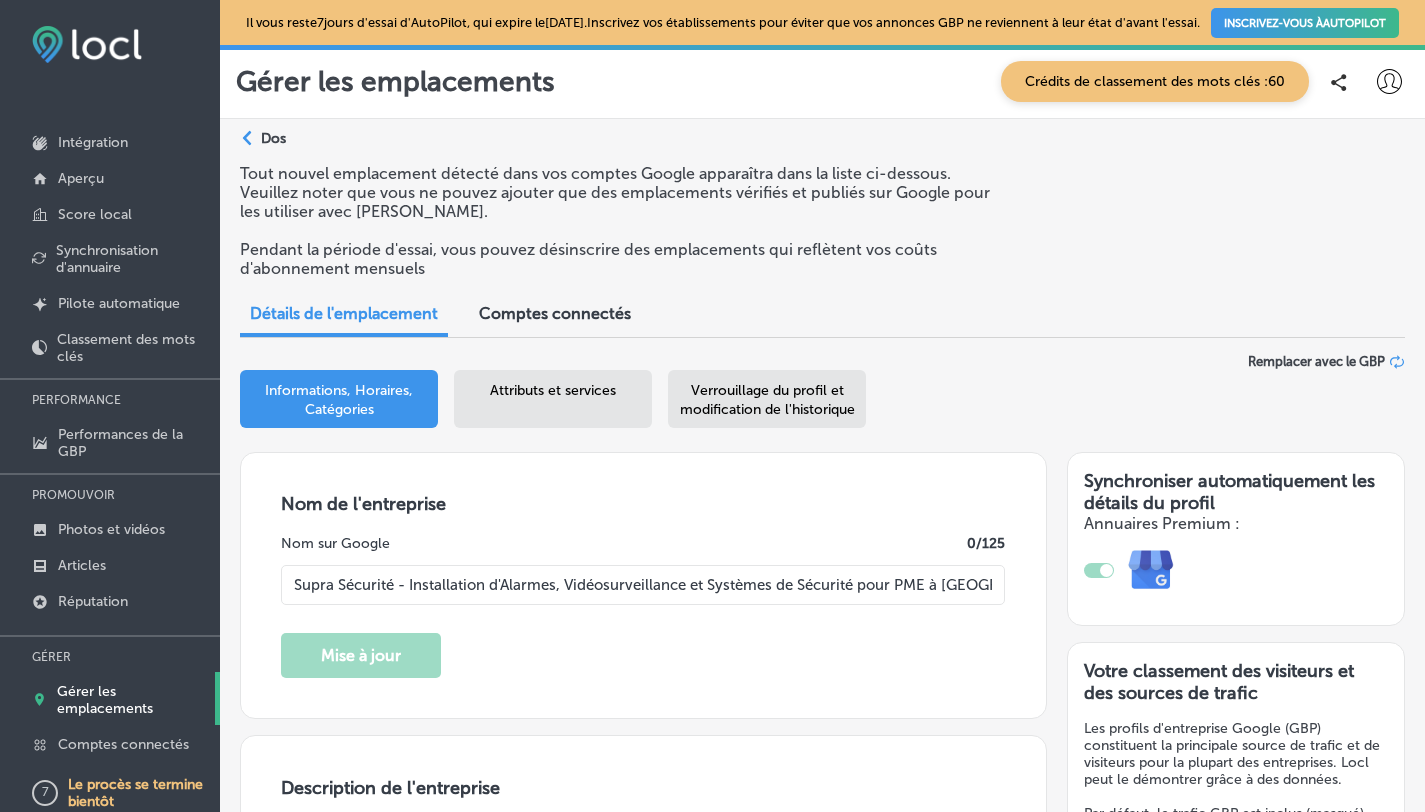 select on "FR" 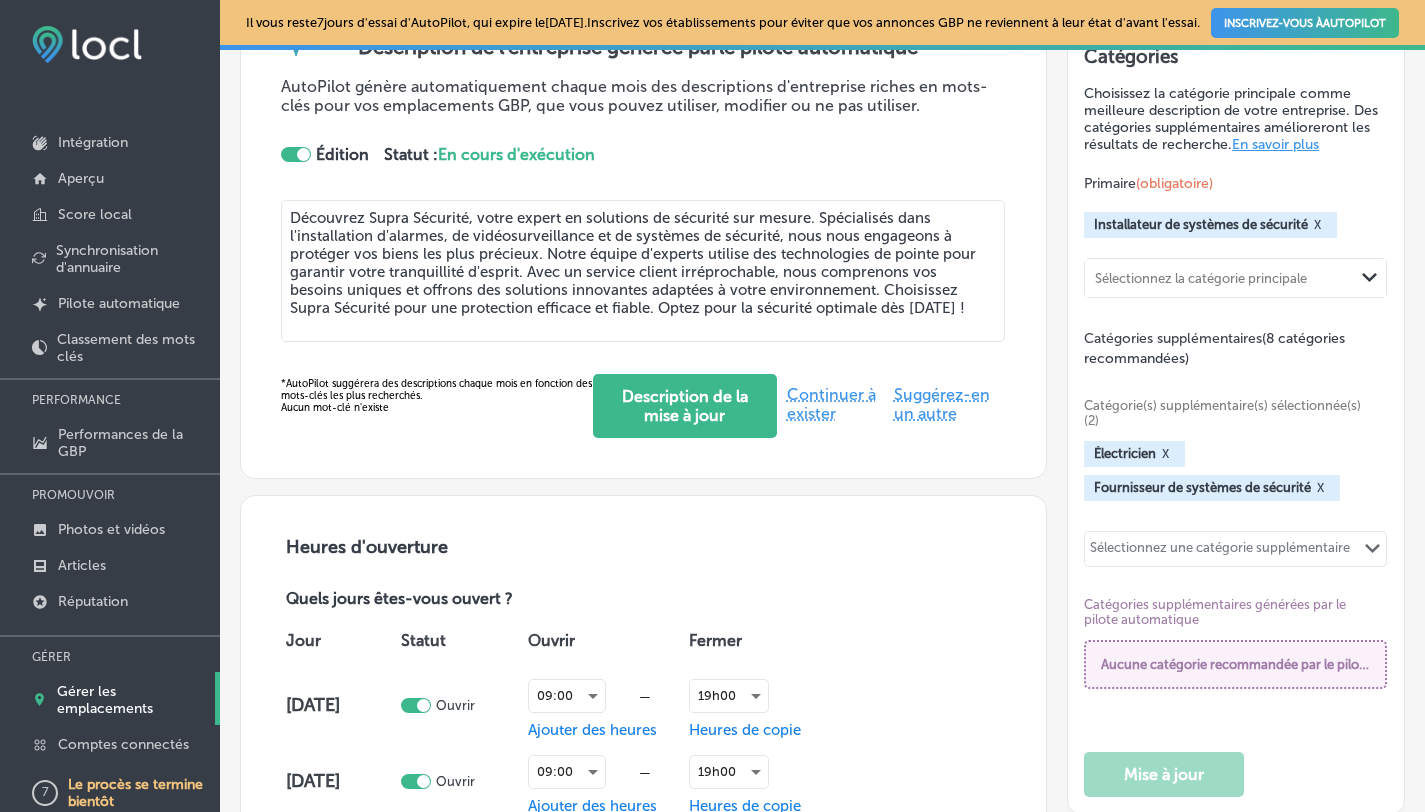 scroll, scrollTop: 1056, scrollLeft: 0, axis: vertical 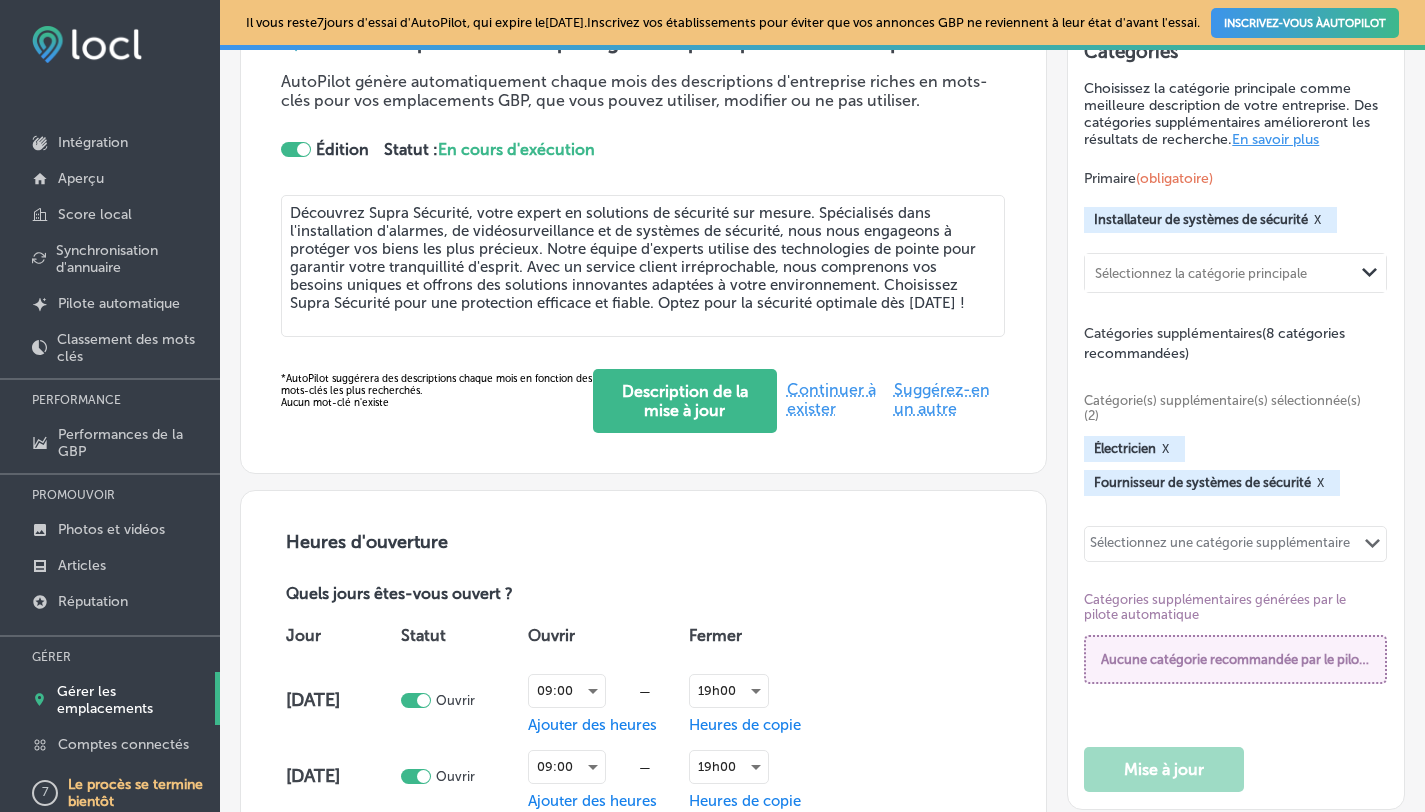 click on "Catégories supplémentaires générées par le pilote automatique" at bounding box center [1215, 607] 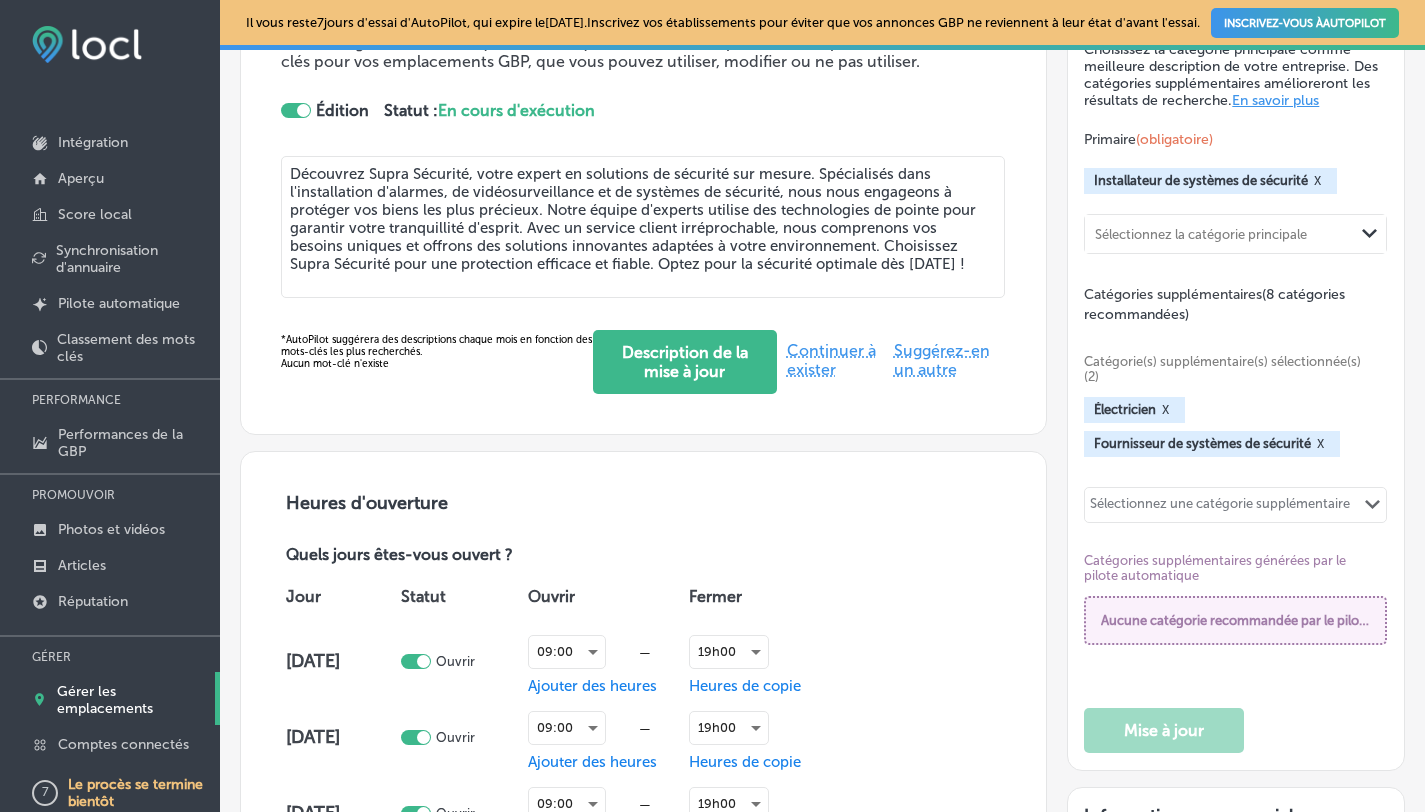 click on "Aucune catégorie recommandée par le pilote automatique disponible" at bounding box center (1309, 620) 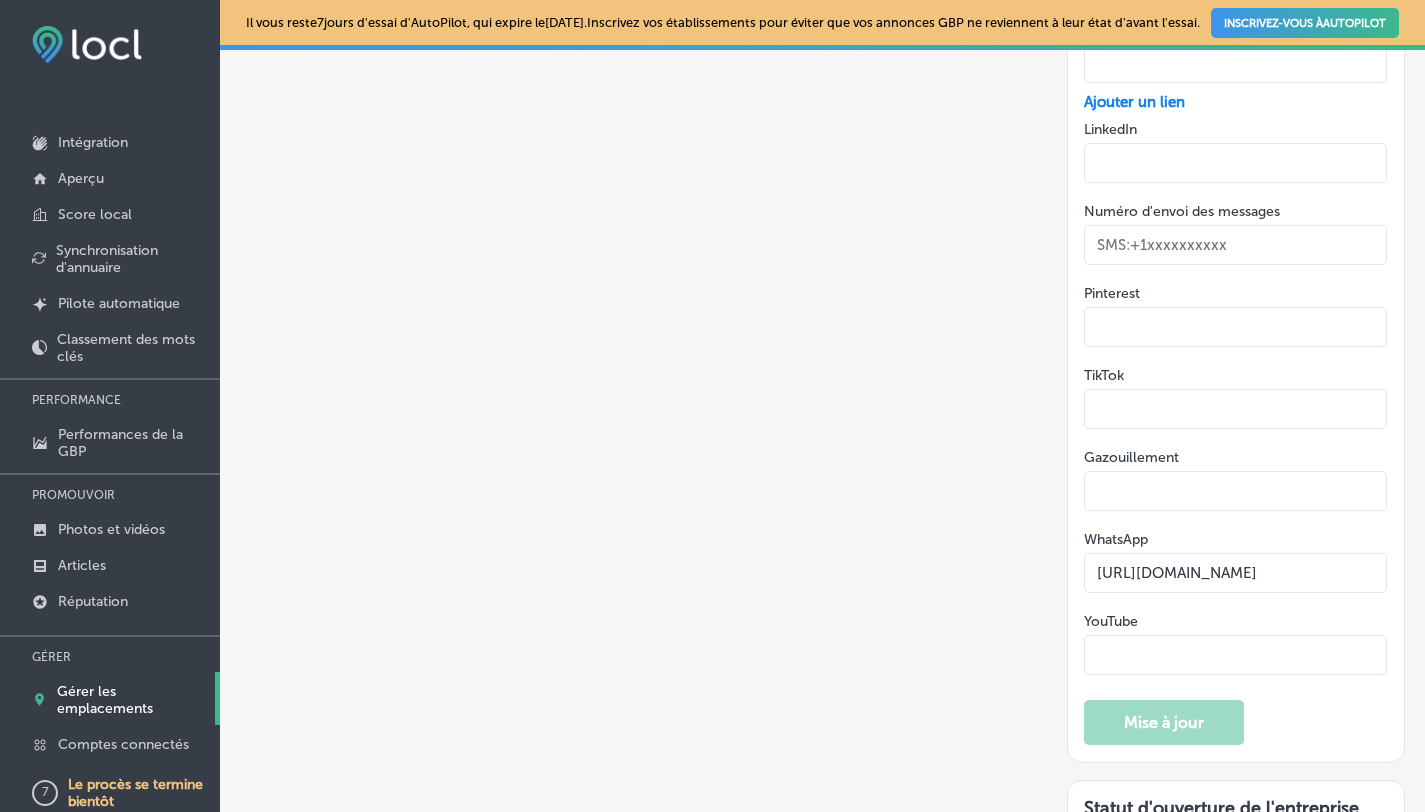 scroll, scrollTop: 4243, scrollLeft: 0, axis: vertical 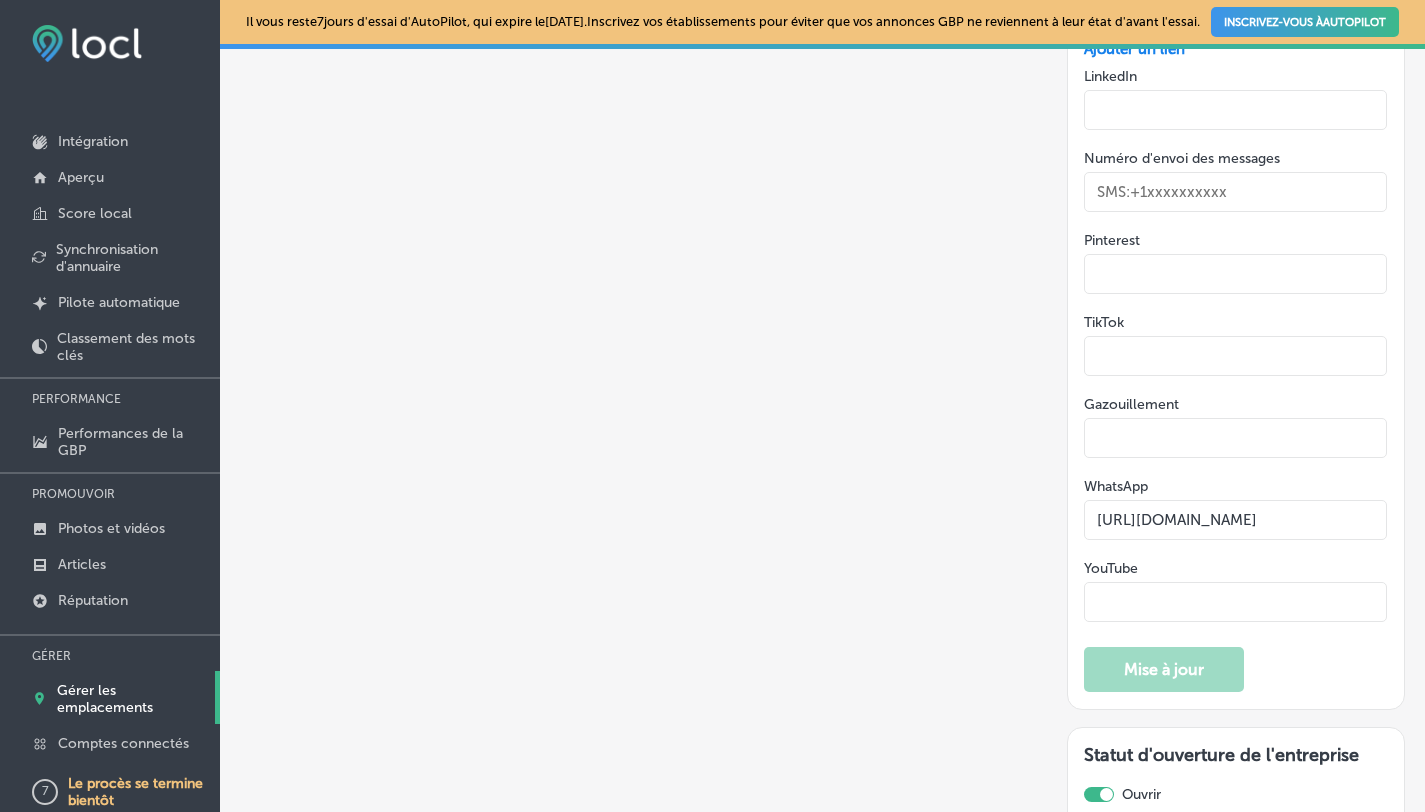 click on "Verrouillage du profil et modification de l'historique" at bounding box center (767, 904) 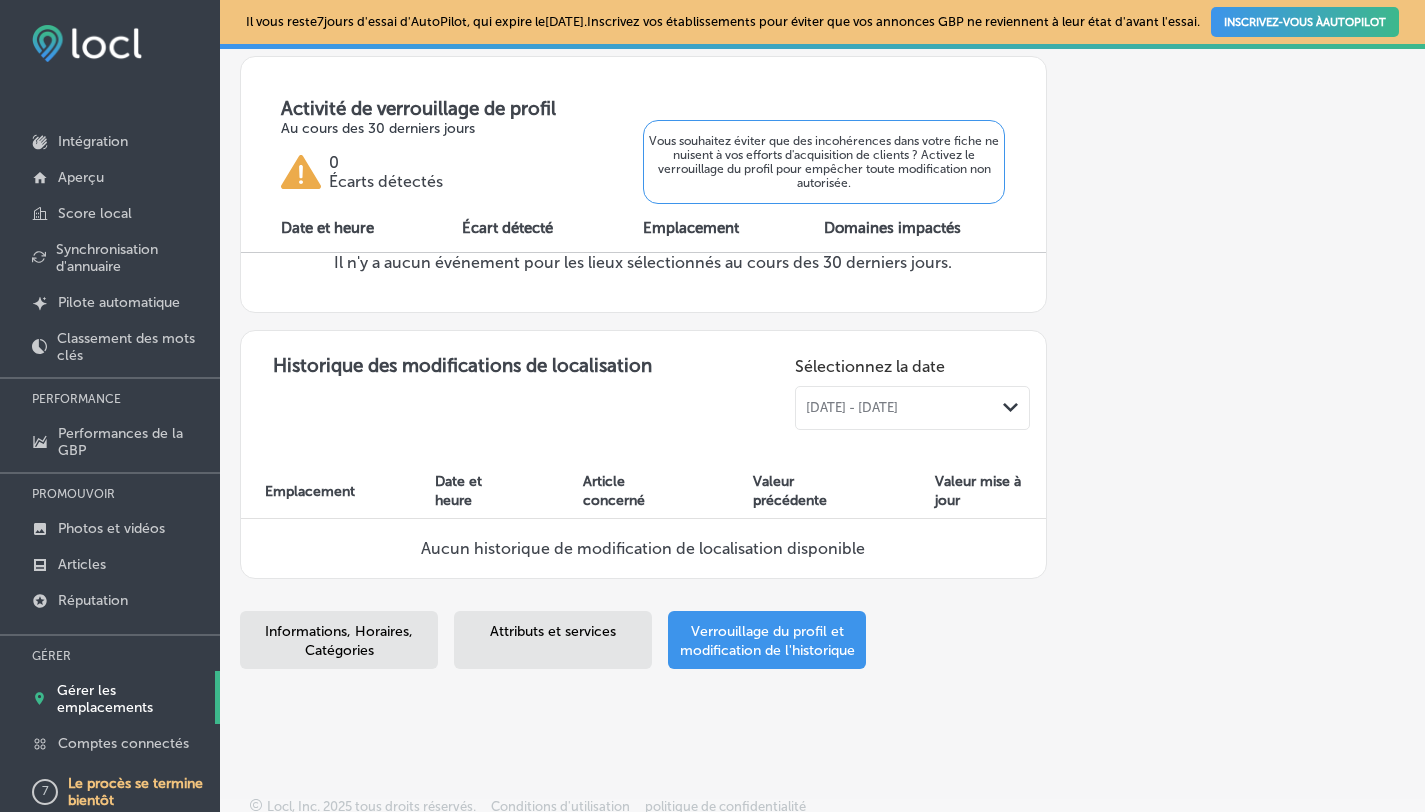 scroll, scrollTop: 770, scrollLeft: 0, axis: vertical 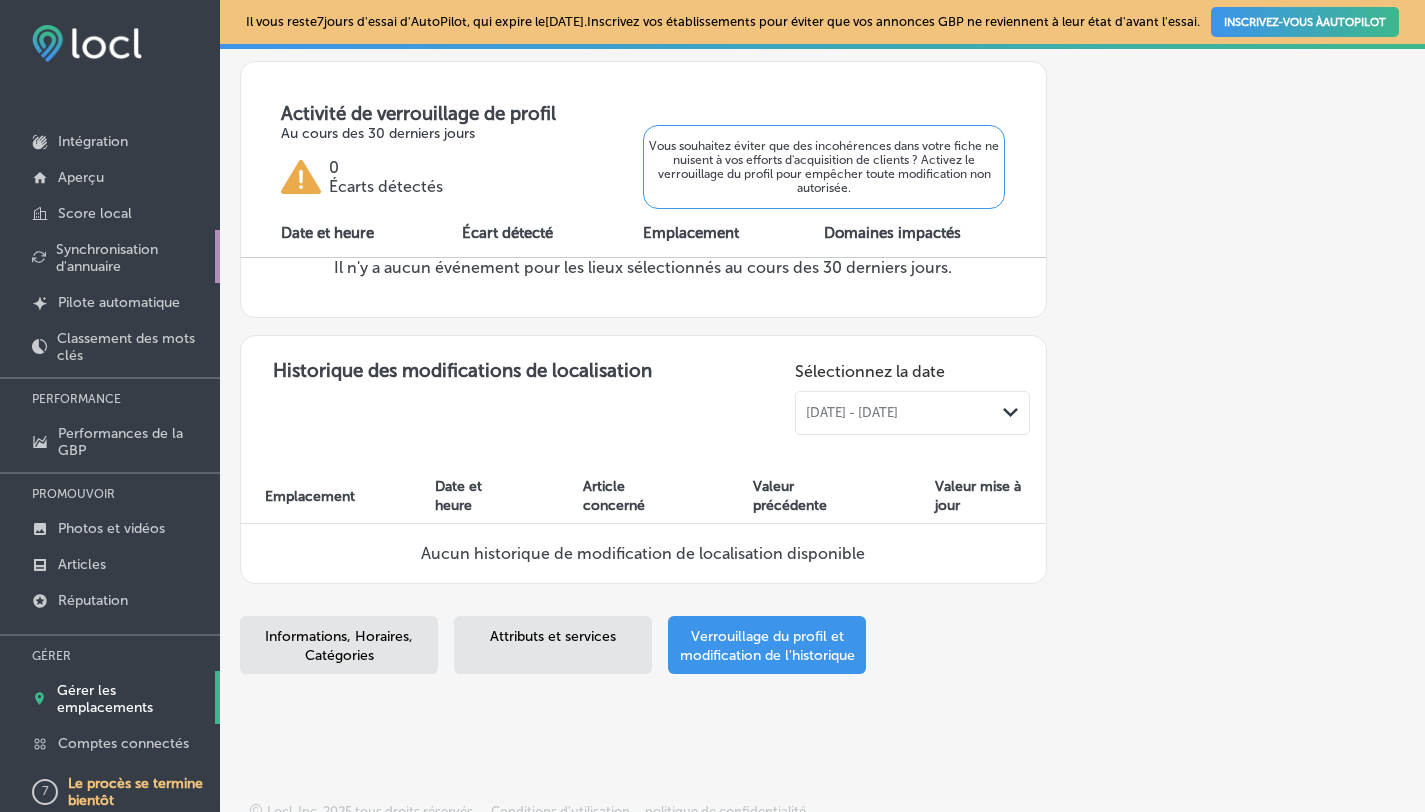 click on "Synchronisation d'annuaire" at bounding box center (107, 258) 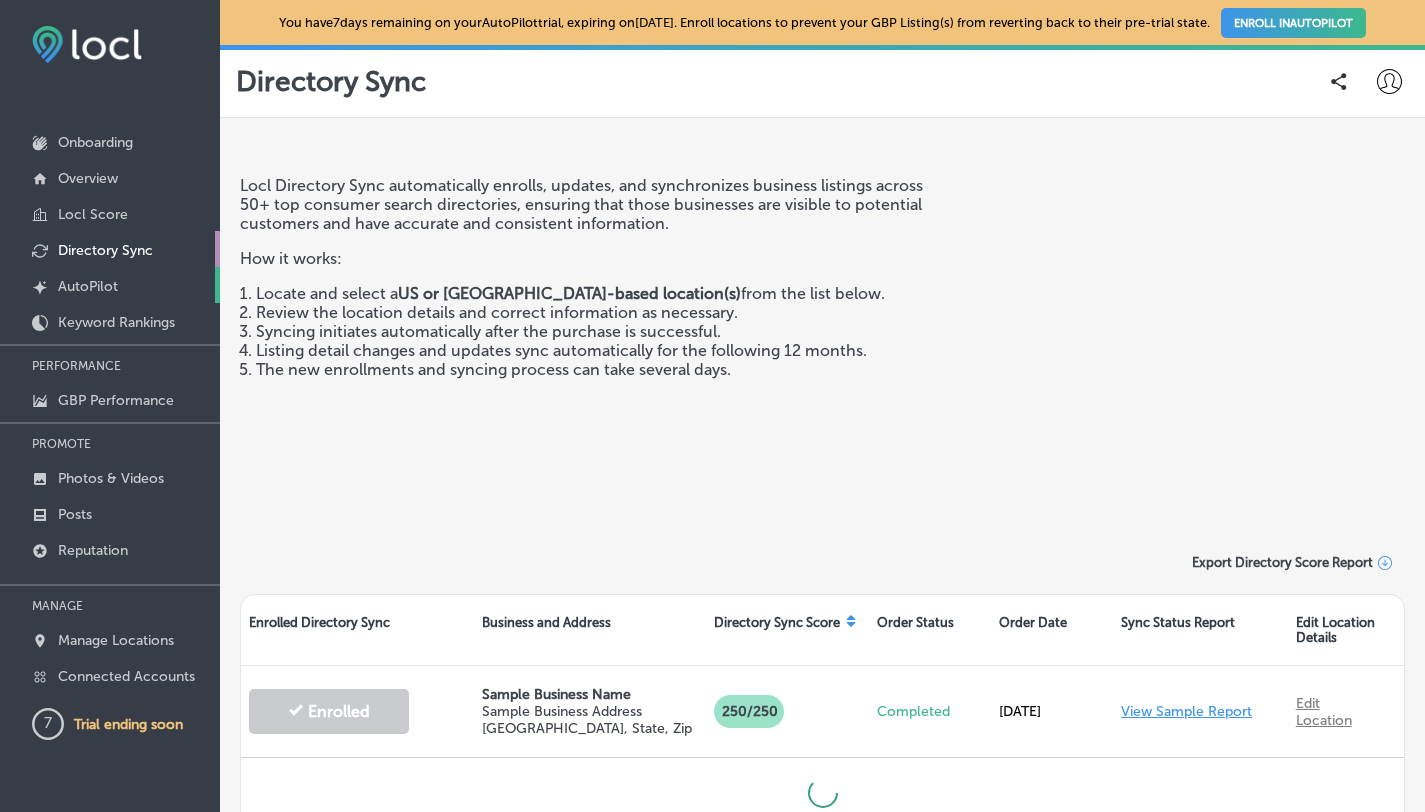 scroll, scrollTop: 0, scrollLeft: 0, axis: both 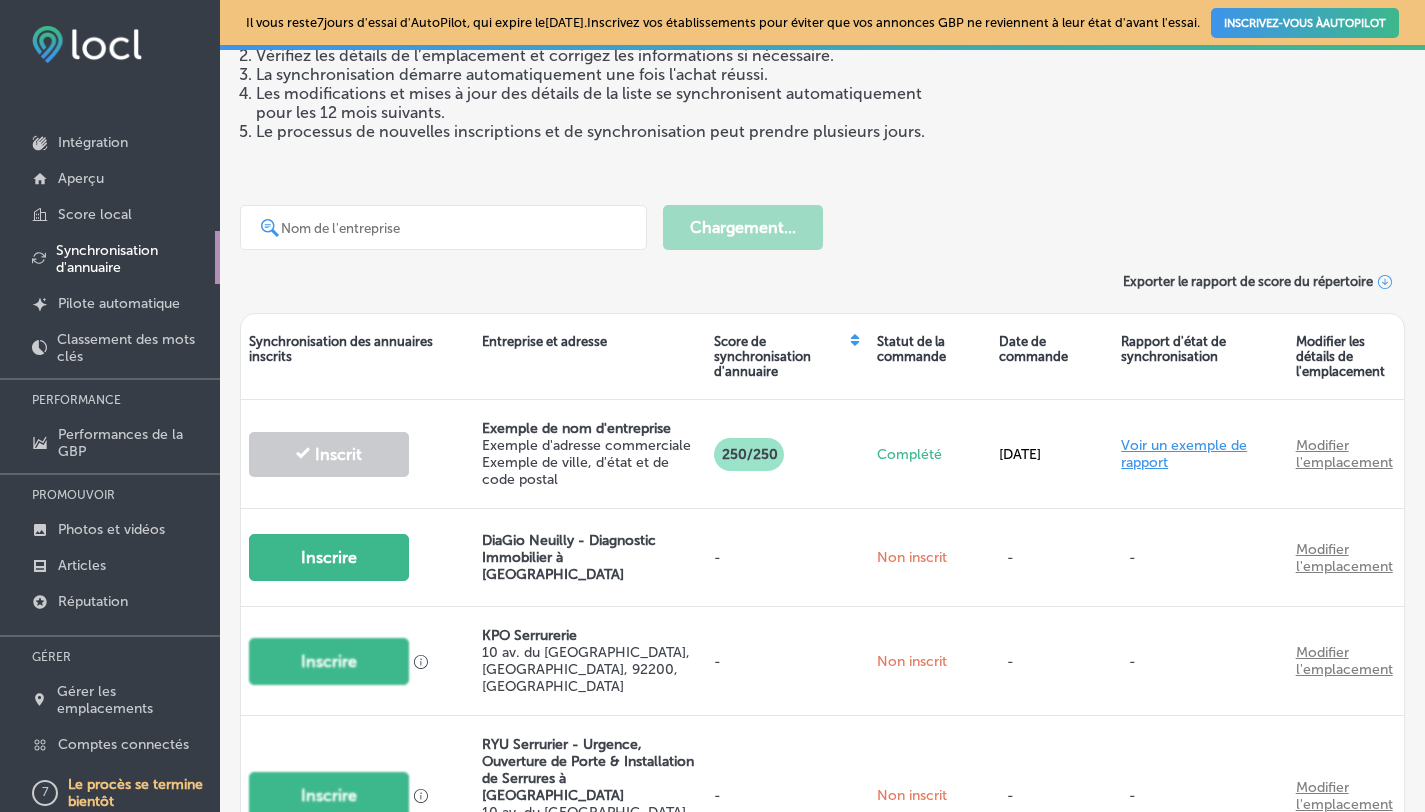 click at bounding box center (443, 227) 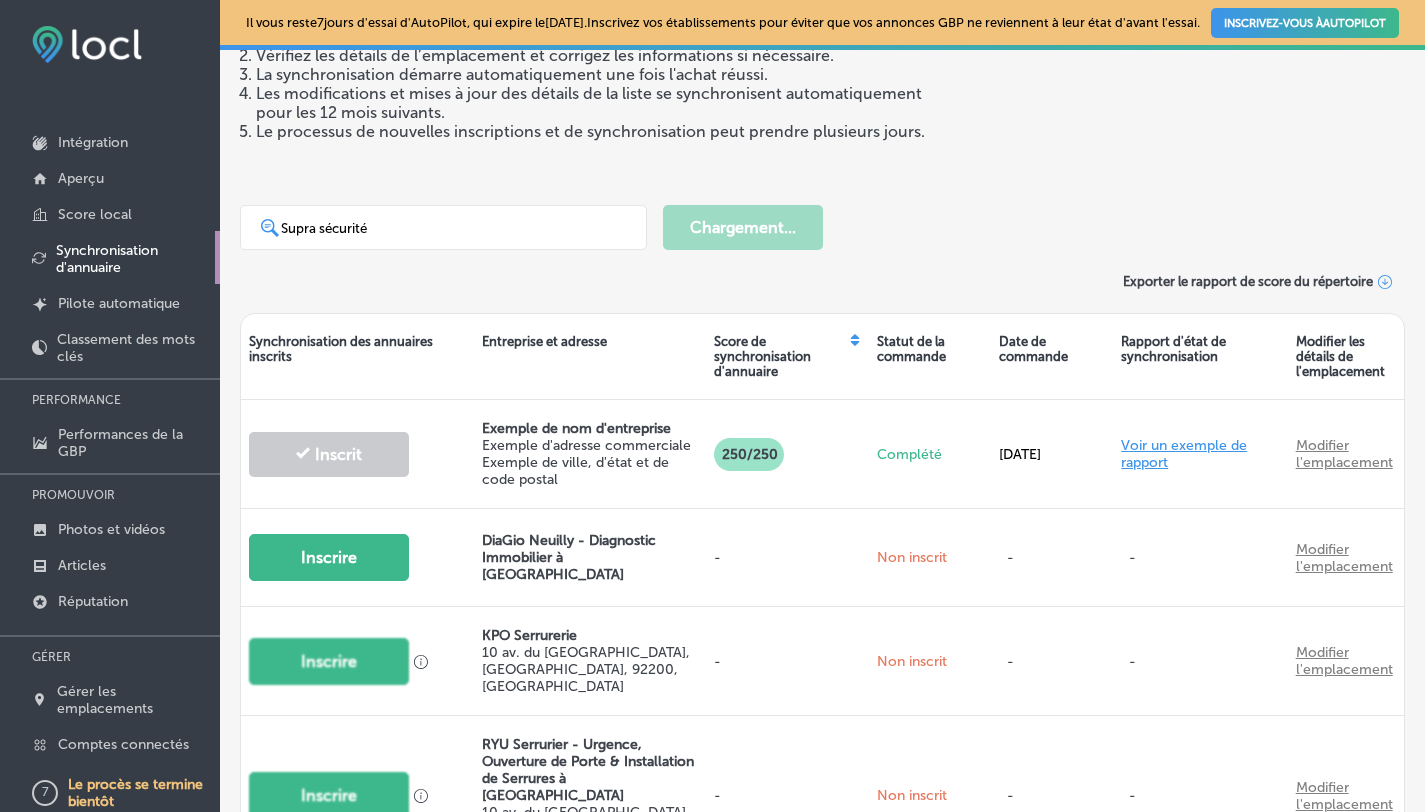 click on "Supra sécurité" at bounding box center (456, 228) 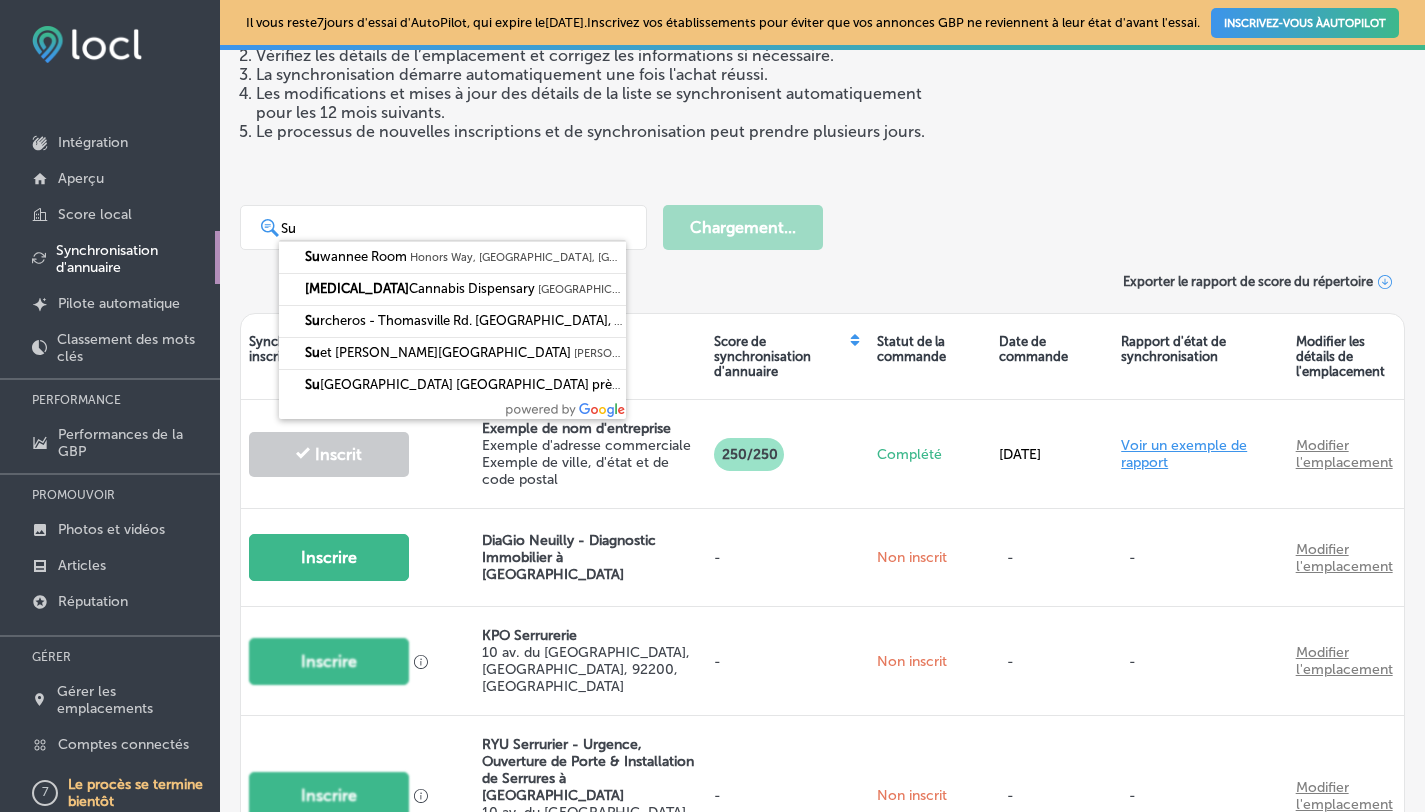 type on "S" 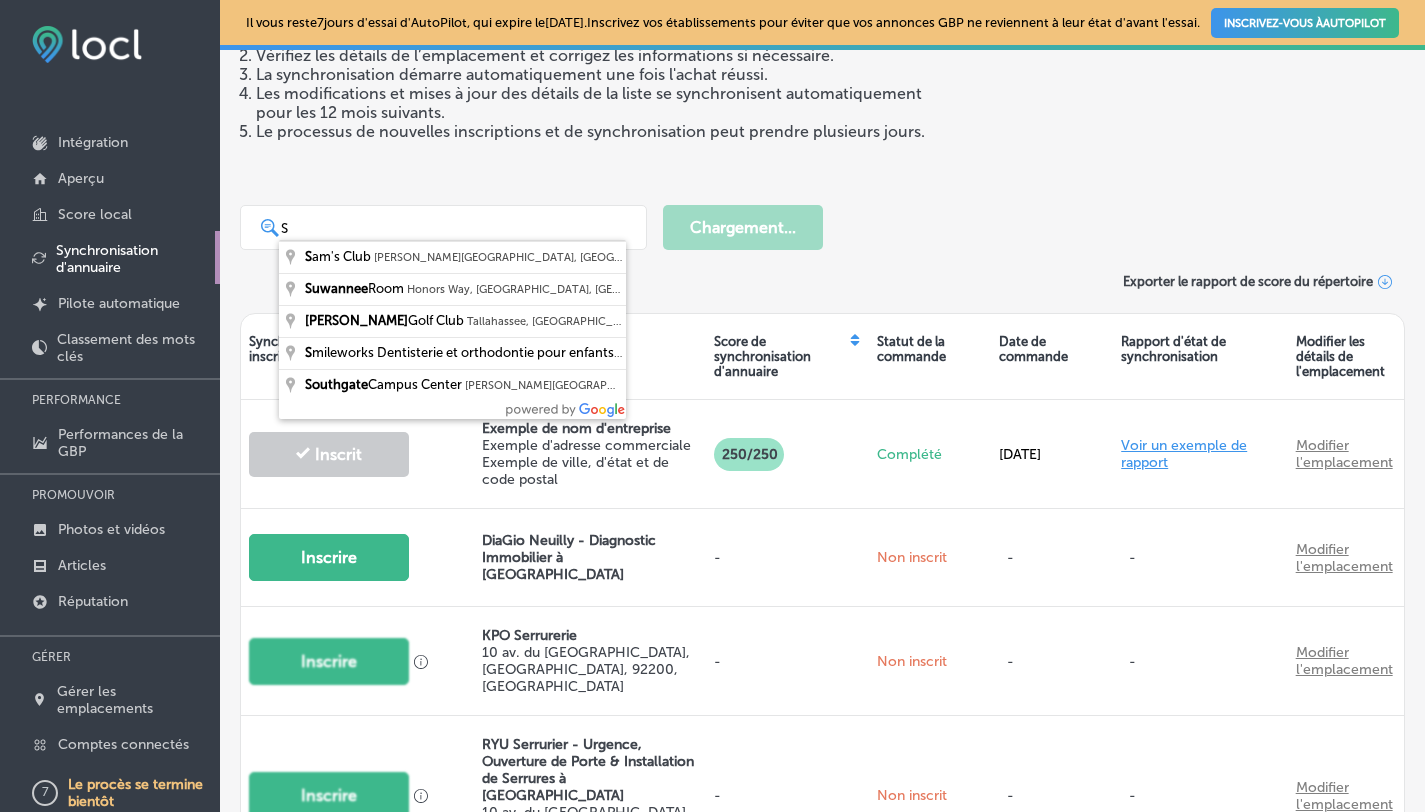 type 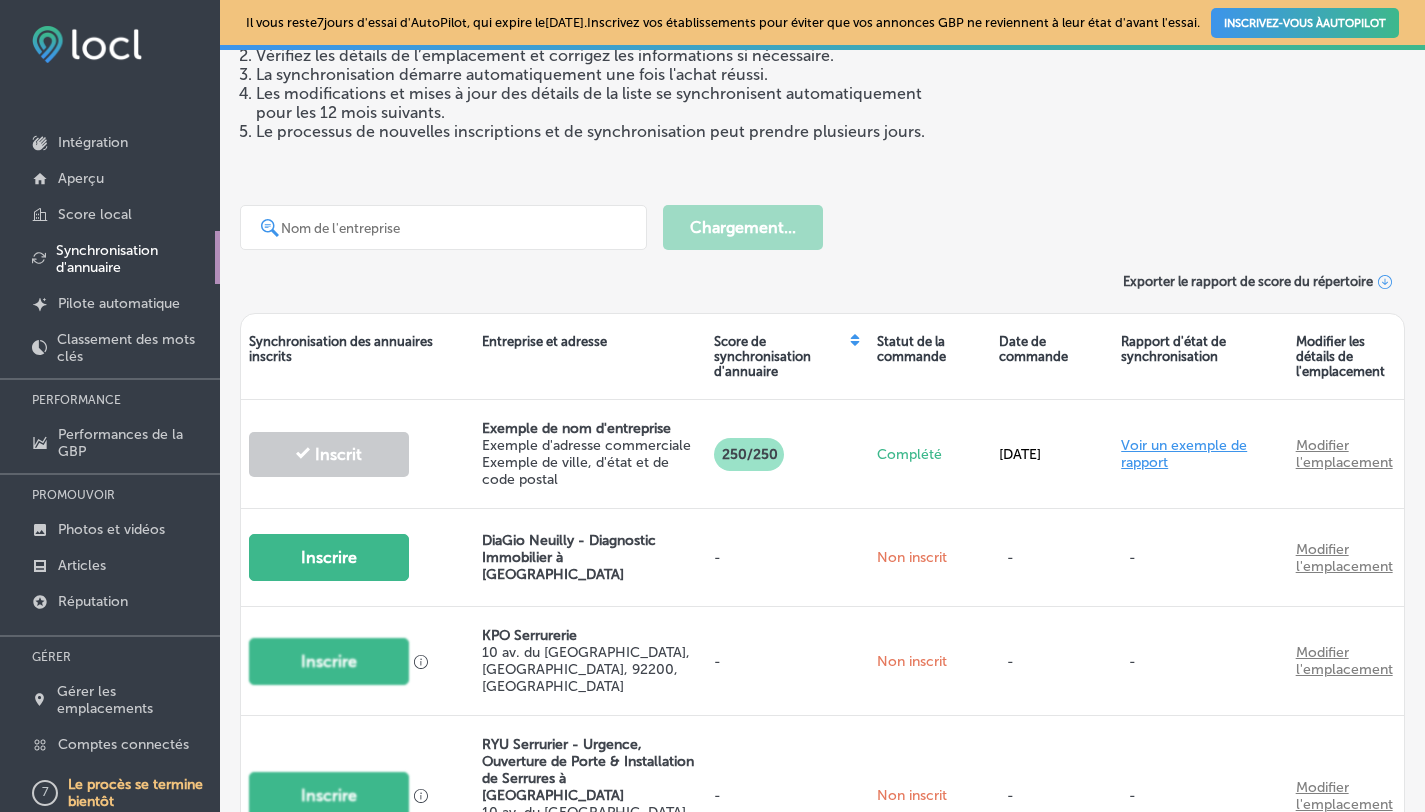 click on "Chargement..." at bounding box center (822, 219) 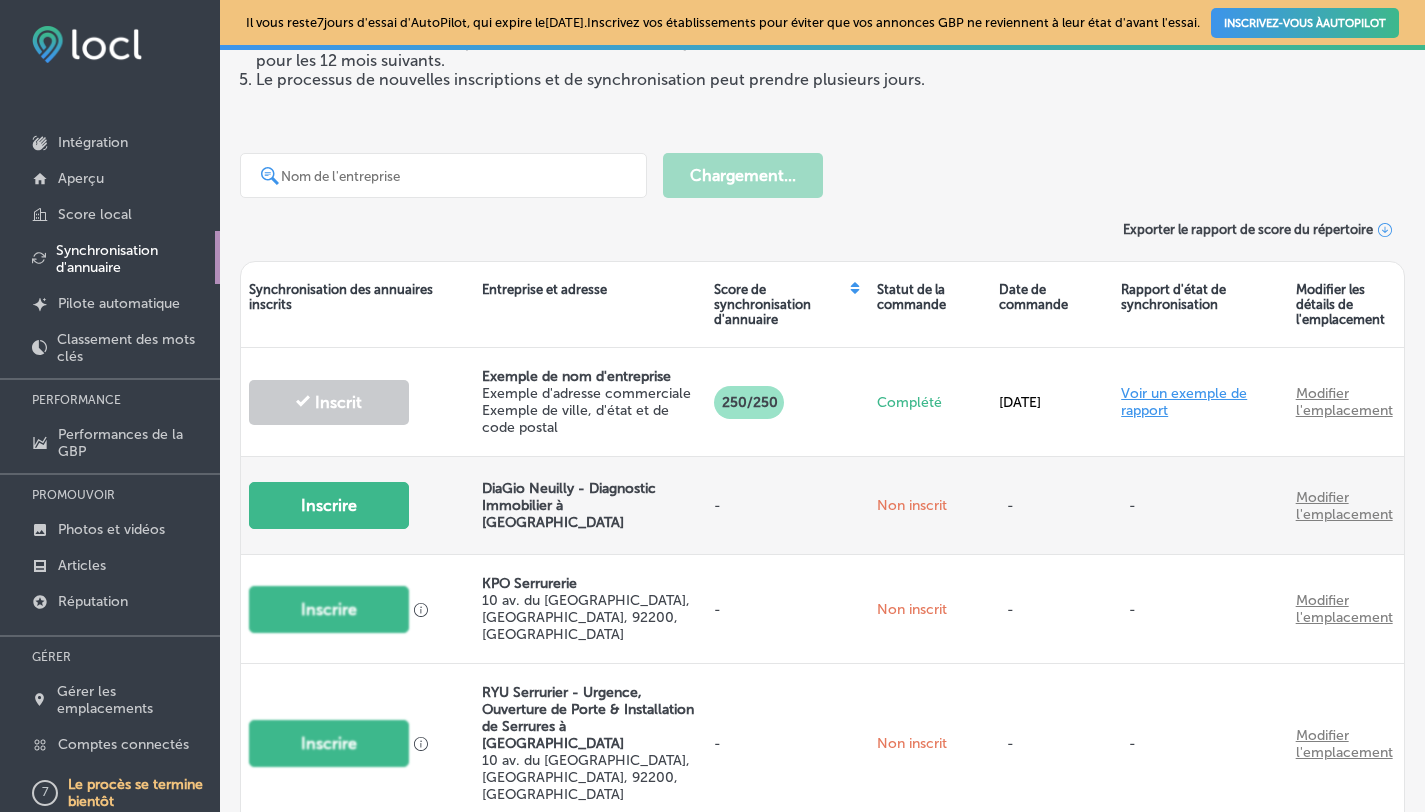 scroll, scrollTop: 342, scrollLeft: 0, axis: vertical 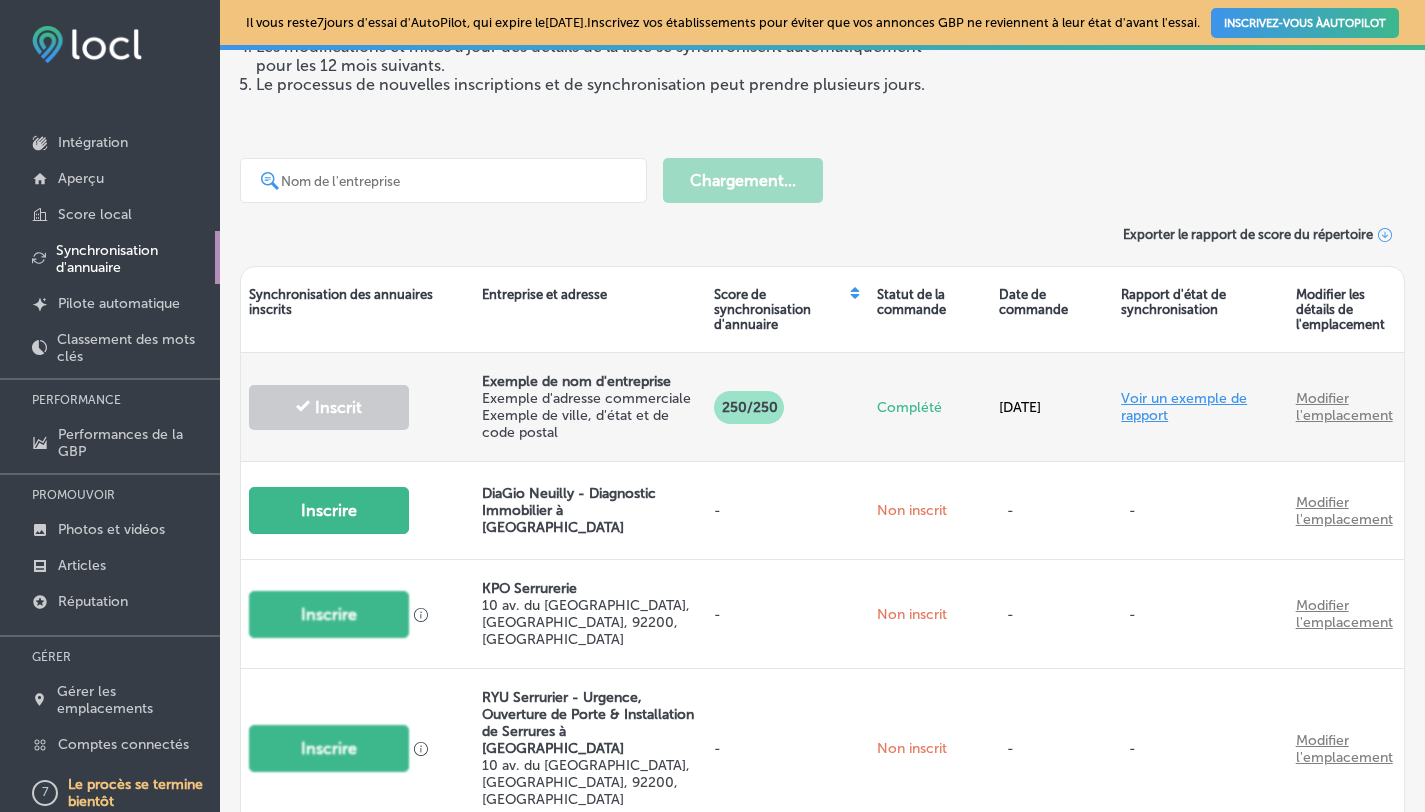 click on "Voir un exemple de rapport" at bounding box center [1184, 407] 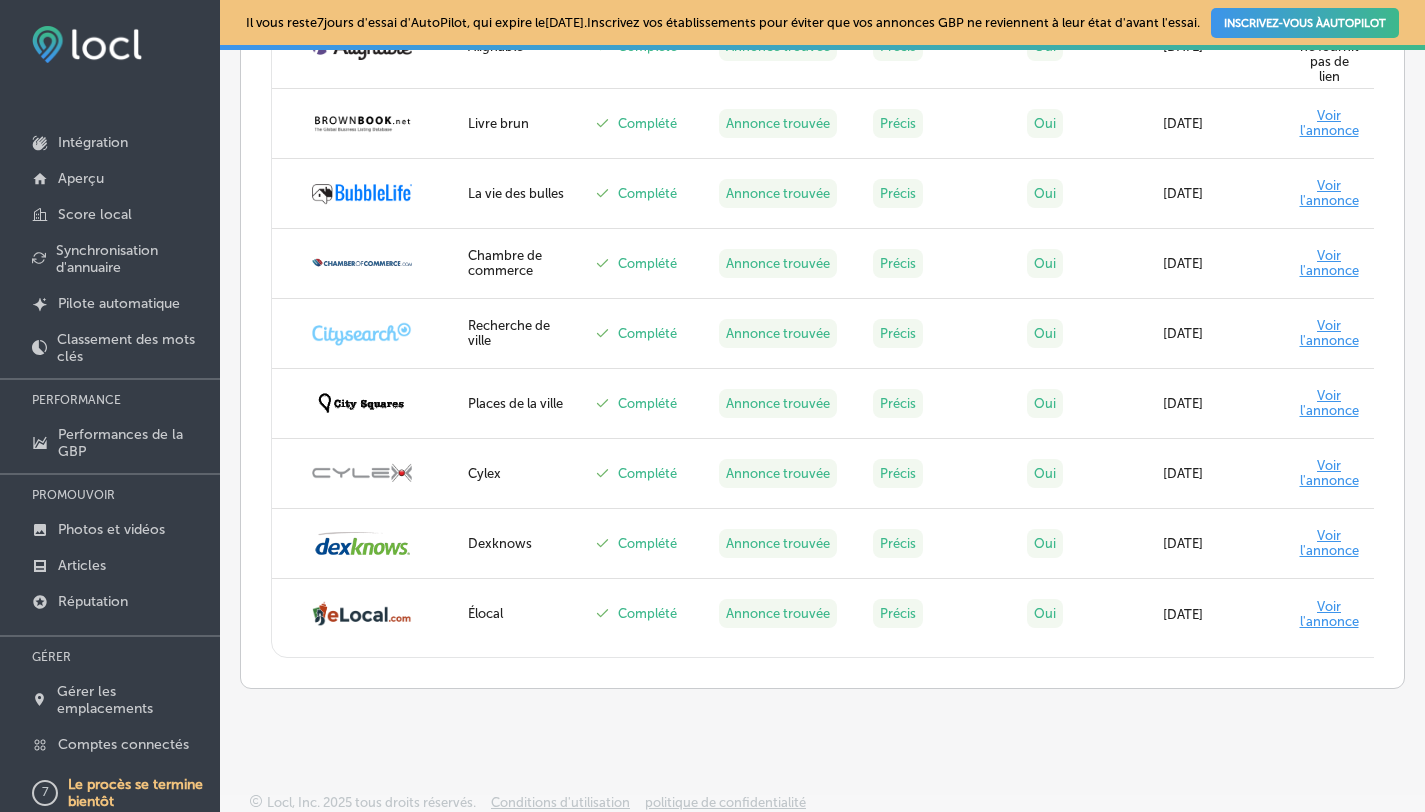 scroll, scrollTop: 3948, scrollLeft: 0, axis: vertical 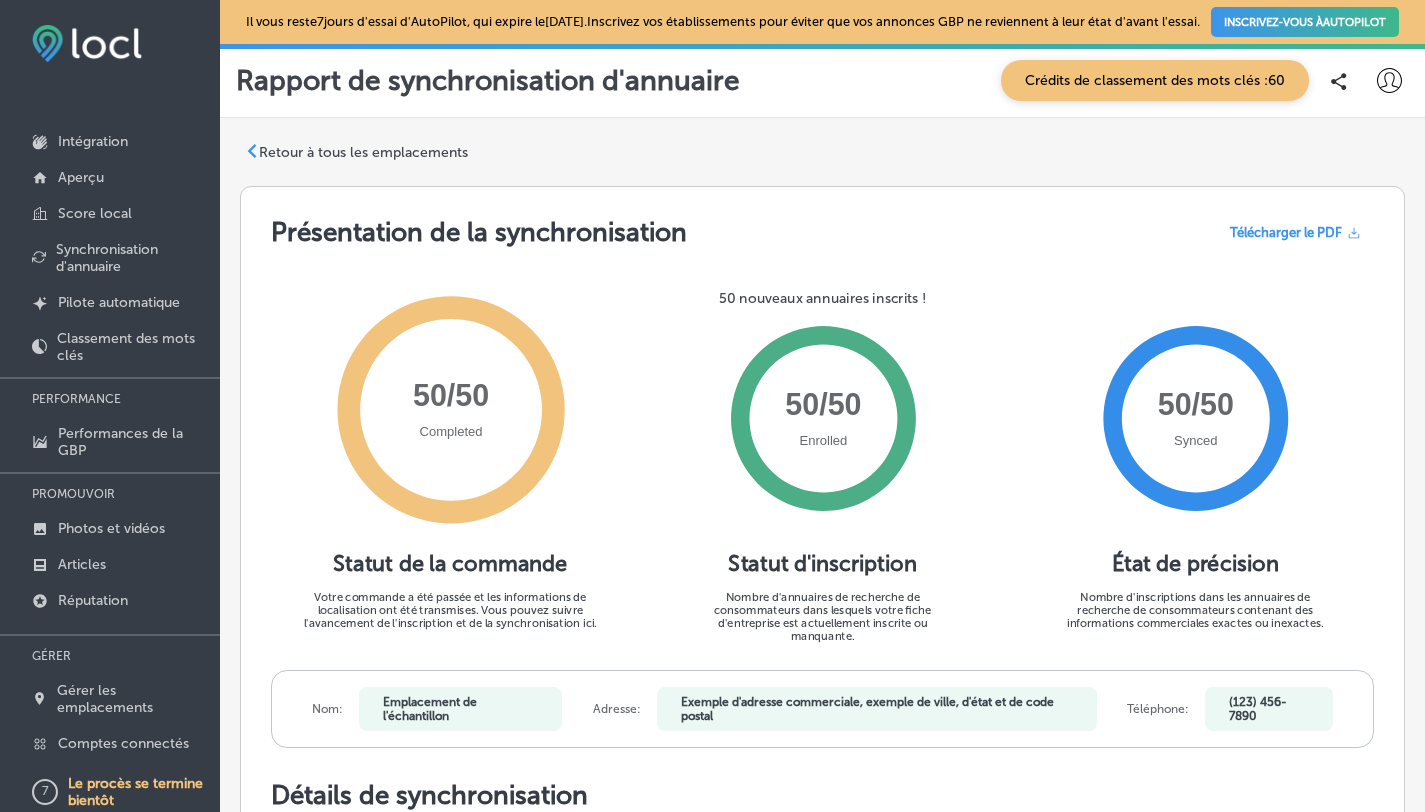 click on "Crédits de classement des mots clés :" at bounding box center [1146, 80] 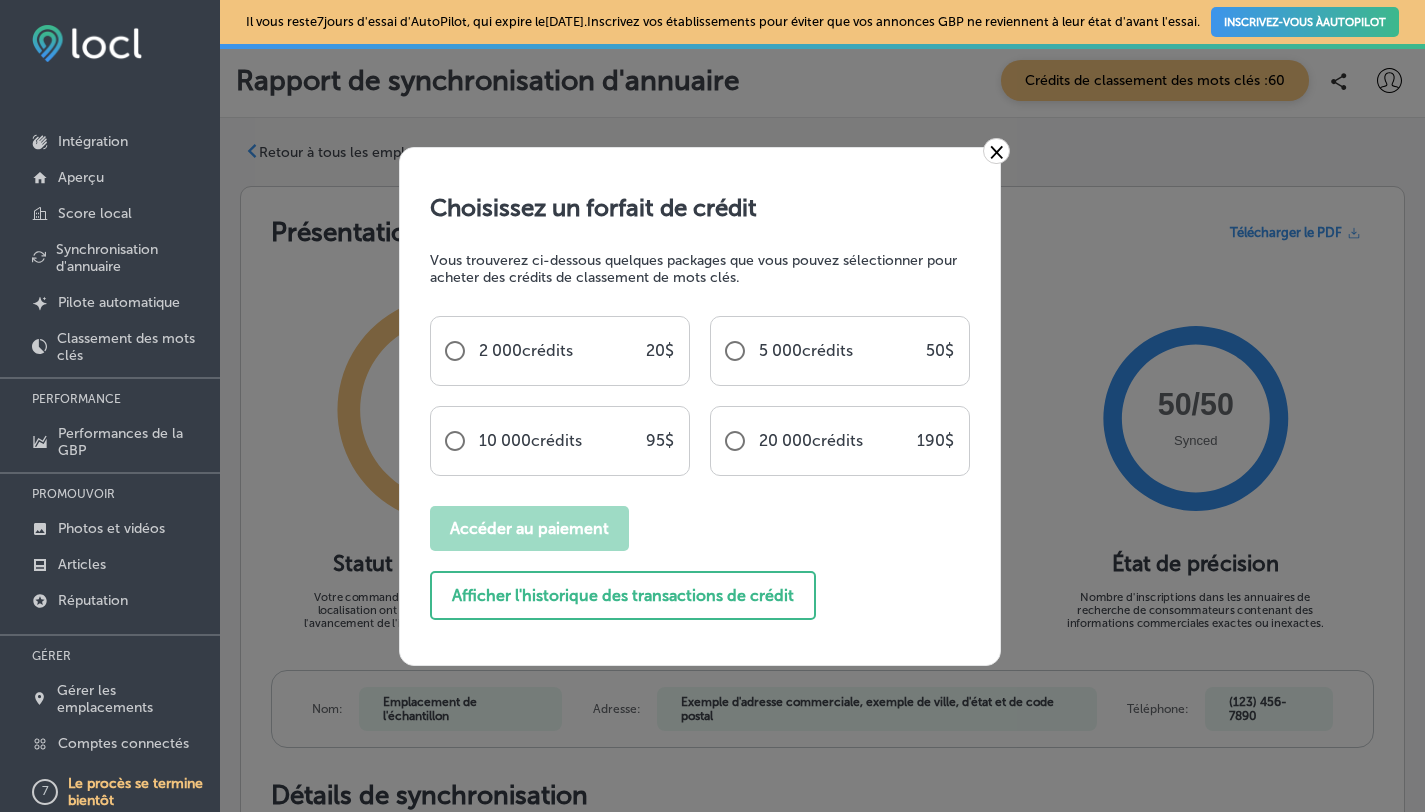 click on "×" at bounding box center (996, 150) 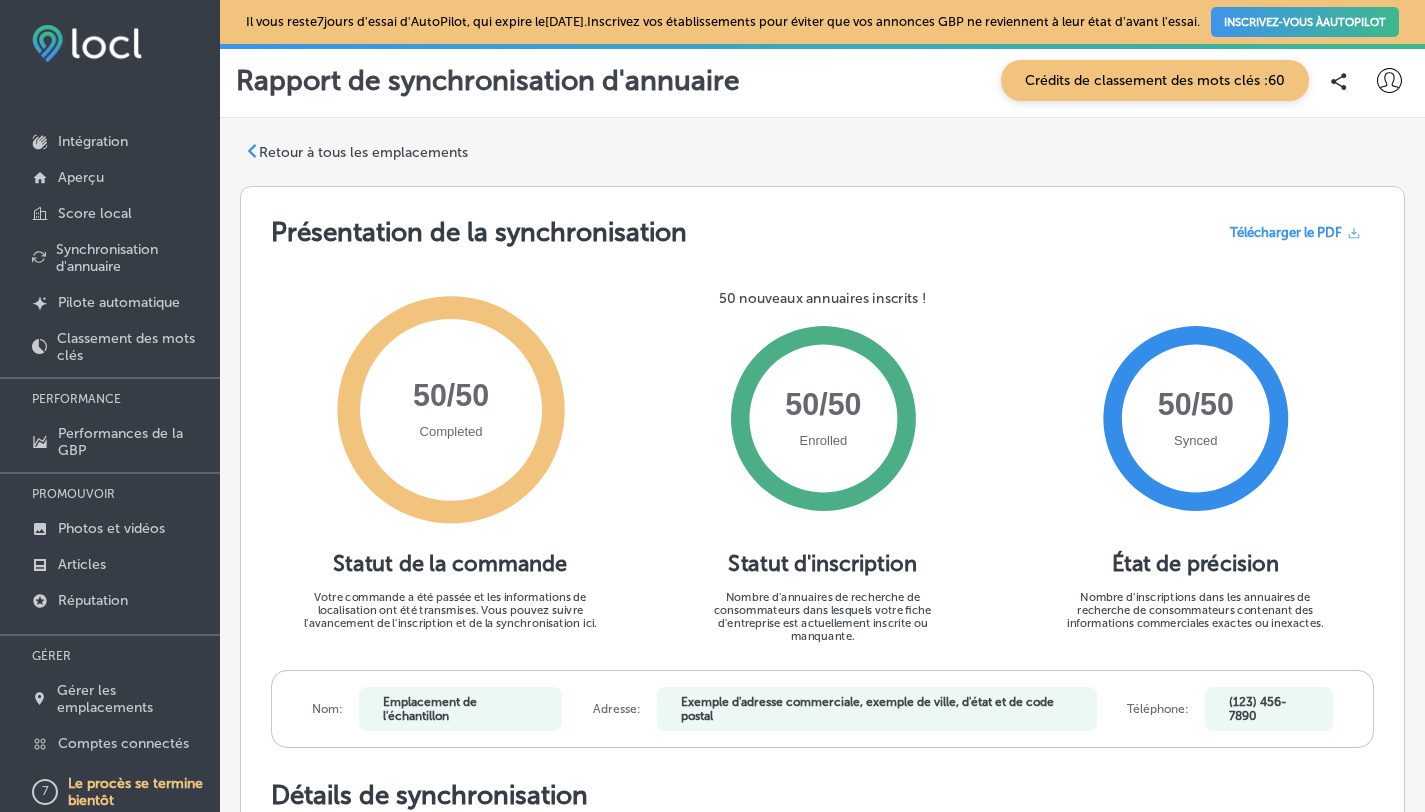 scroll, scrollTop: 0, scrollLeft: 0, axis: both 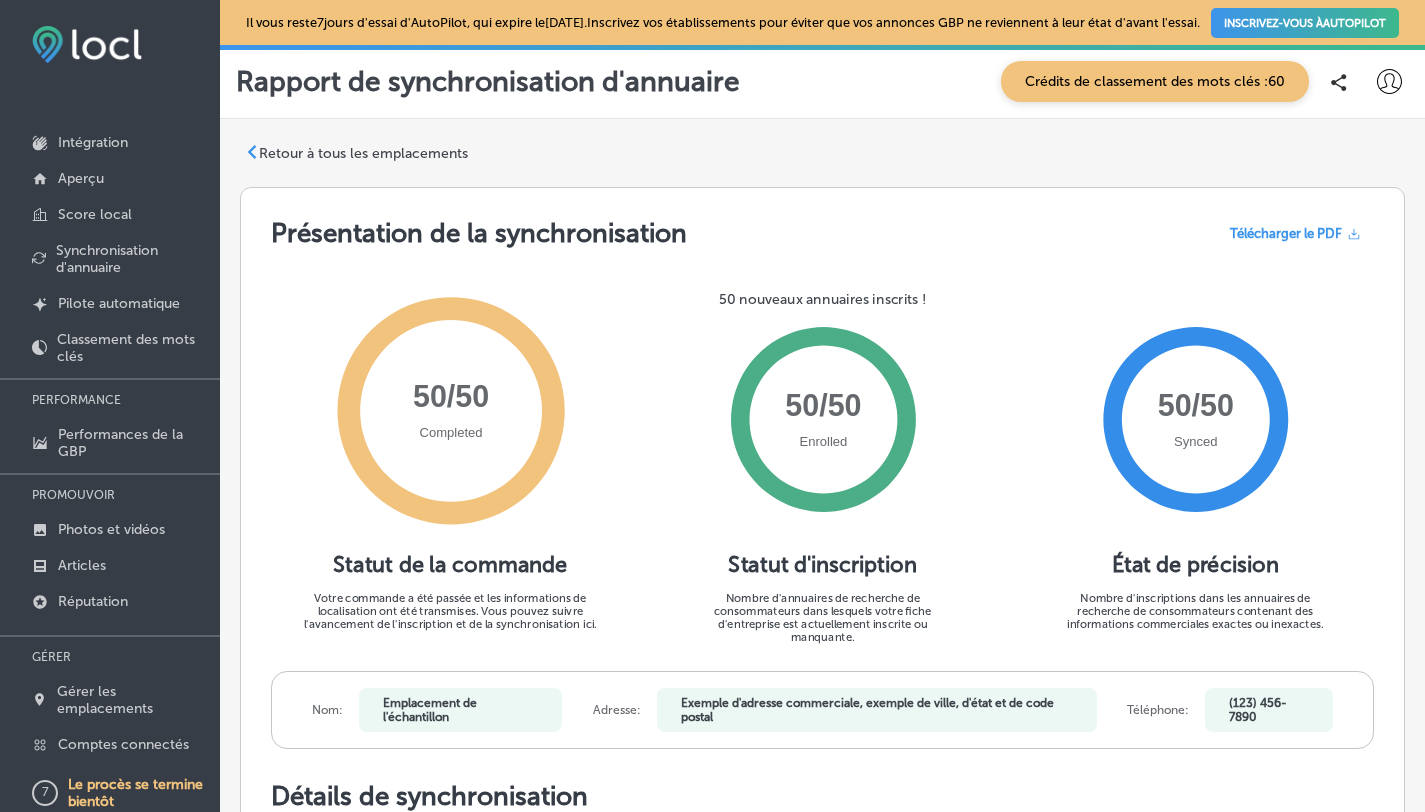 click on "Retour à tous les emplacements" at bounding box center [363, 153] 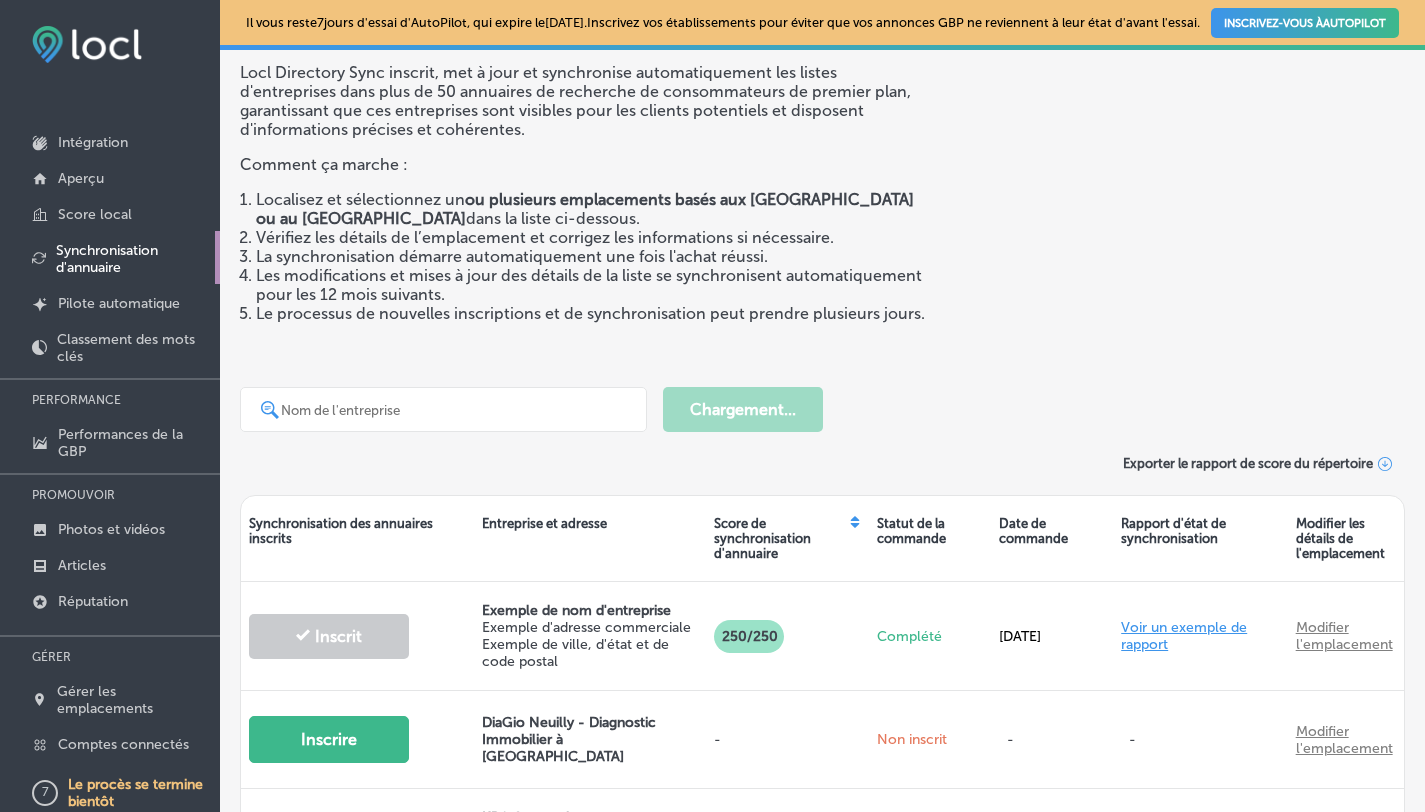 scroll, scrollTop: 119, scrollLeft: 0, axis: vertical 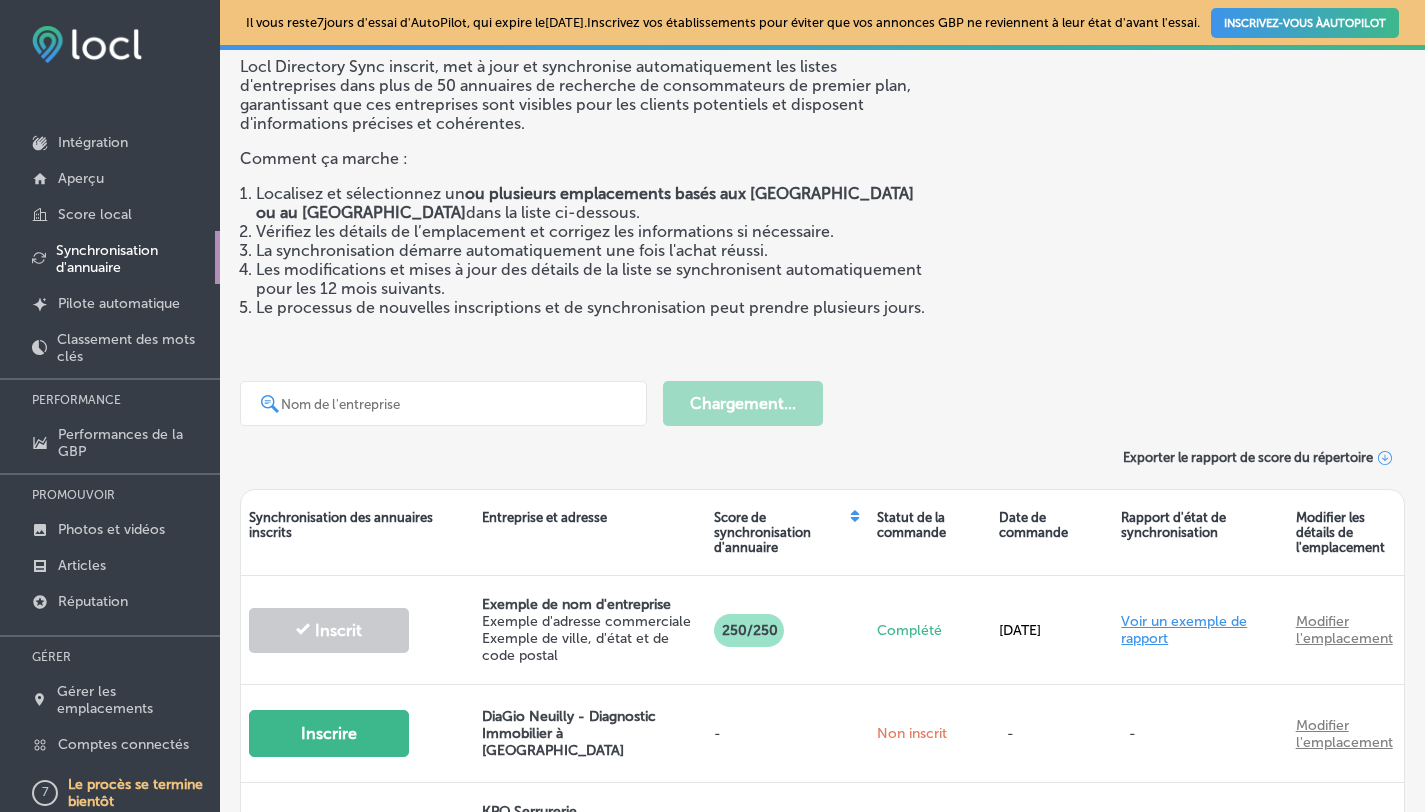 click at bounding box center [456, 404] 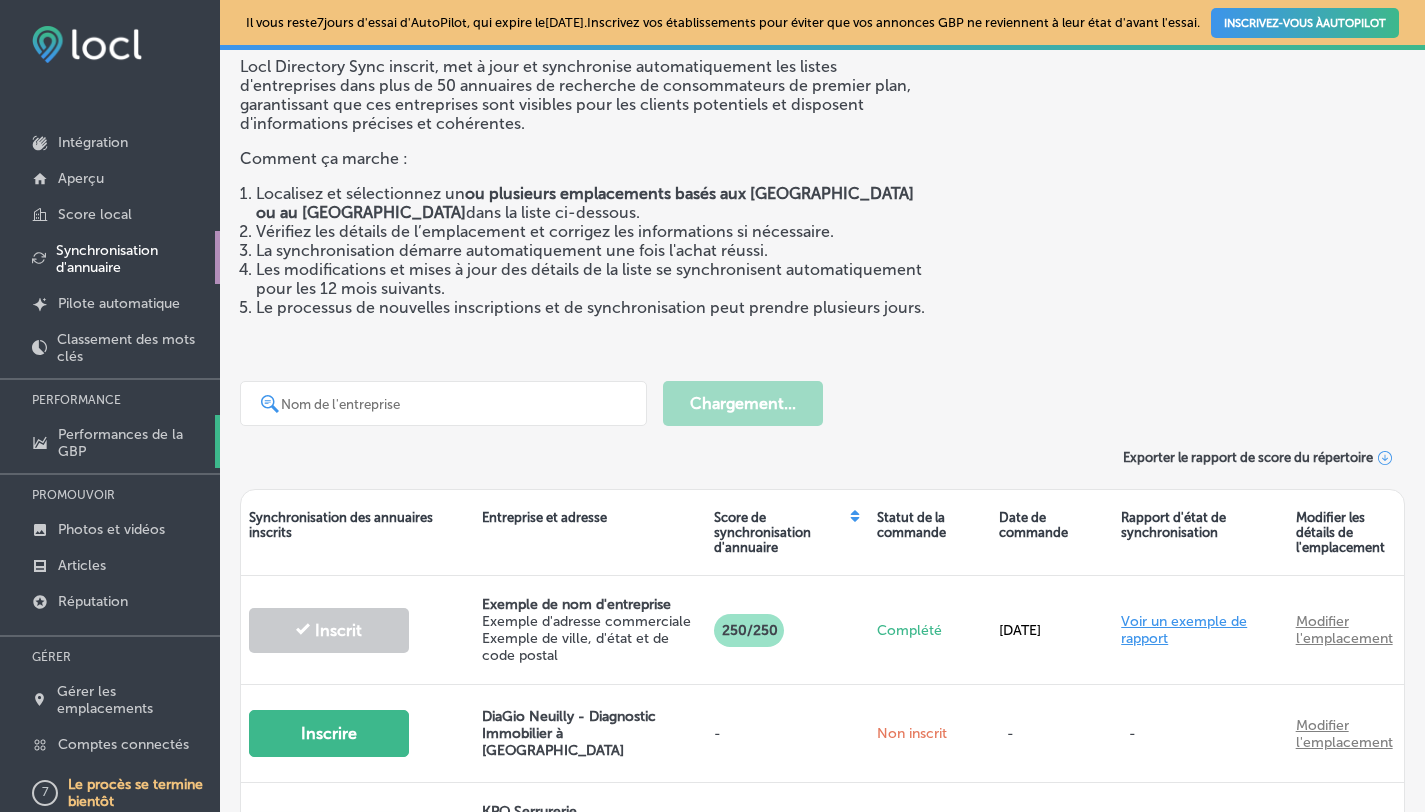 click on "Performances de la GBP" at bounding box center [120, 443] 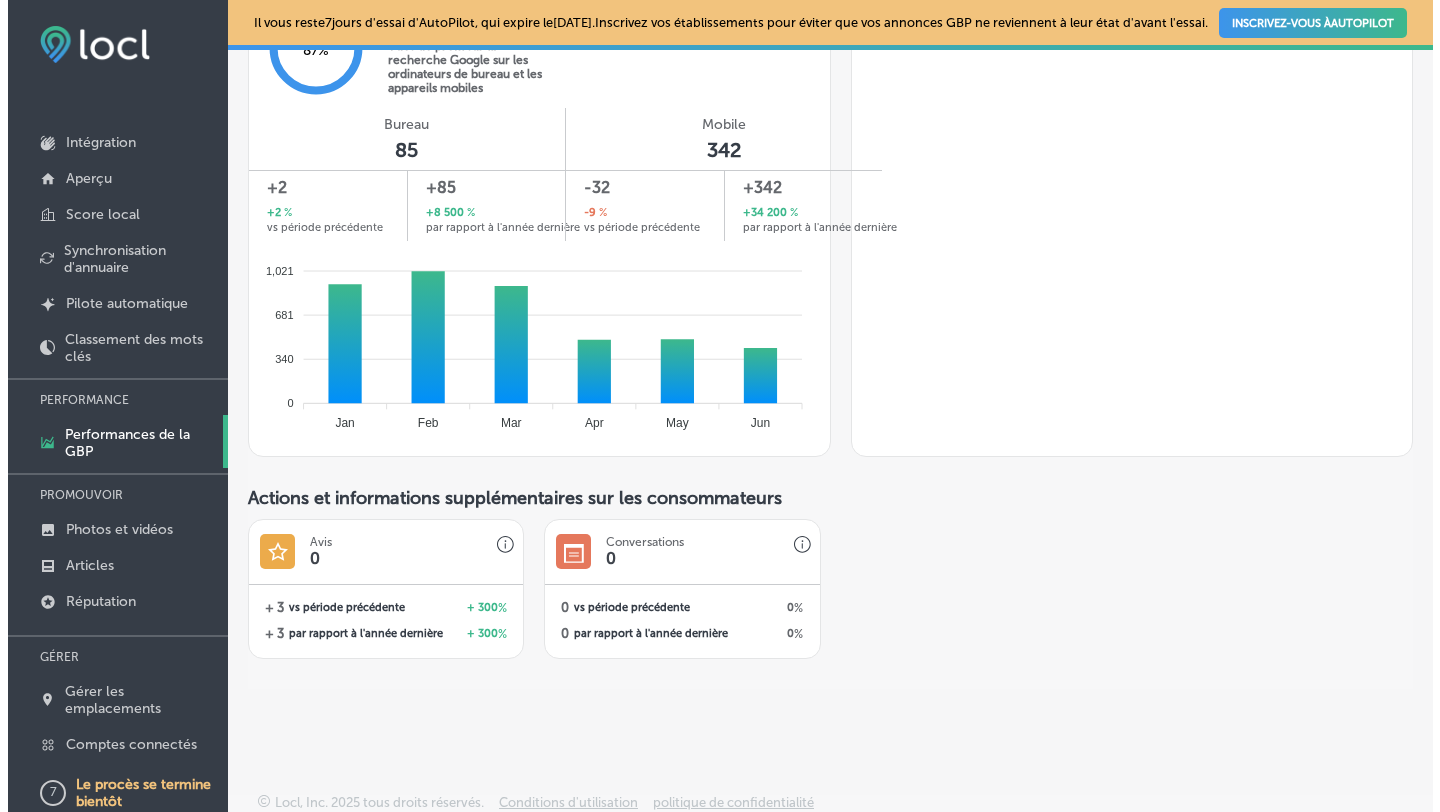 scroll, scrollTop: 1411, scrollLeft: 0, axis: vertical 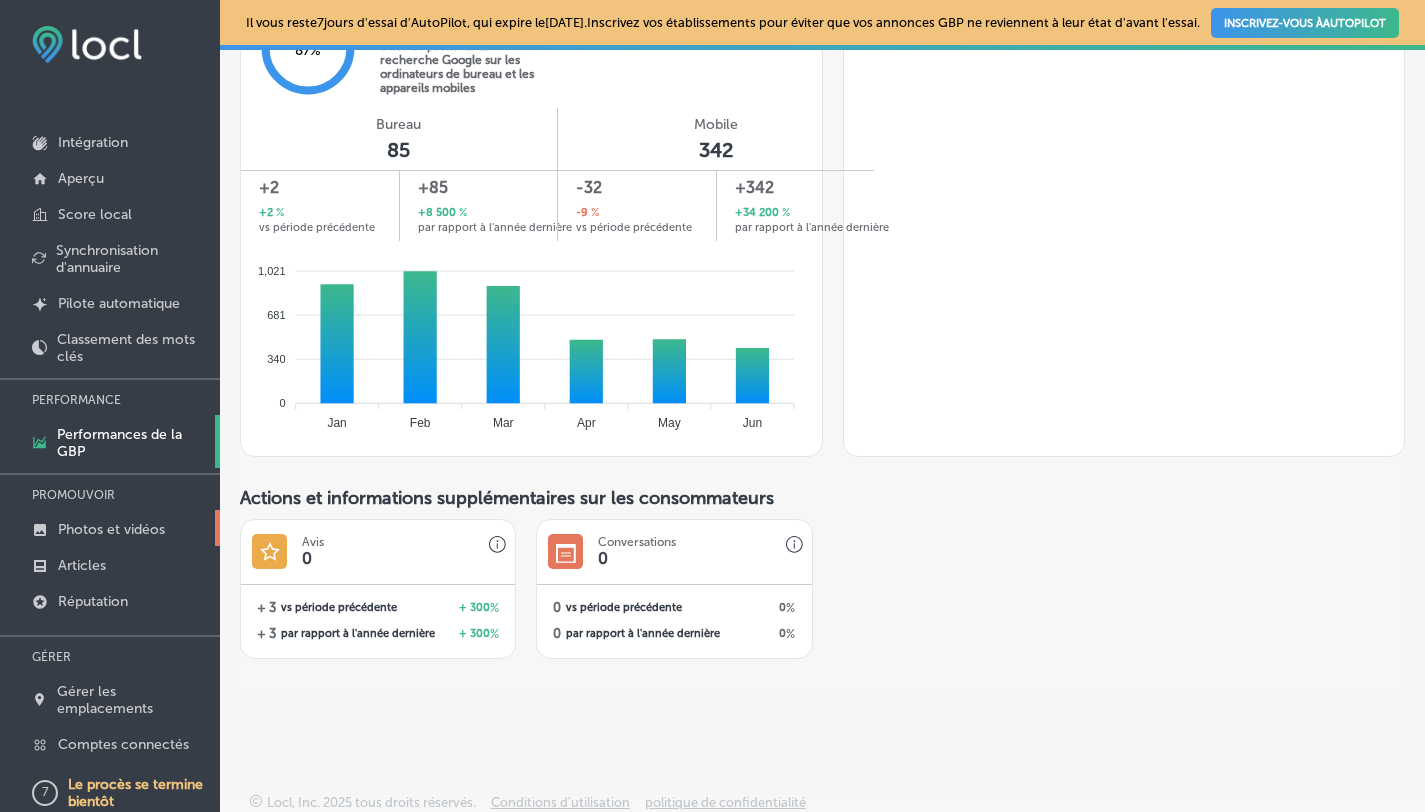 click on "Photos et vidéos" at bounding box center [111, 529] 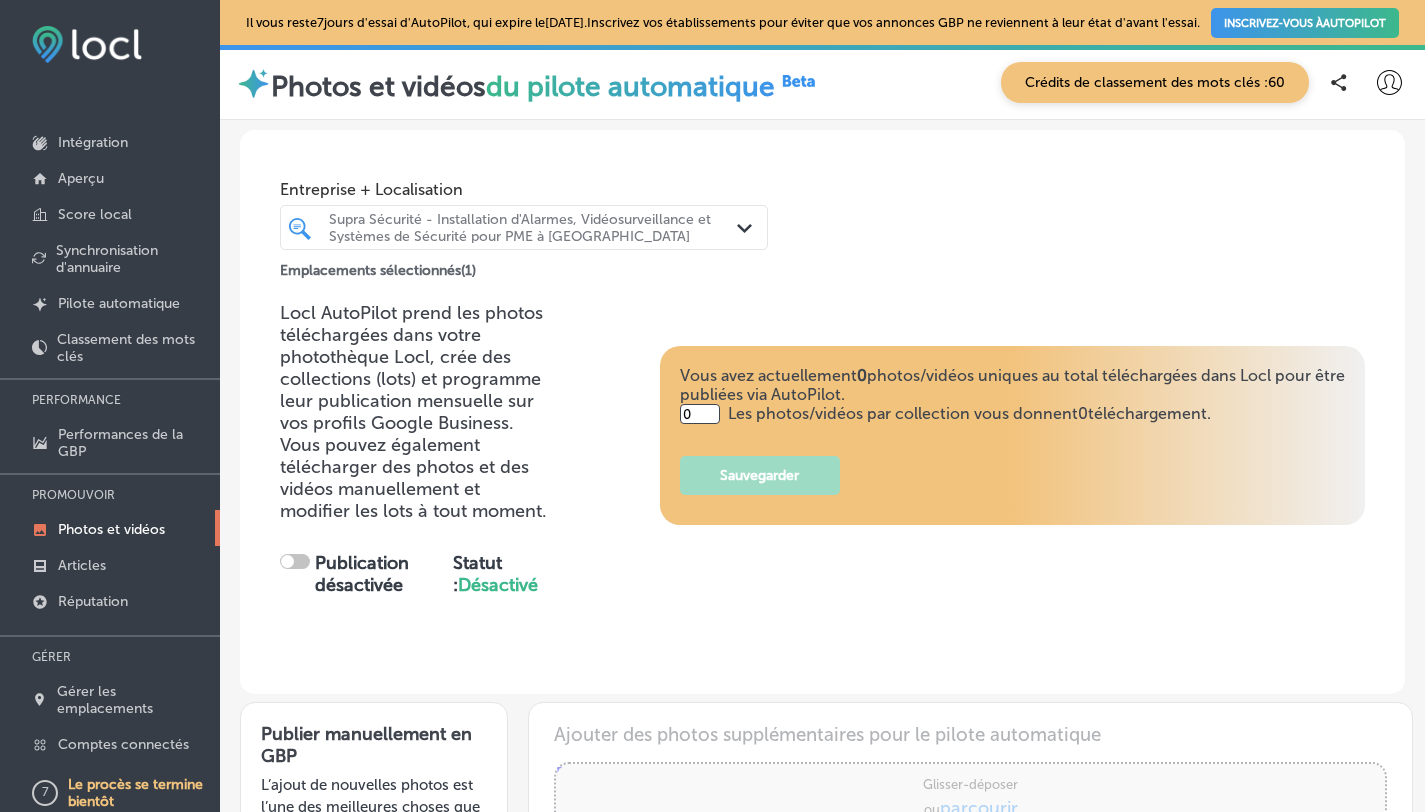 type on "5" 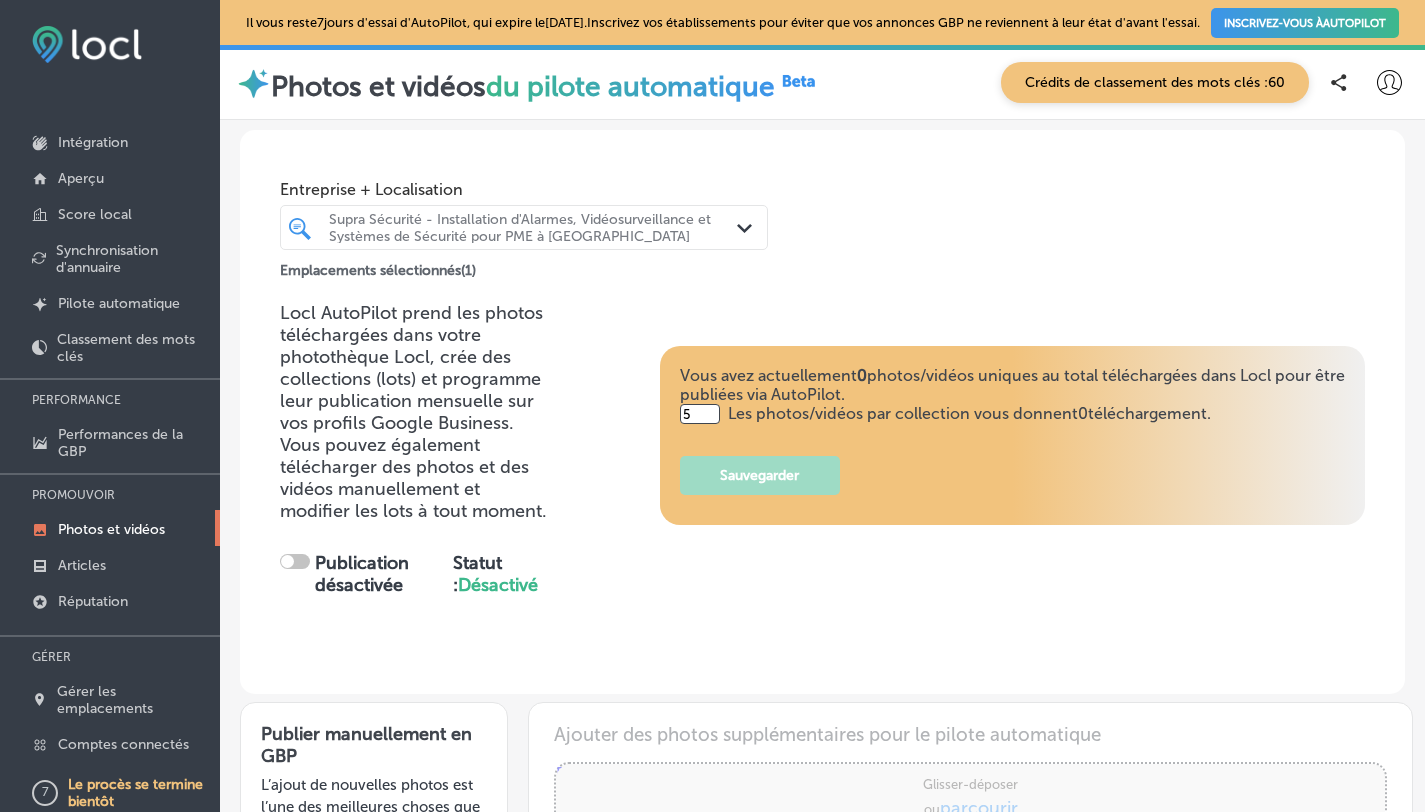 checkbox on "true" 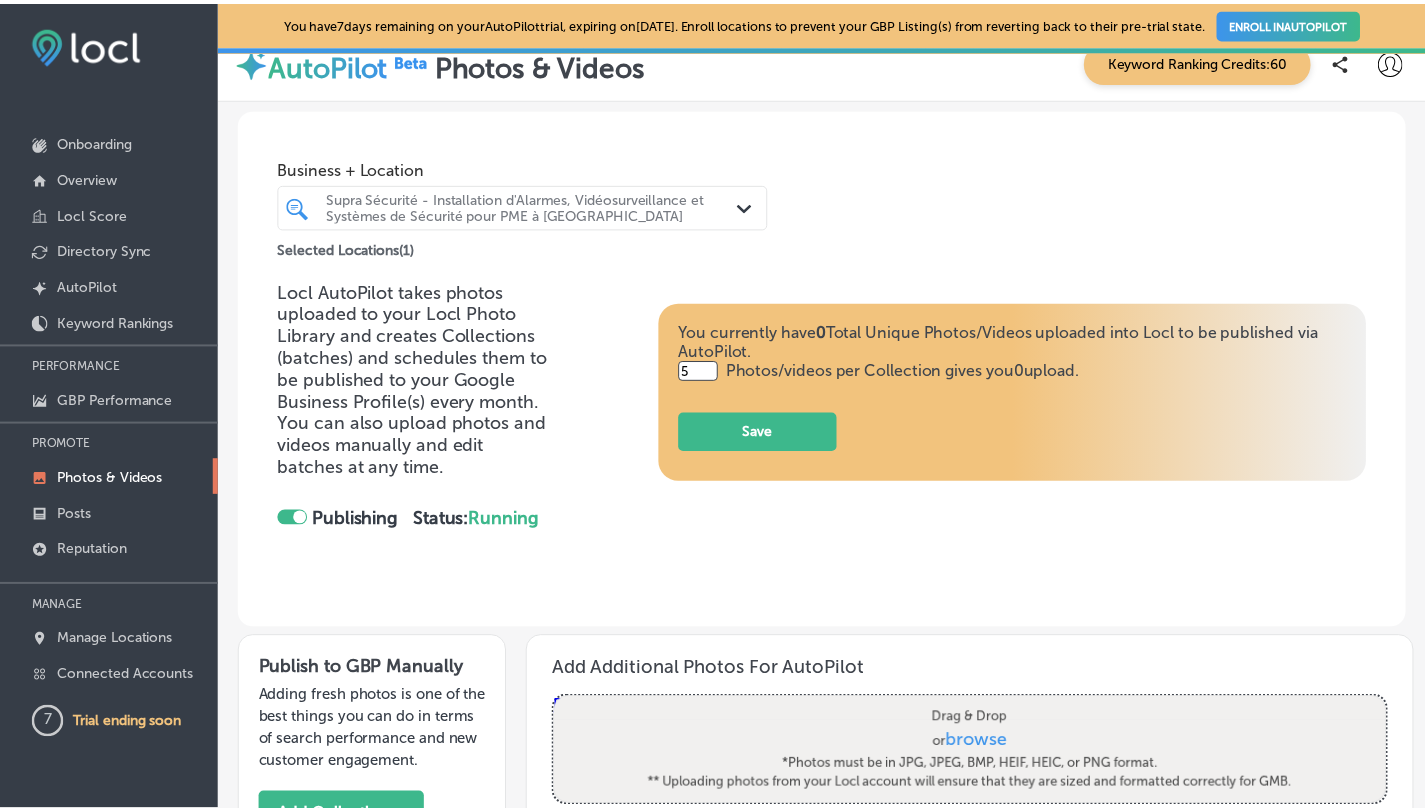 scroll, scrollTop: 0, scrollLeft: 0, axis: both 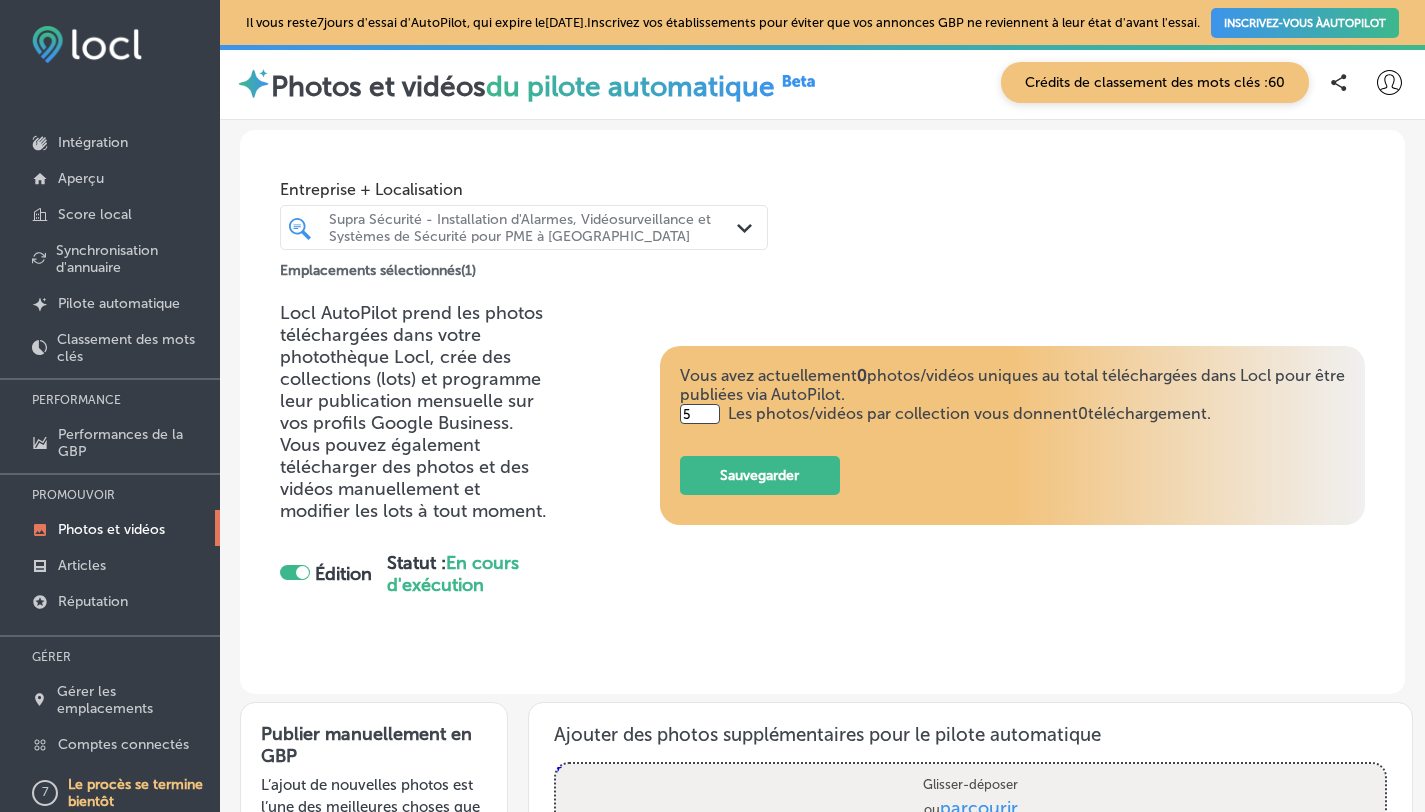 click on "Entreprise + Localisation
Supra Sécurité - Installation d'Alarmes, Vidéosurveillance et Systèmes de Sécurité pour PME à [GEOGRAPHIC_DATA]
Path
Created with Sketch.
Emplacements sélectionnés  (  1  )" at bounding box center (822, 206) 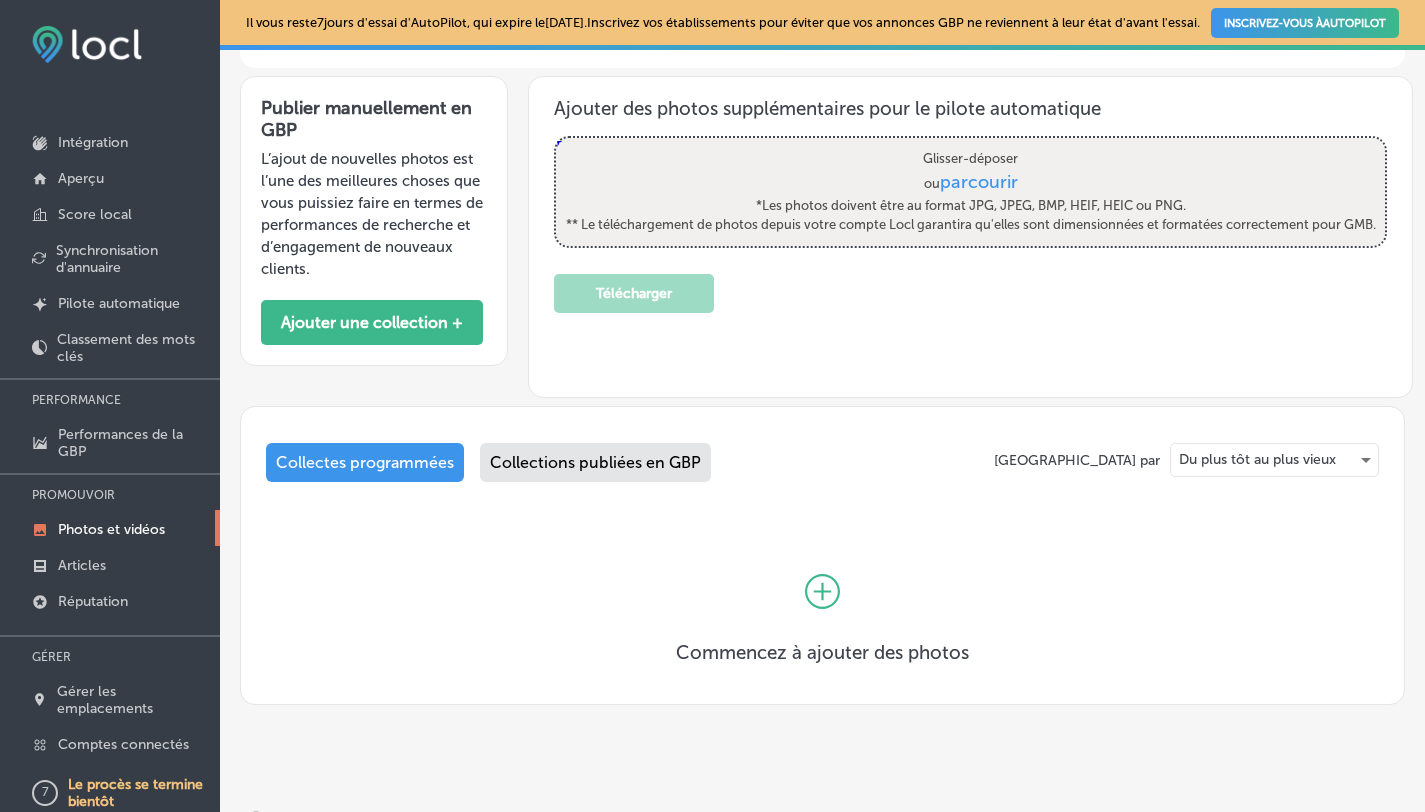 scroll, scrollTop: 625, scrollLeft: 0, axis: vertical 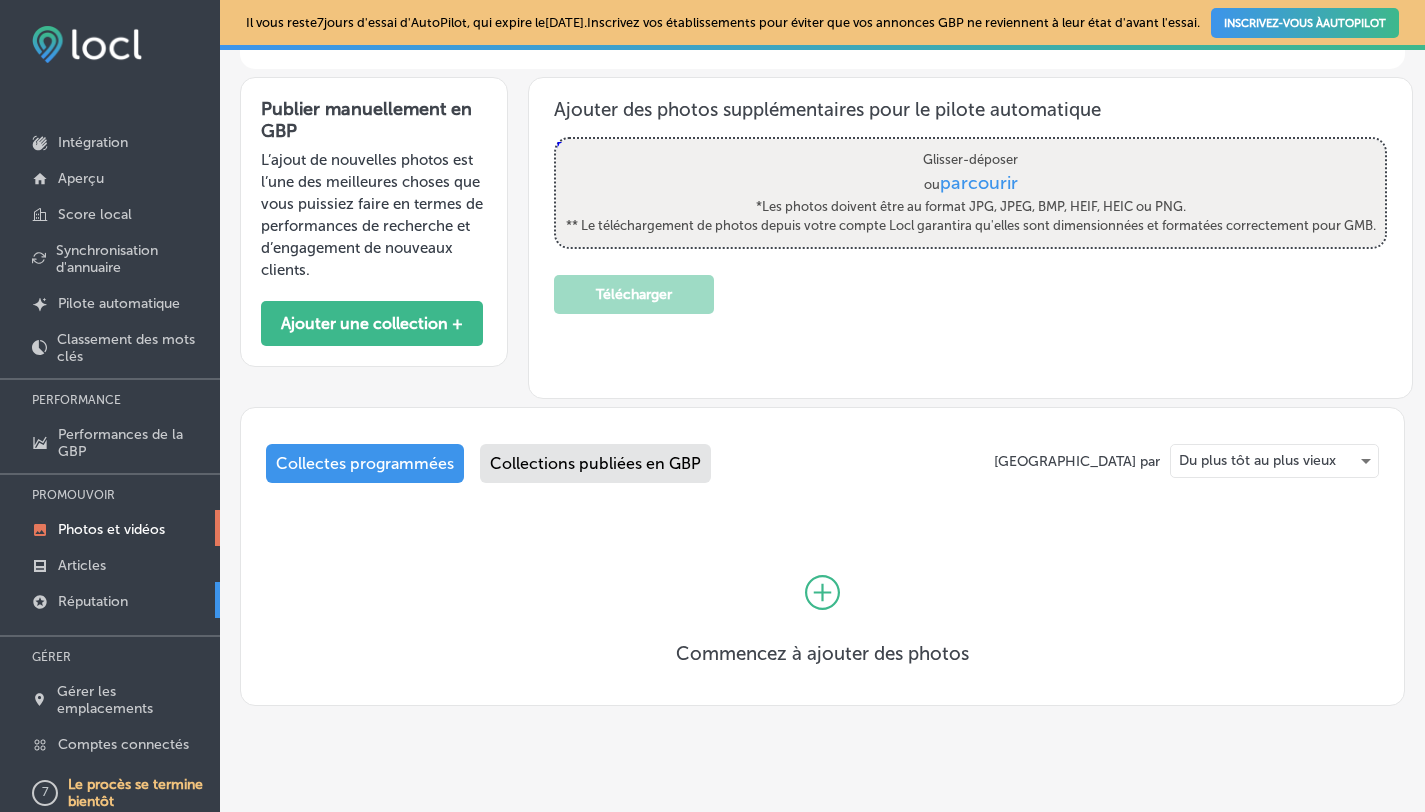 click on "Réputation" at bounding box center [93, 601] 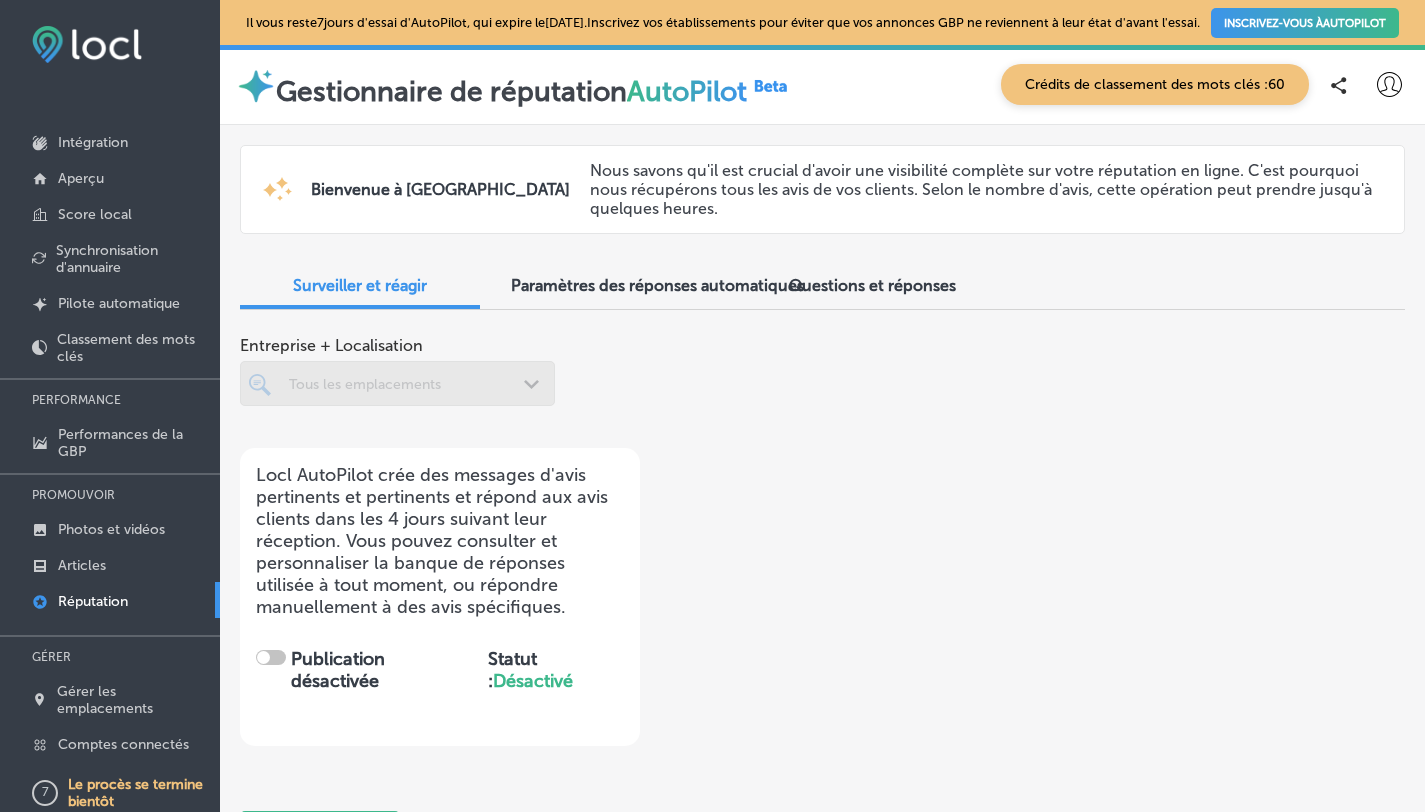checkbox on "true" 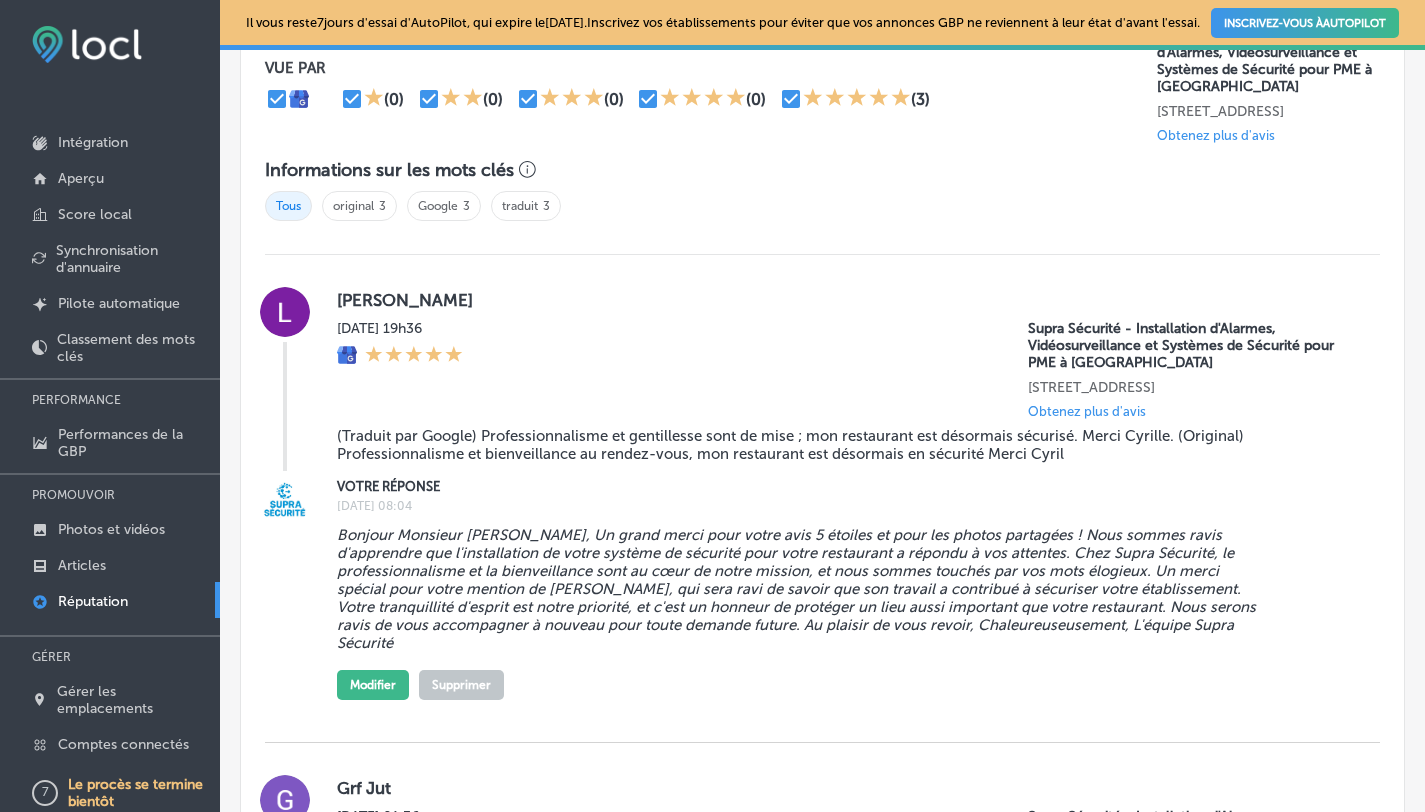 scroll, scrollTop: 1530, scrollLeft: 0, axis: vertical 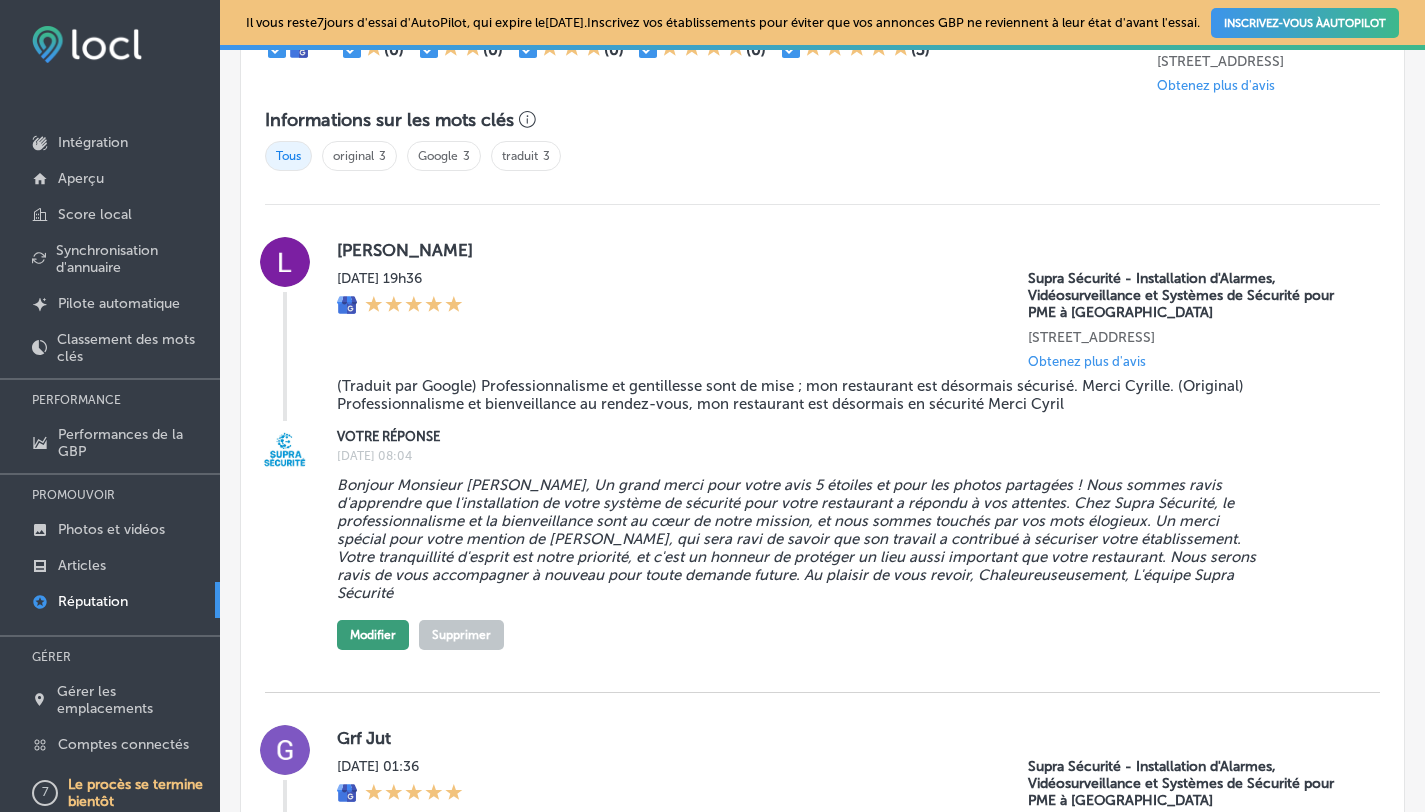 click on "Modifier" at bounding box center (373, 635) 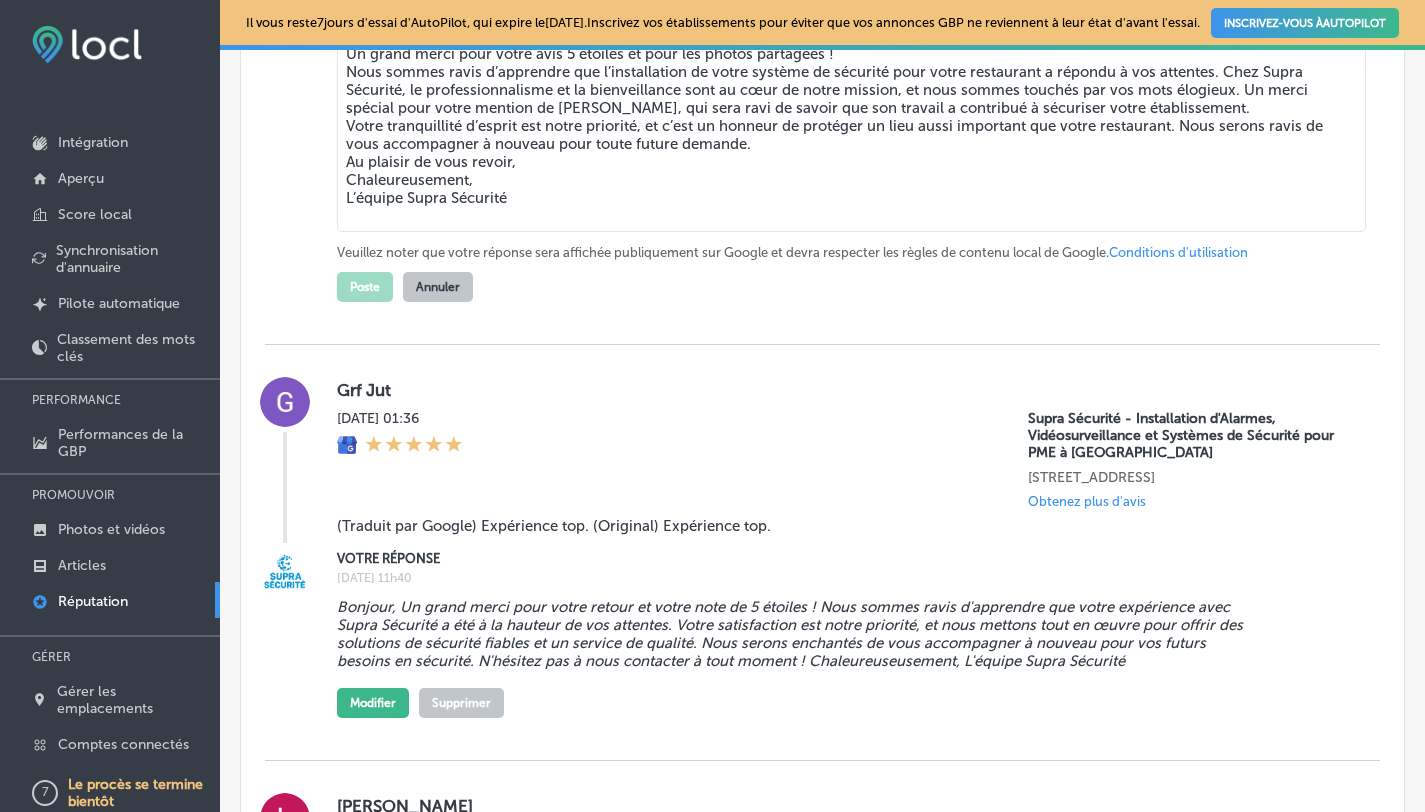 scroll, scrollTop: 2066, scrollLeft: 0, axis: vertical 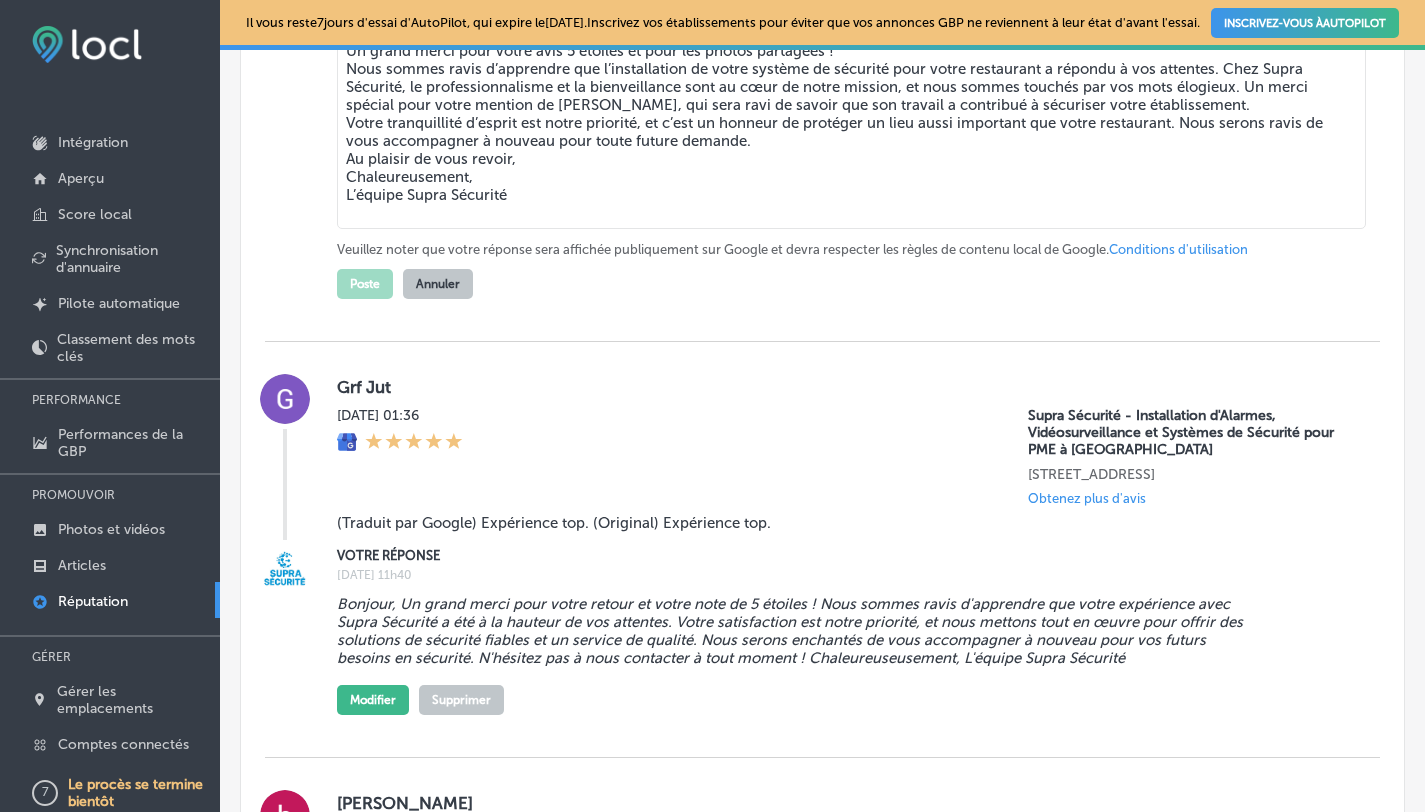 click on "Obtenez plus d'avis" at bounding box center [1087, 498] 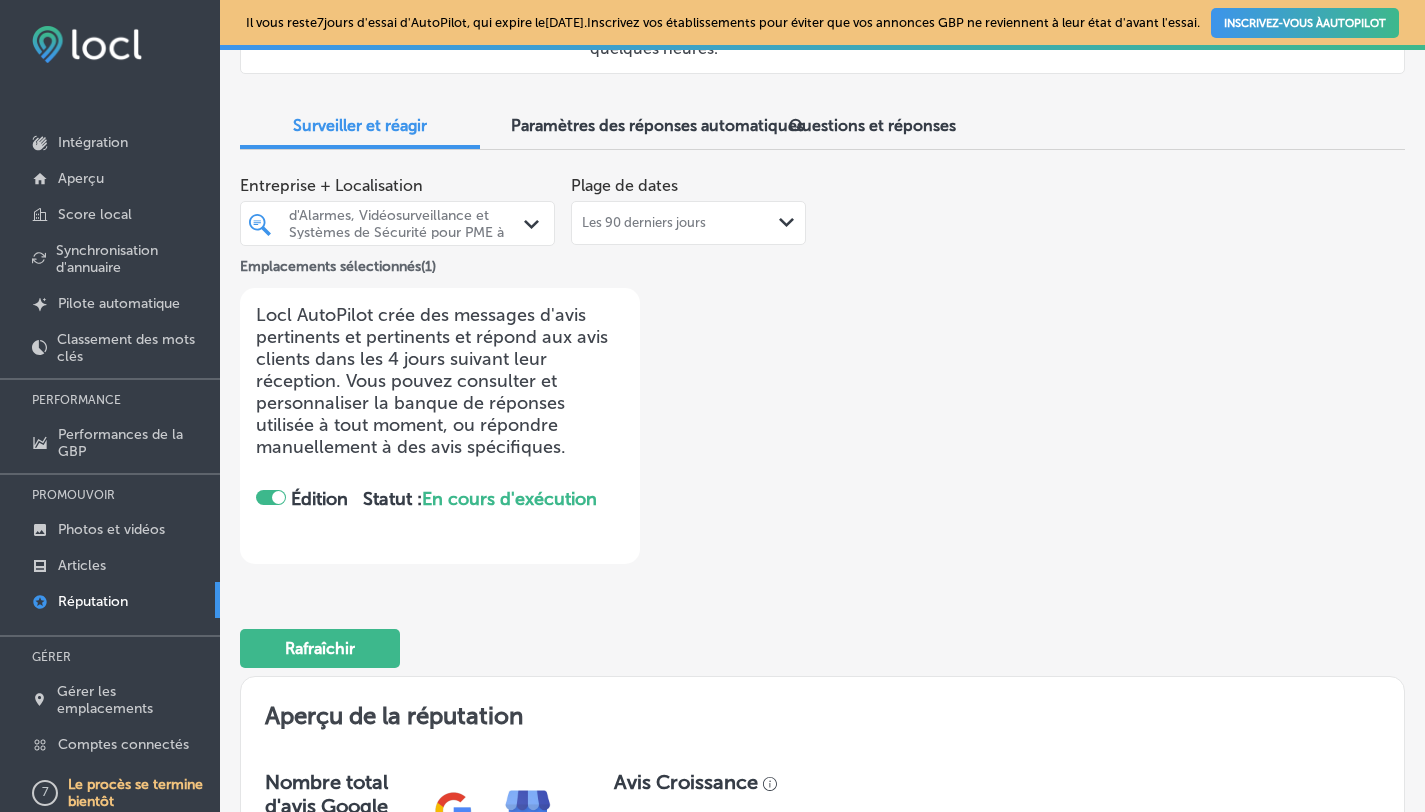 scroll, scrollTop: 156, scrollLeft: 0, axis: vertical 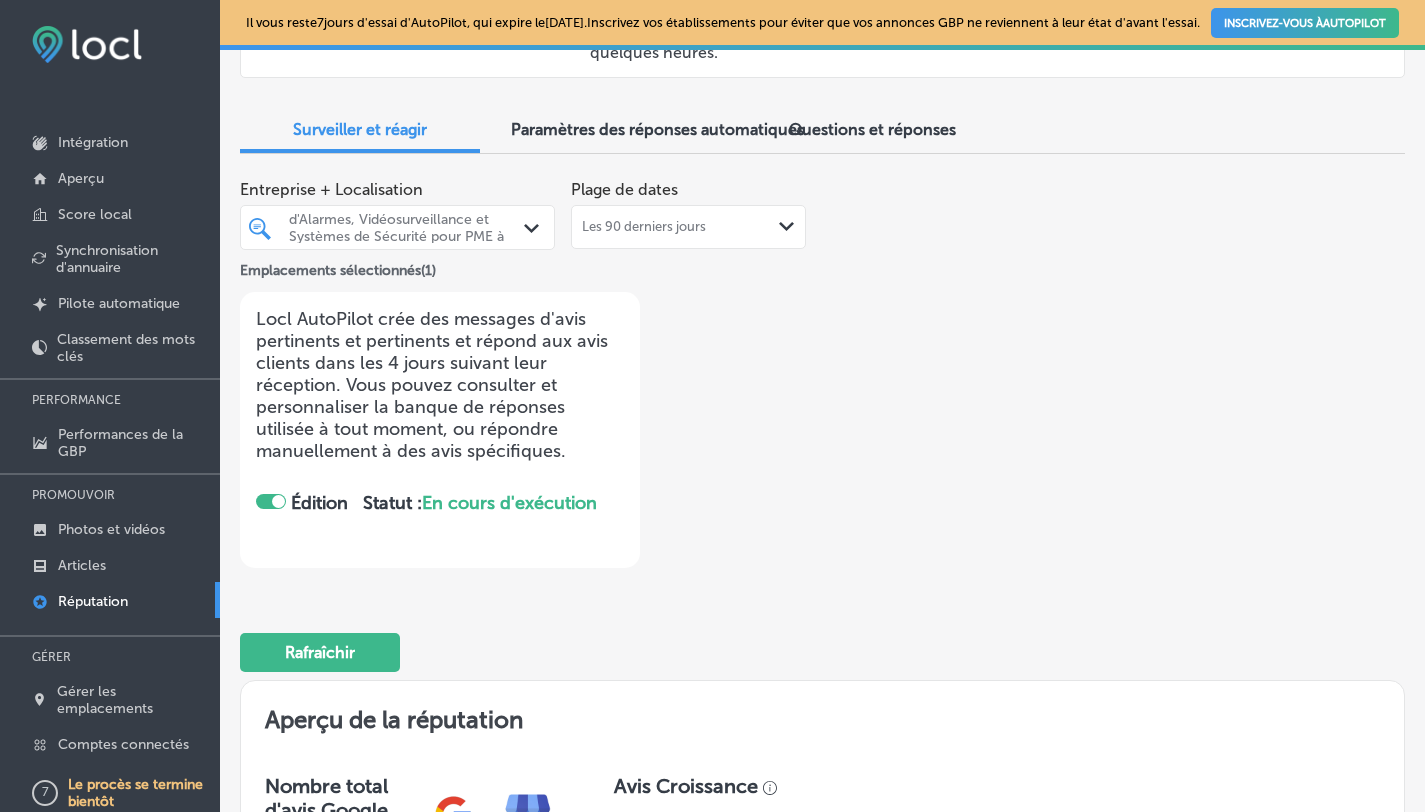 click on "Paramètres des réponses automatiques" at bounding box center [657, 129] 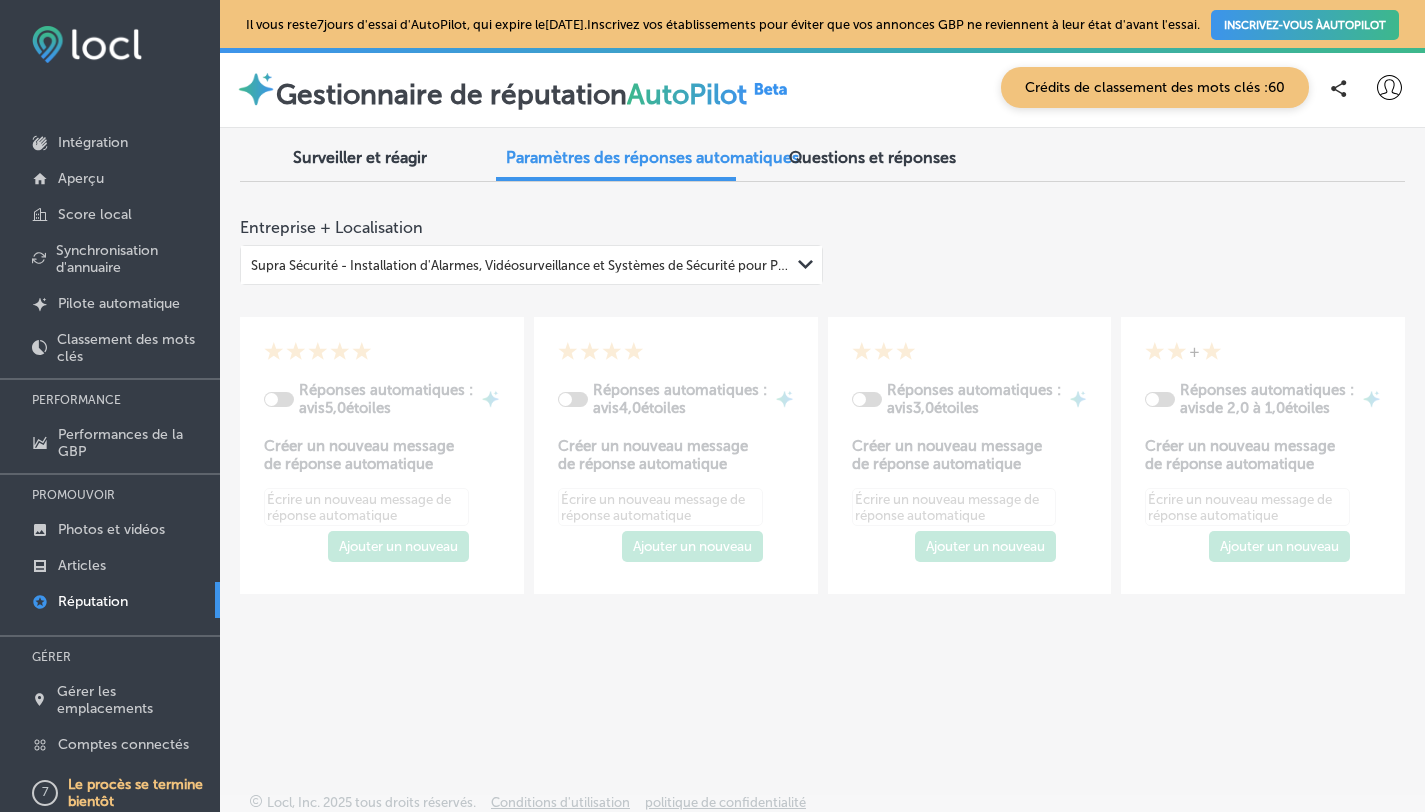 type on "x" 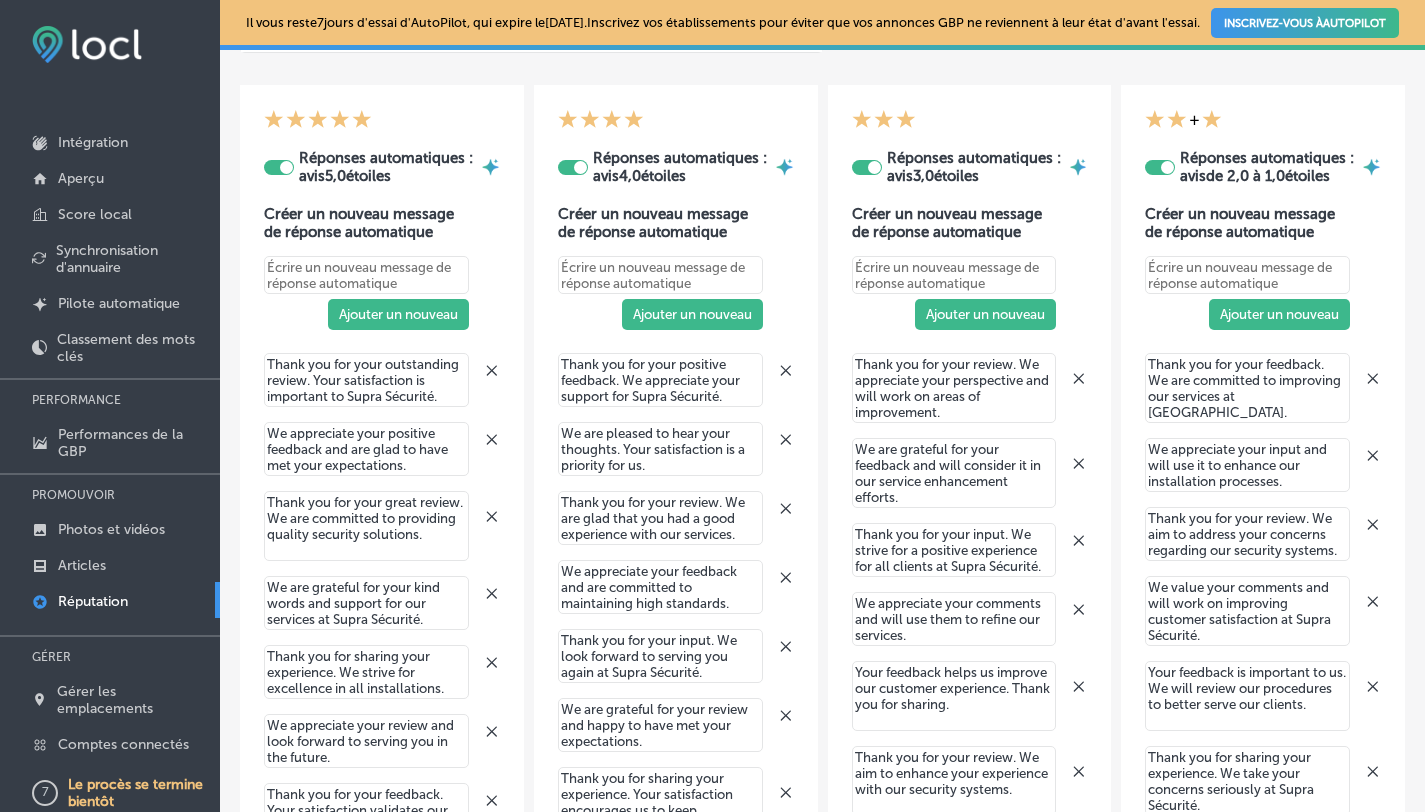 scroll, scrollTop: 239, scrollLeft: 0, axis: vertical 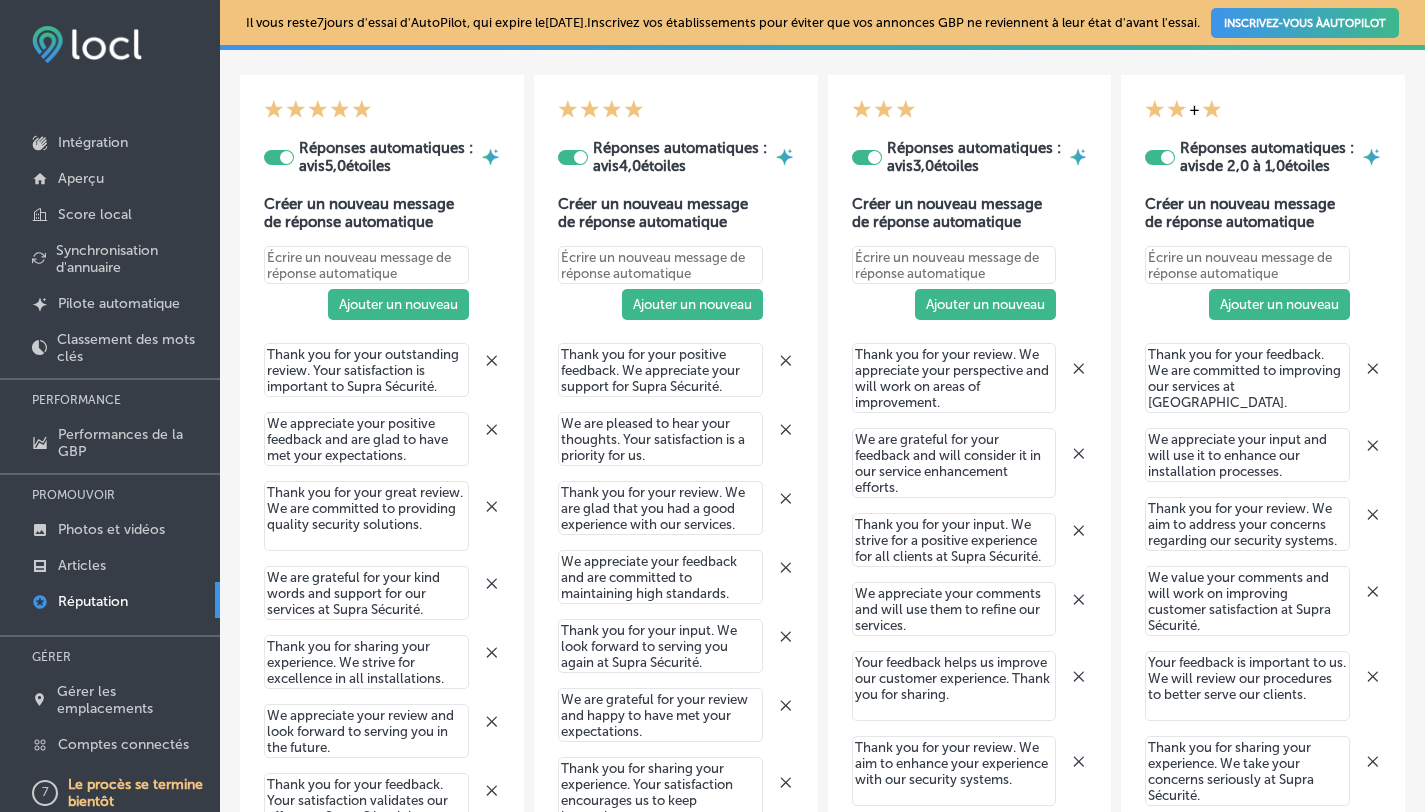 click on "Thank you for your outstanding review. Your satisfaction is important to Supra Sécurité." at bounding box center (366, 370) 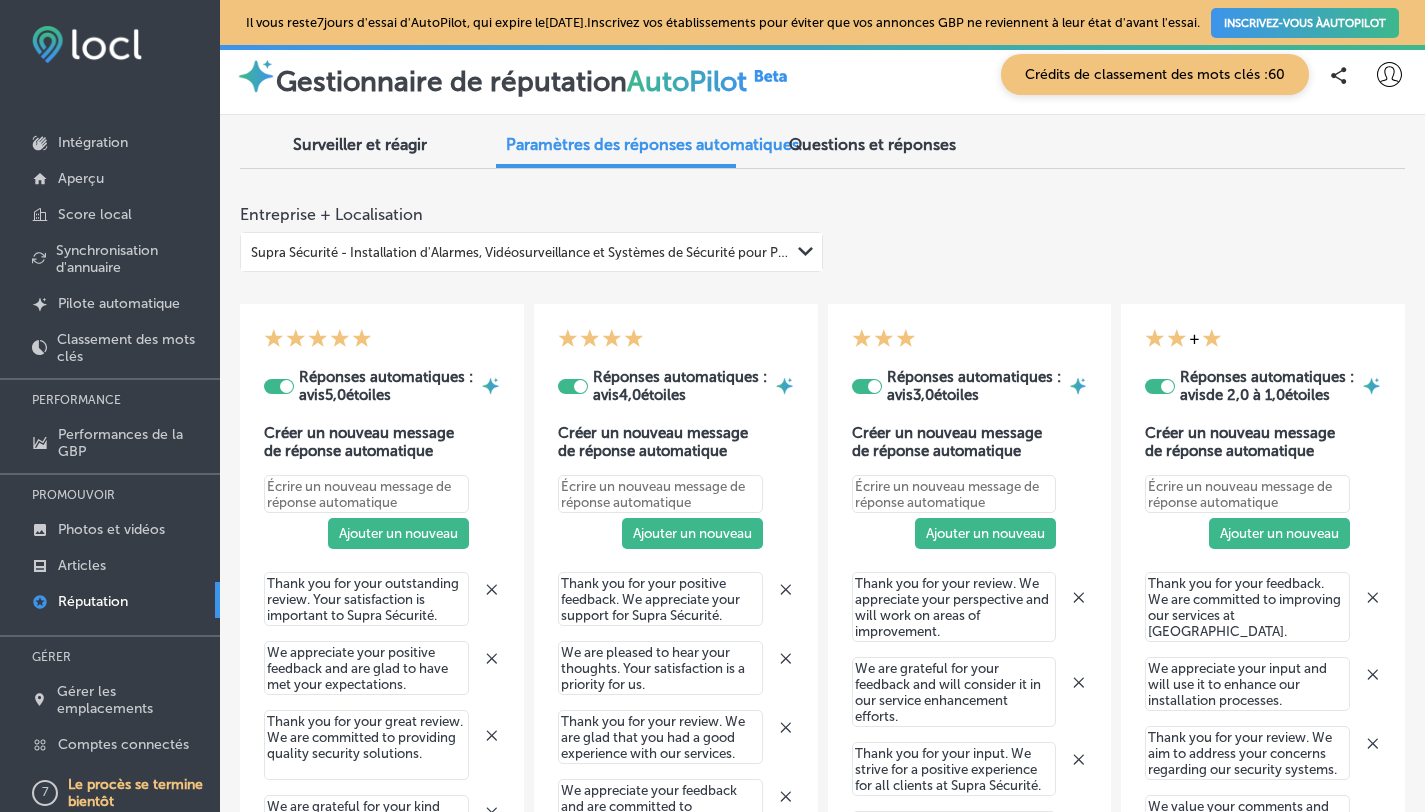 scroll, scrollTop: 0, scrollLeft: 0, axis: both 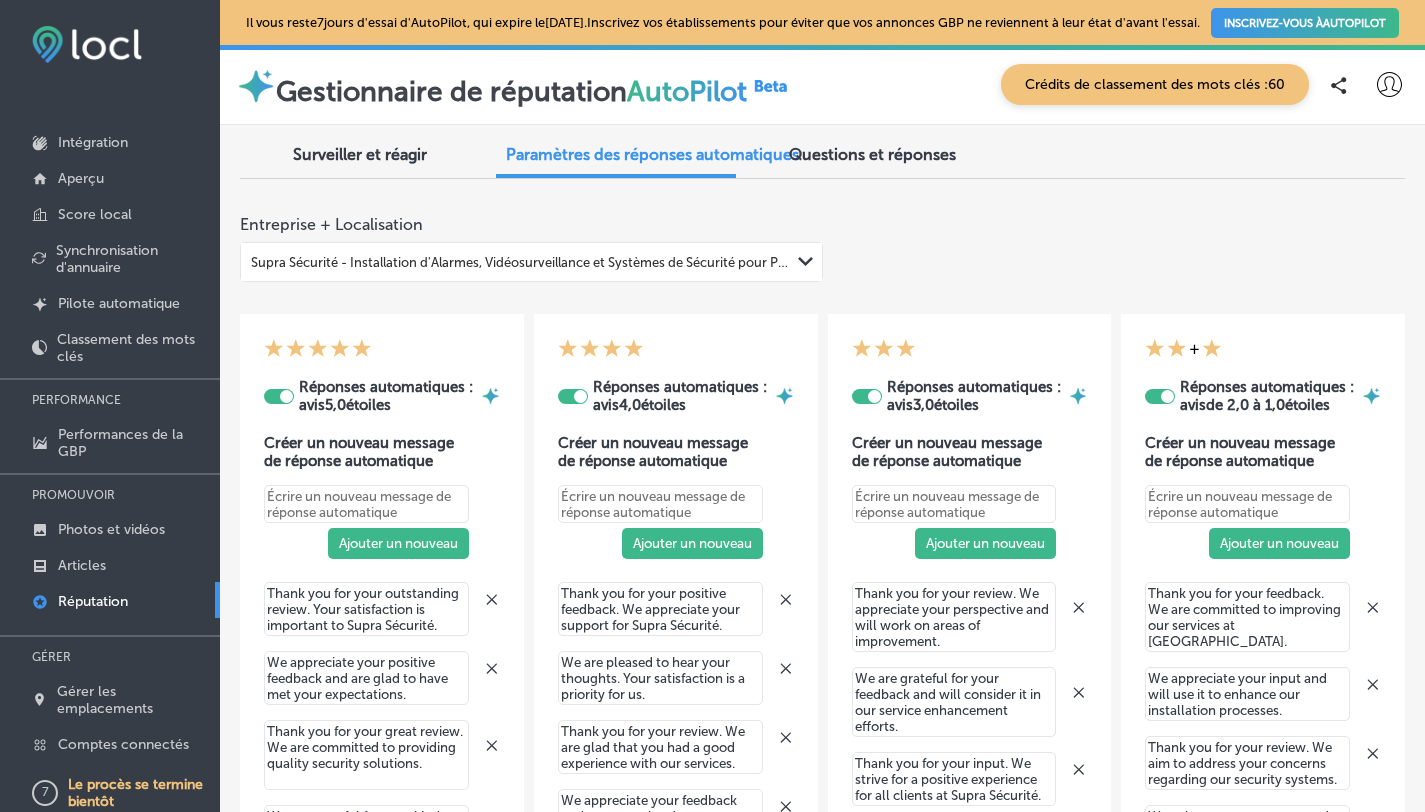 click 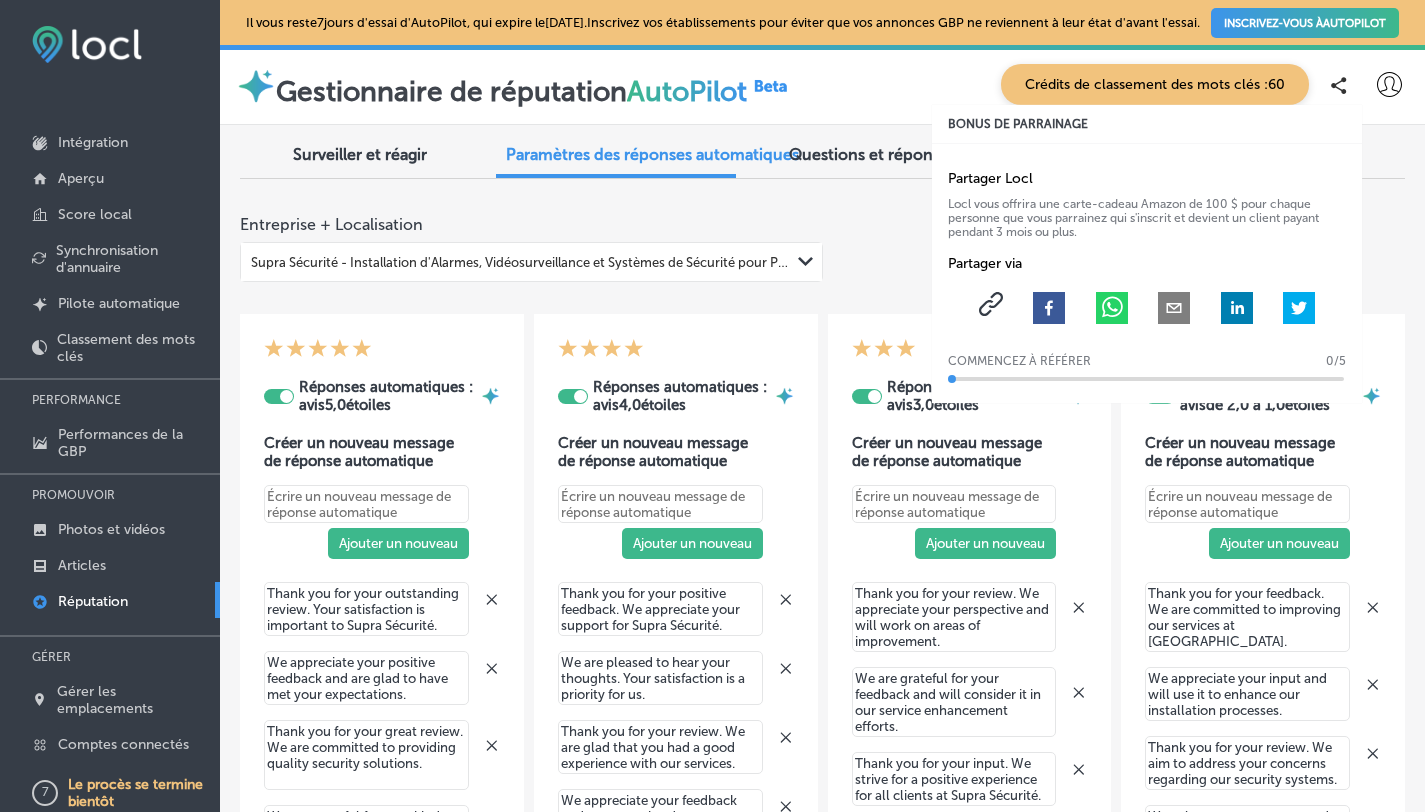 drag, startPoint x: 936, startPoint y: 383, endPoint x: 1075, endPoint y: 385, distance: 139.01439 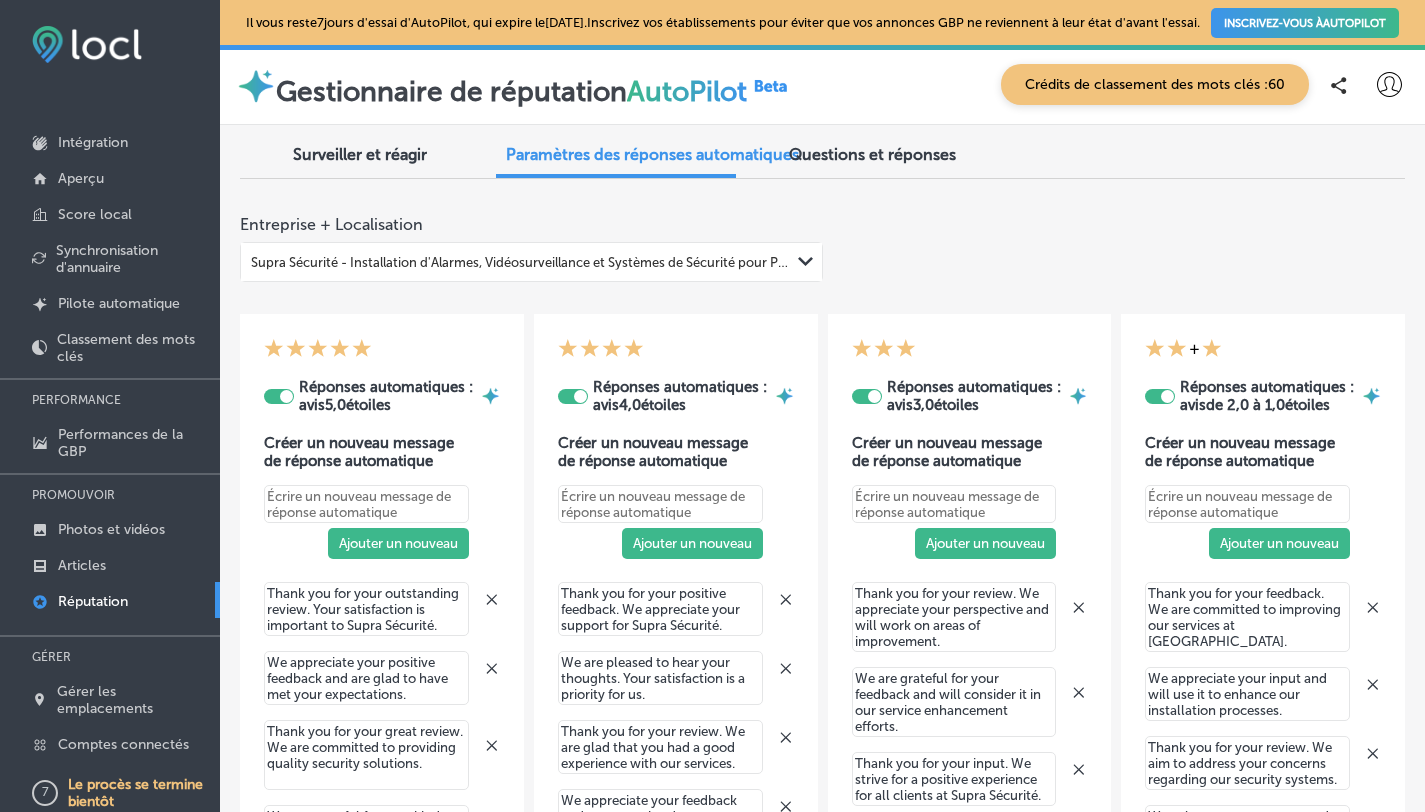 click at bounding box center (1389, 85) 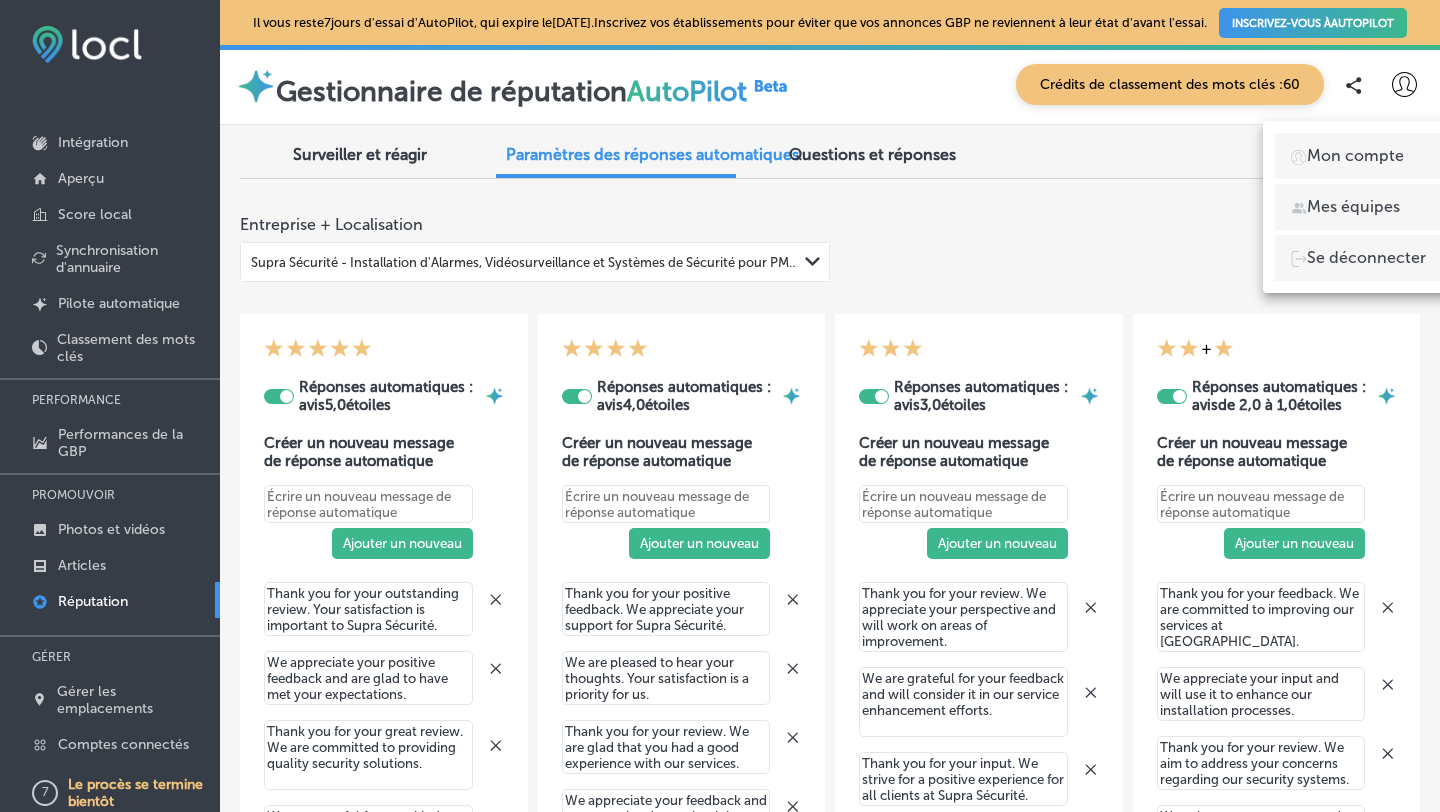 click at bounding box center (720, 406) 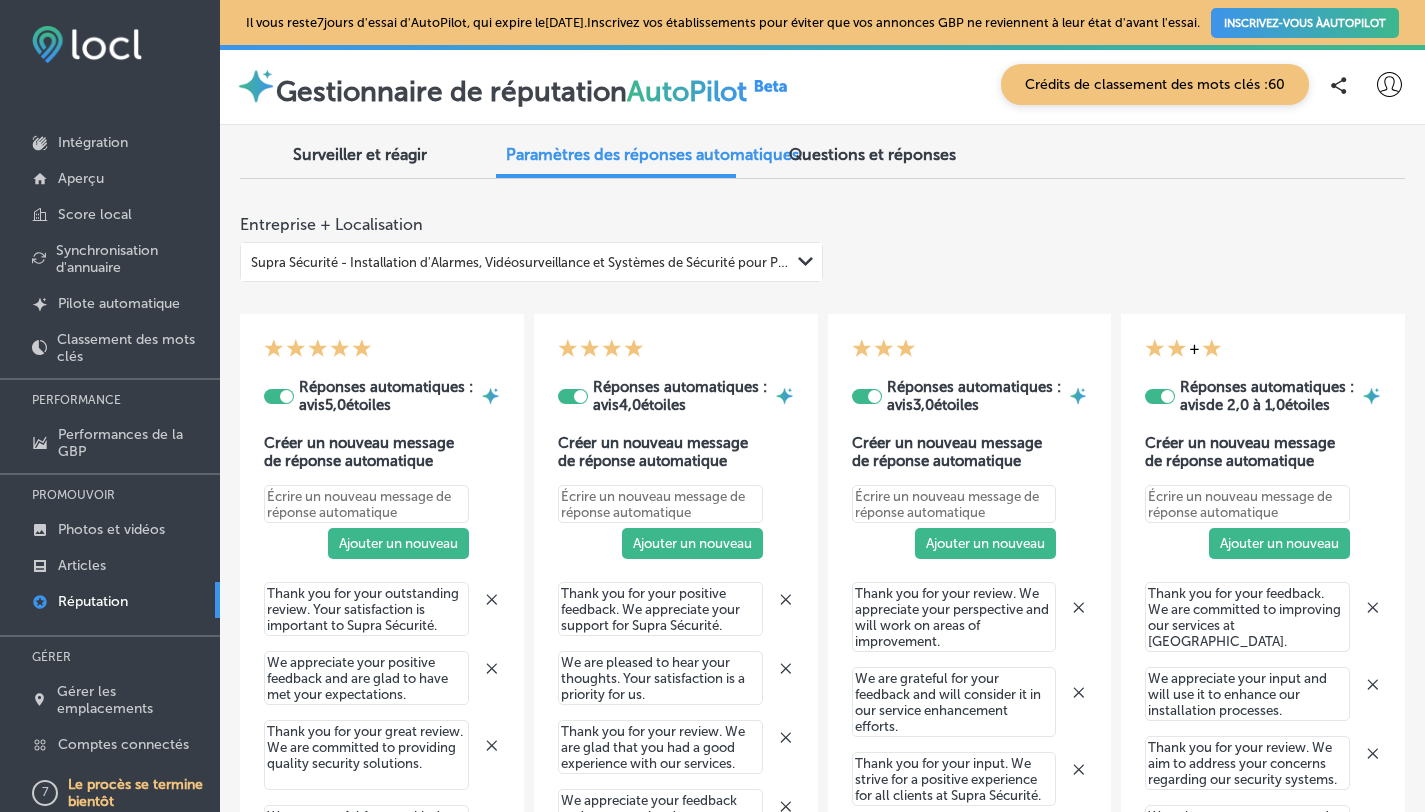 click on "Questions et réponses" at bounding box center (872, 154) 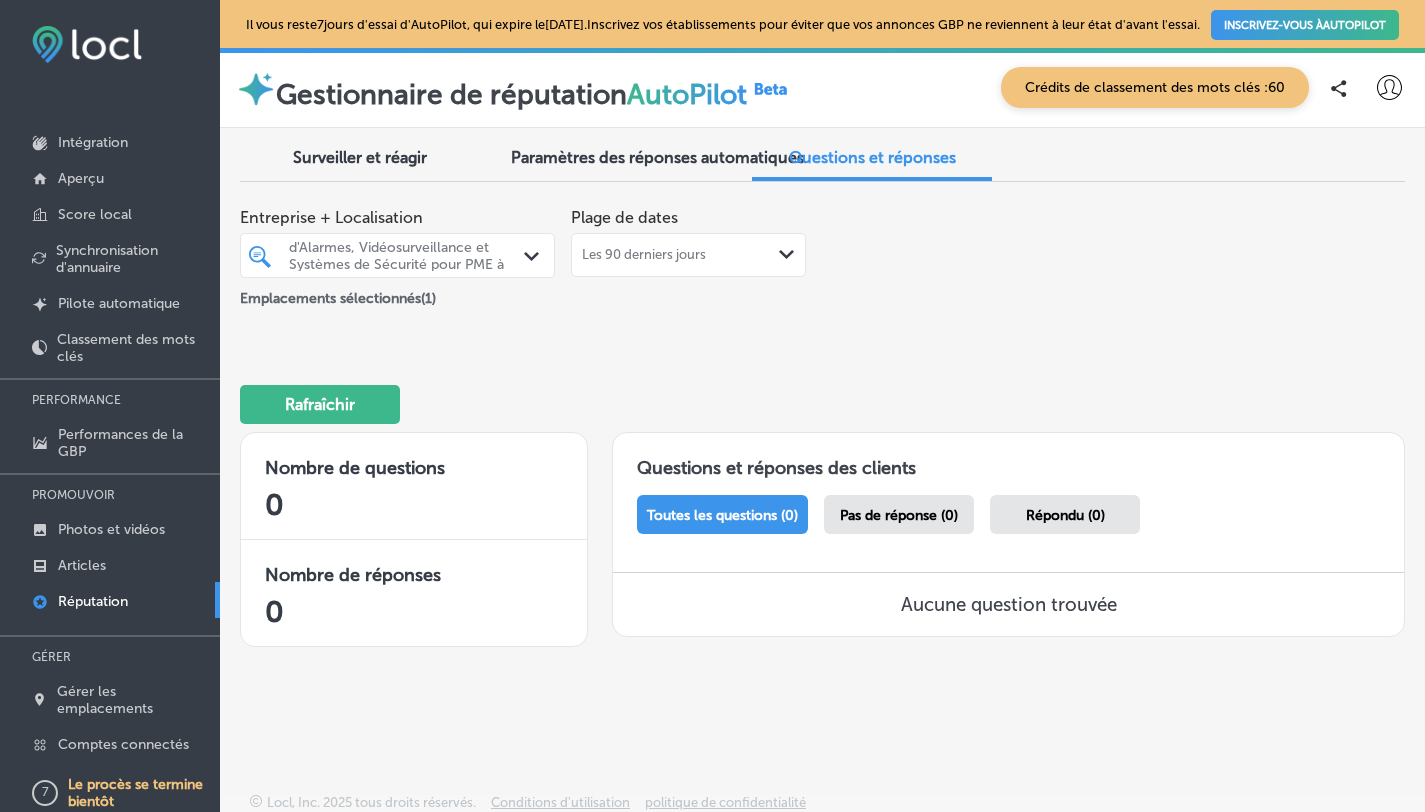scroll, scrollTop: 1, scrollLeft: 0, axis: vertical 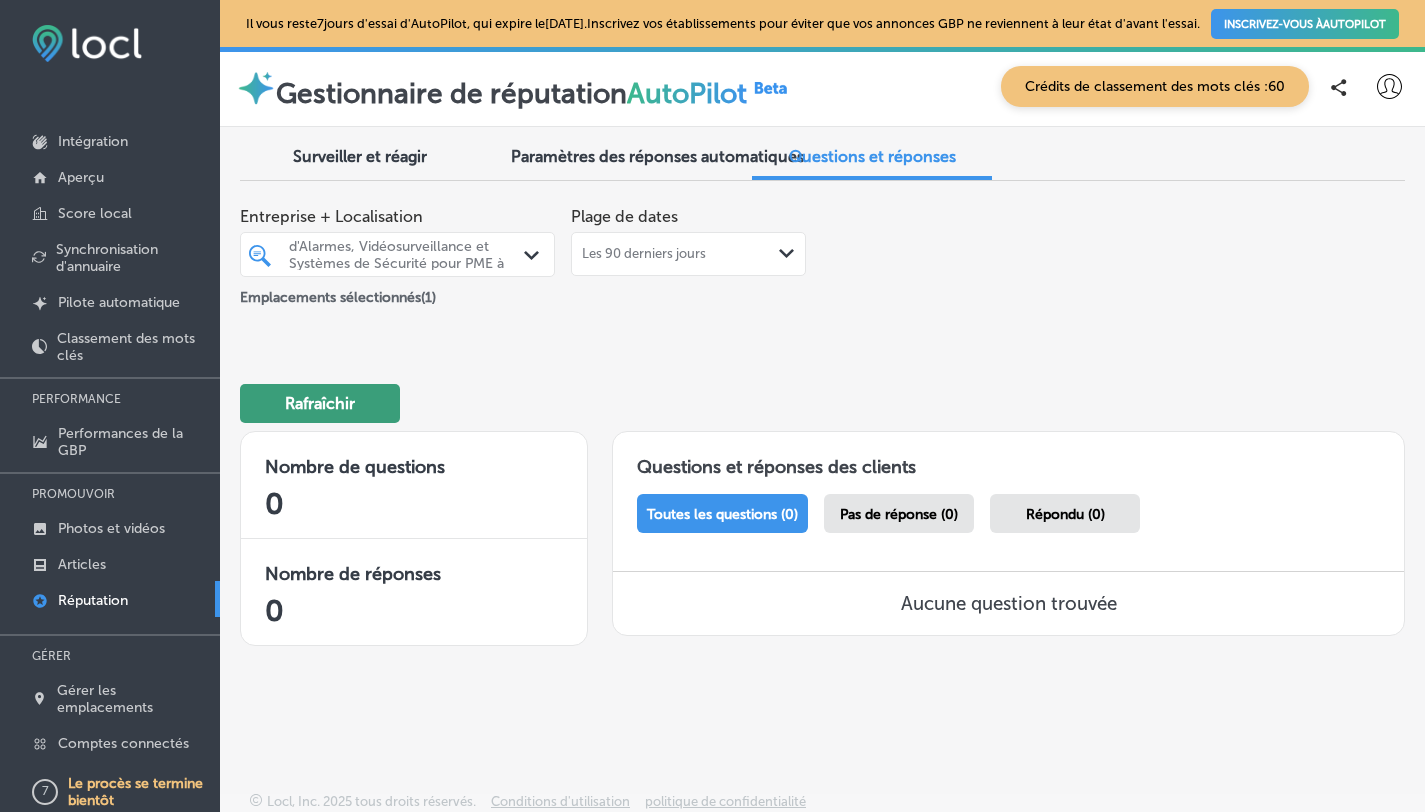 click on "Rafraîchir" at bounding box center (320, 403) 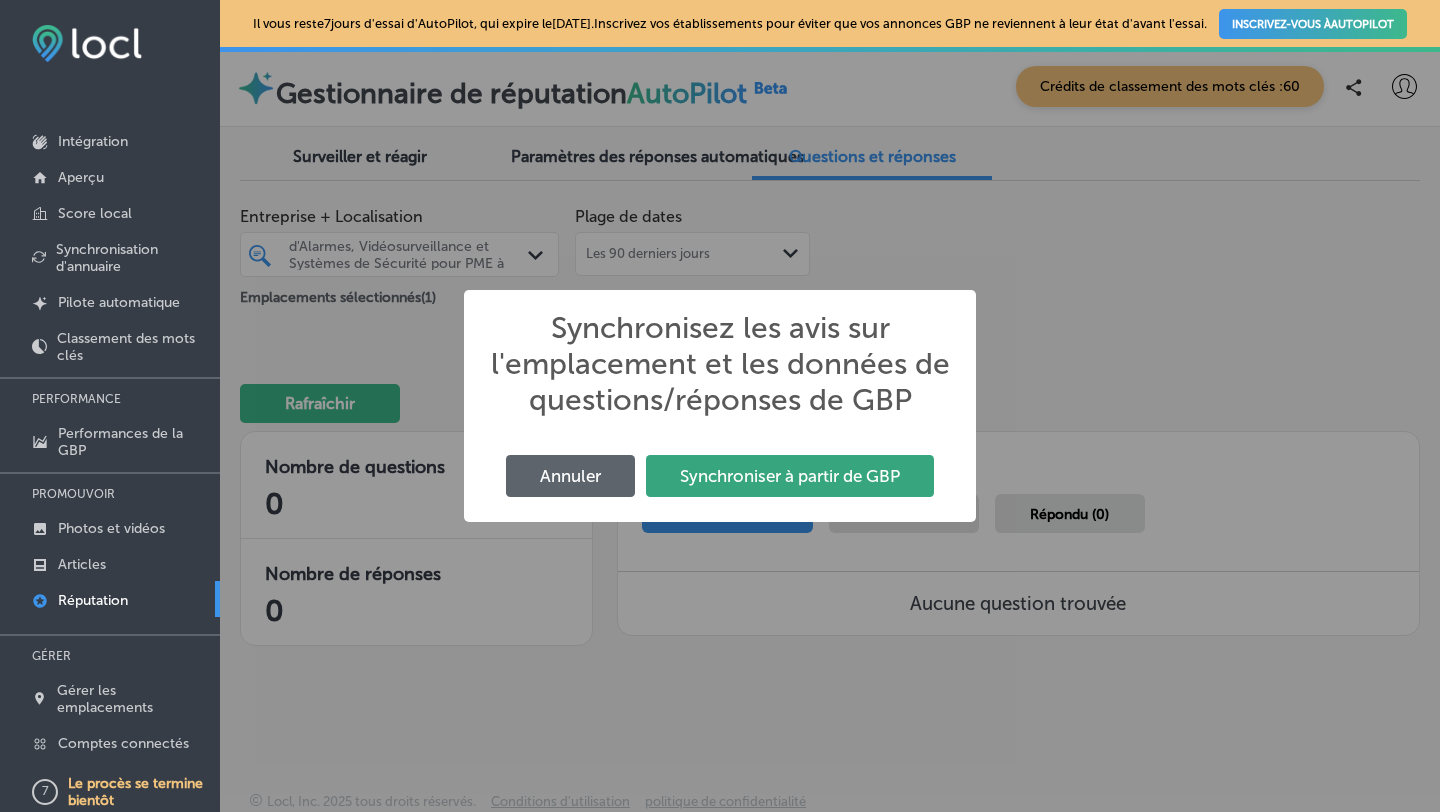 click on "Synchroniser à partir de GBP" at bounding box center (790, 476) 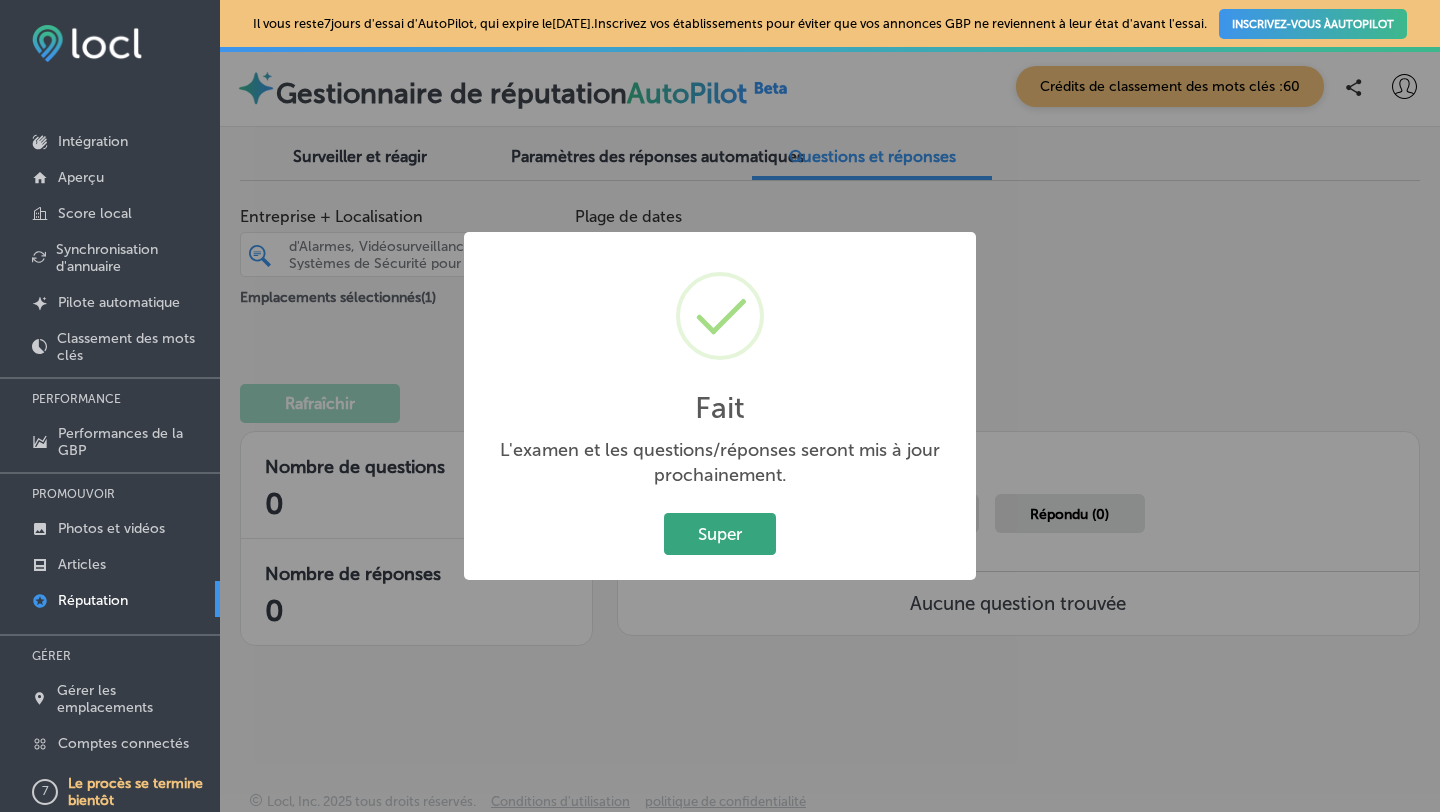 click on "Super" at bounding box center [720, 534] 